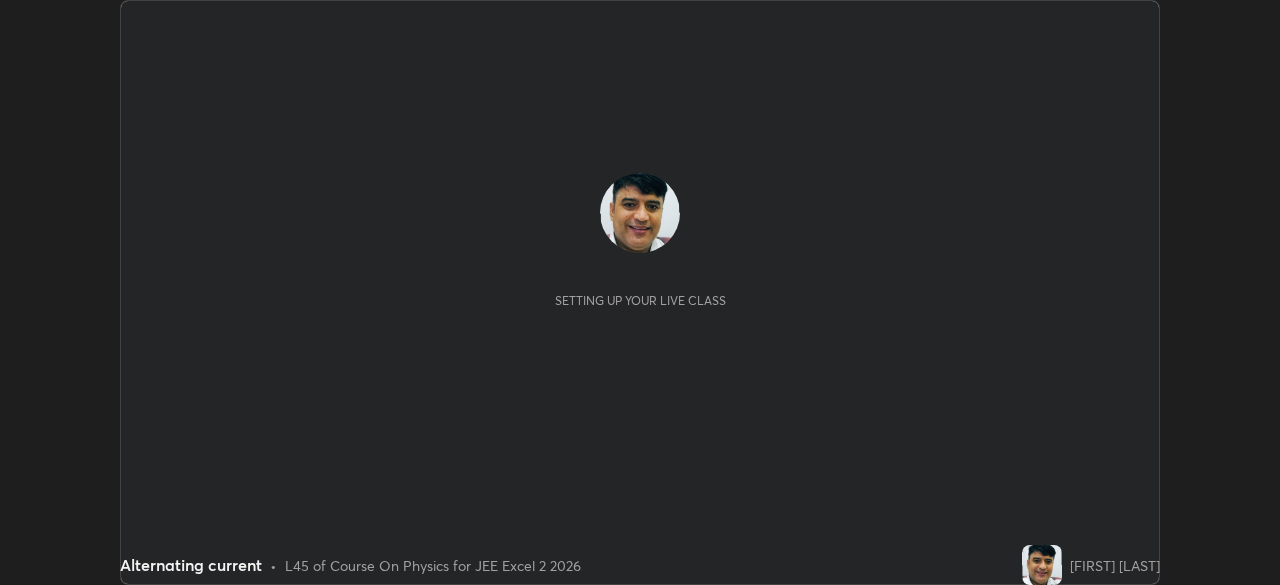 scroll, scrollTop: 0, scrollLeft: 0, axis: both 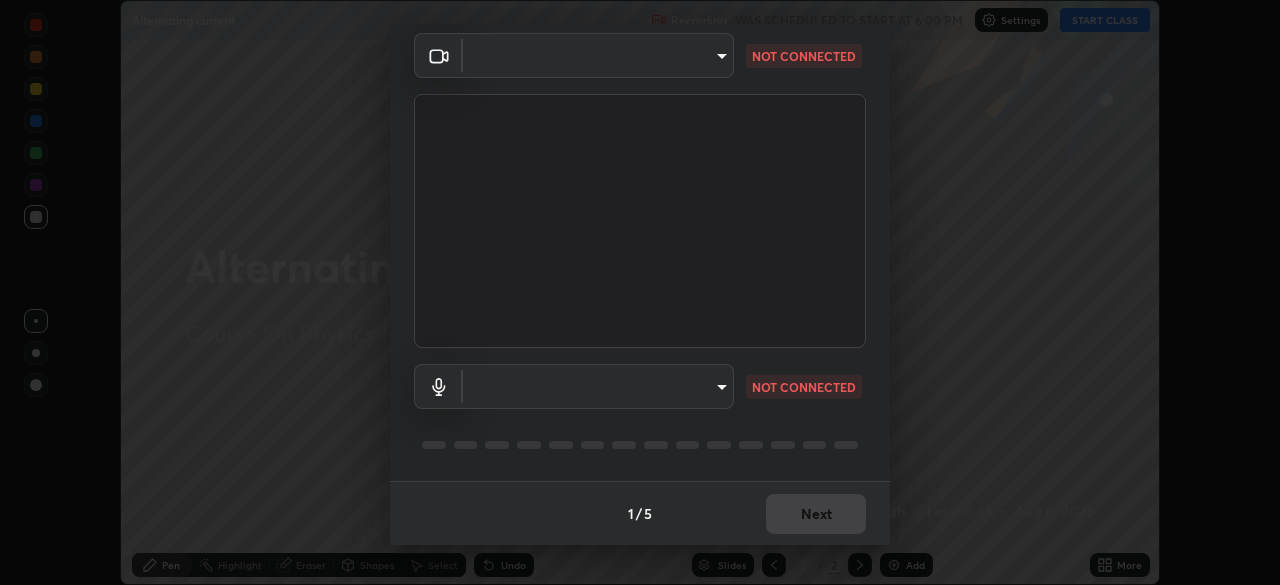 type on "03c1d9060f172c5261930868a8885b82ba90ed4bb89c7d2d1ebbbfabb6a16c2d" 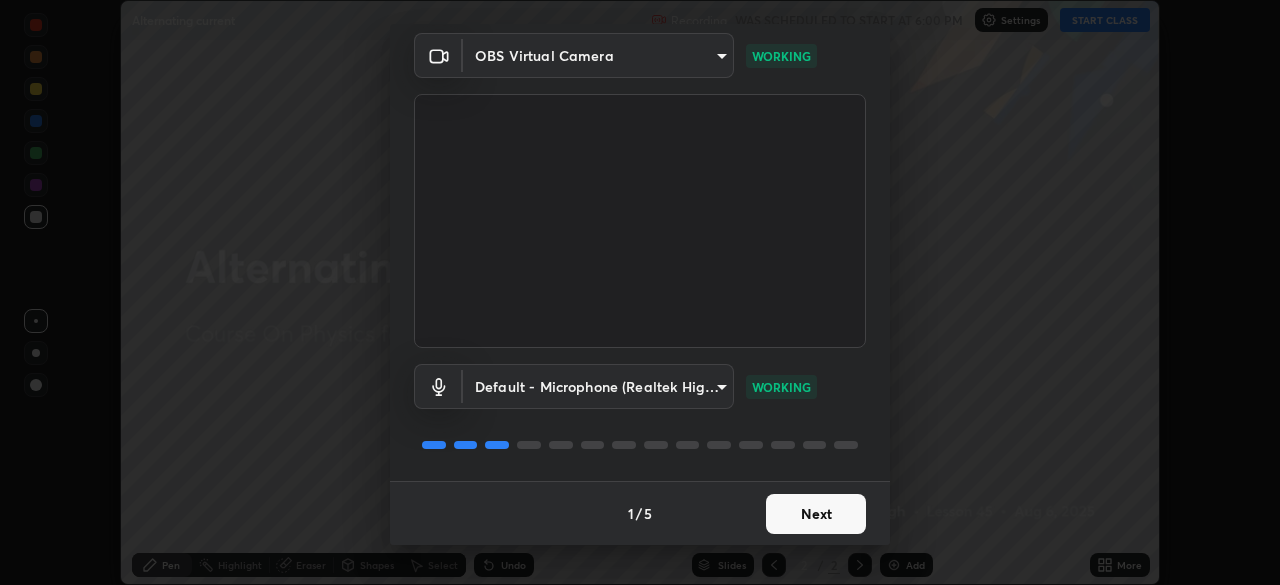 click on "Next" at bounding box center (816, 514) 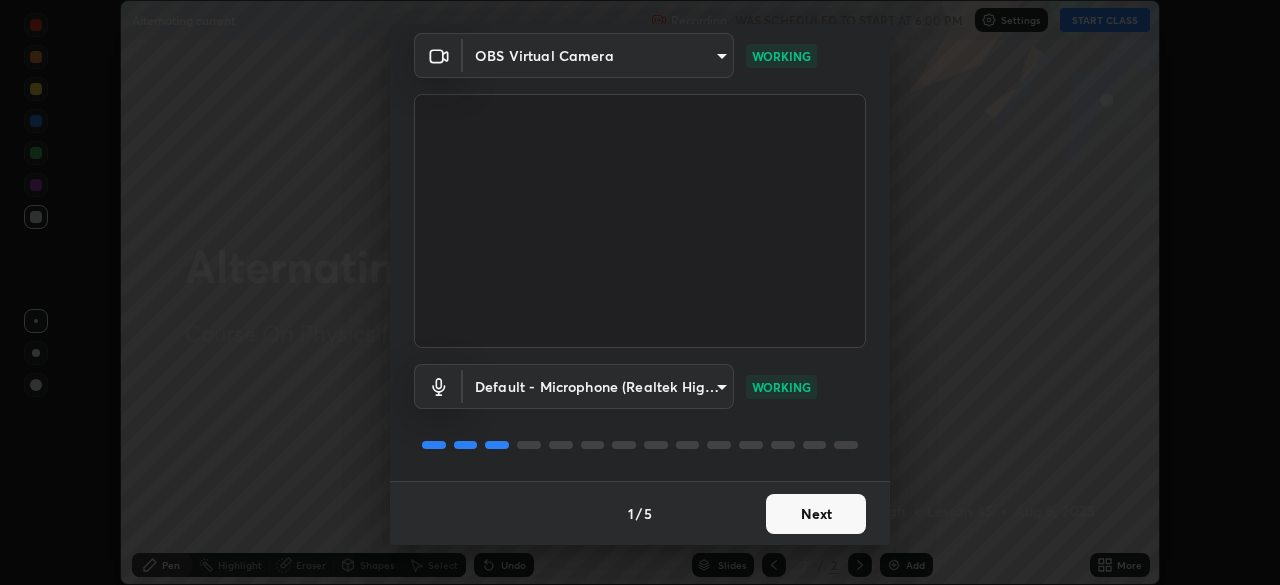 scroll, scrollTop: 0, scrollLeft: 0, axis: both 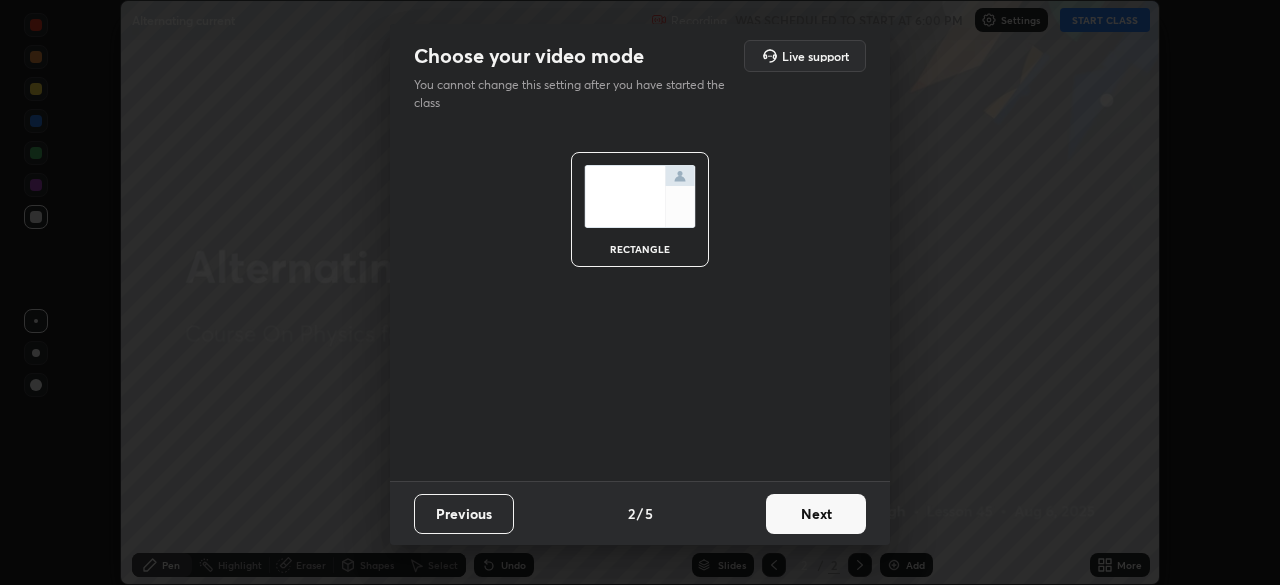 click on "Next" at bounding box center (816, 514) 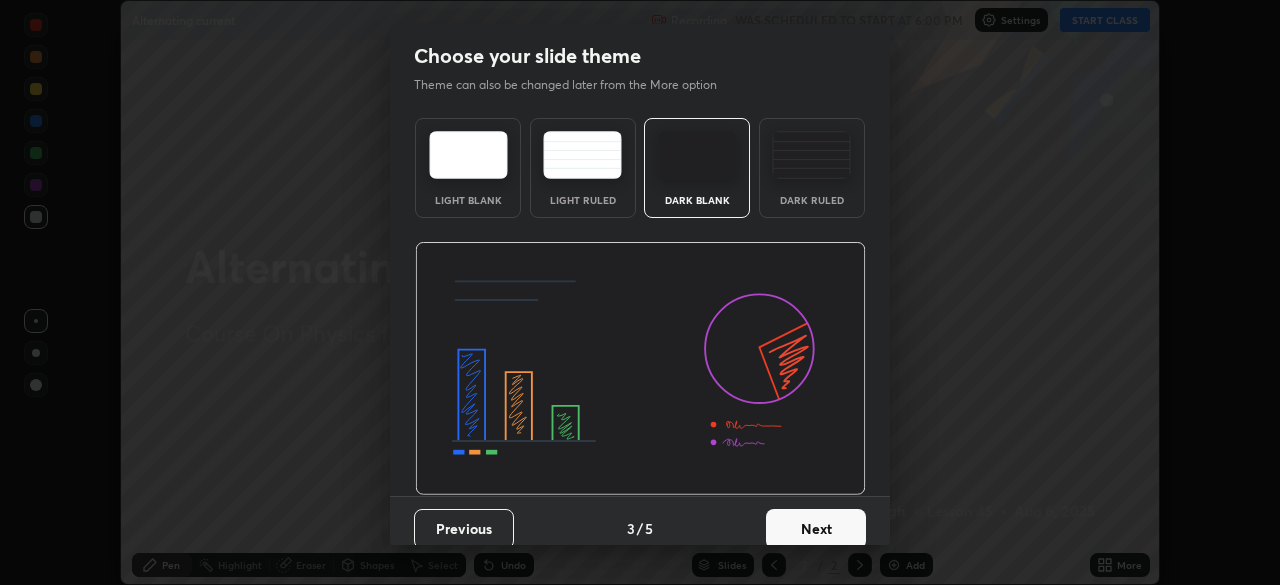 click on "Next" at bounding box center (816, 529) 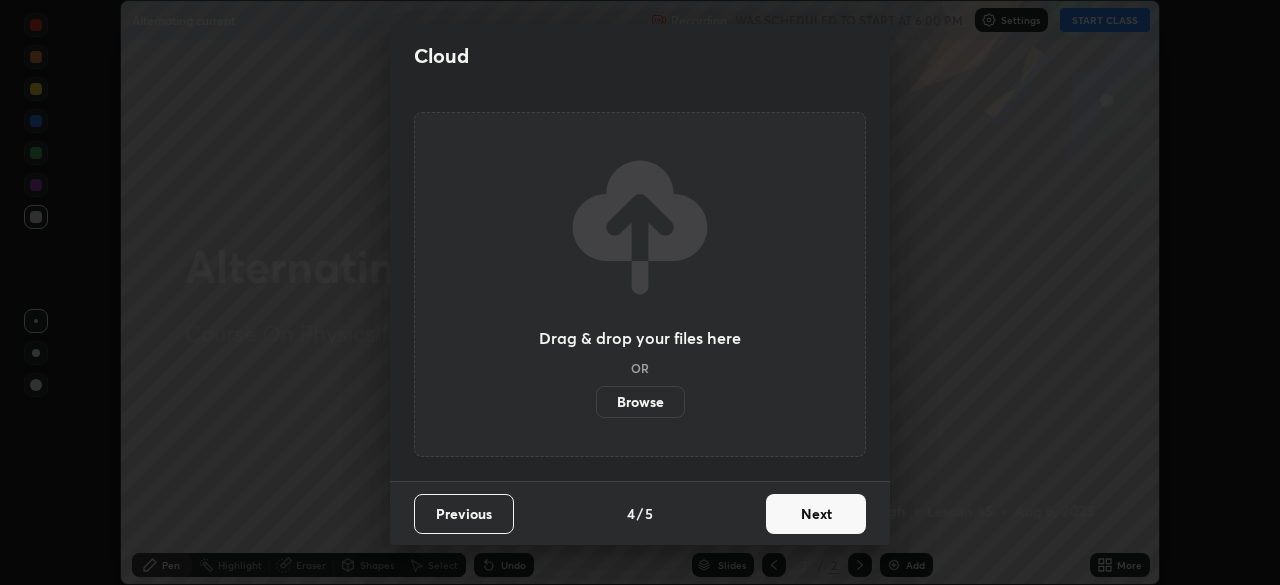 click on "Next" at bounding box center [816, 514] 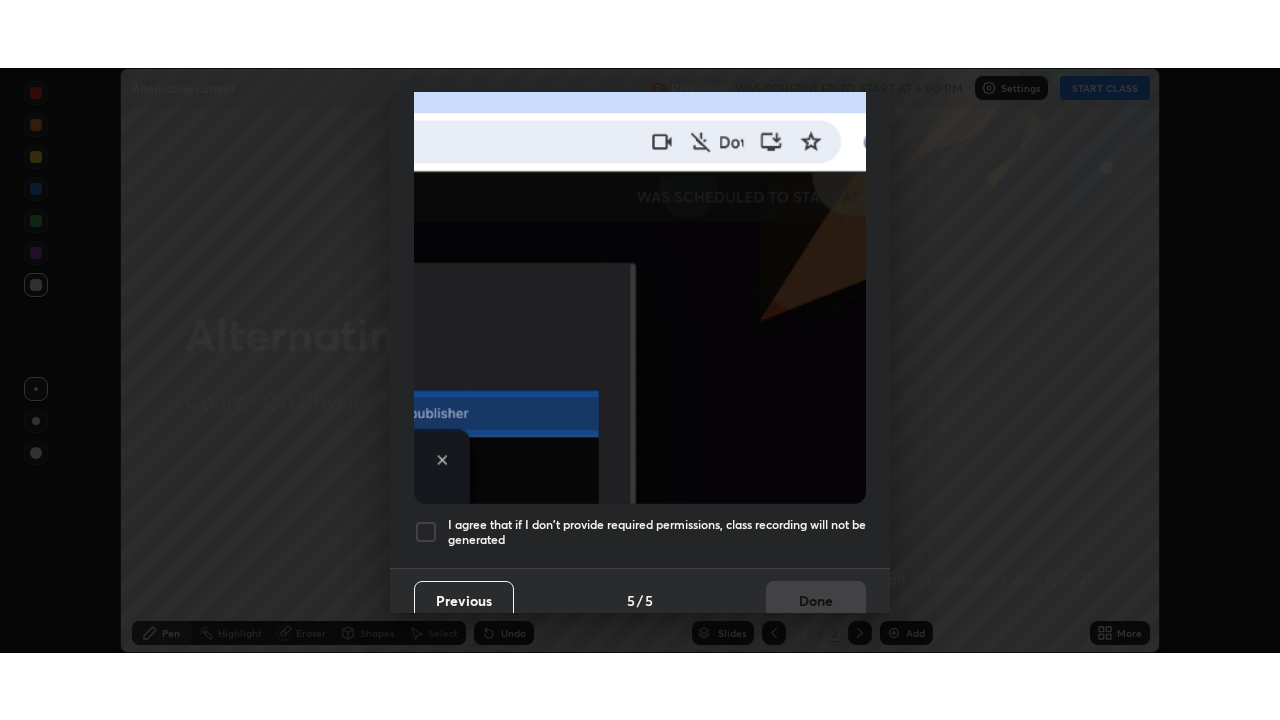 scroll, scrollTop: 479, scrollLeft: 0, axis: vertical 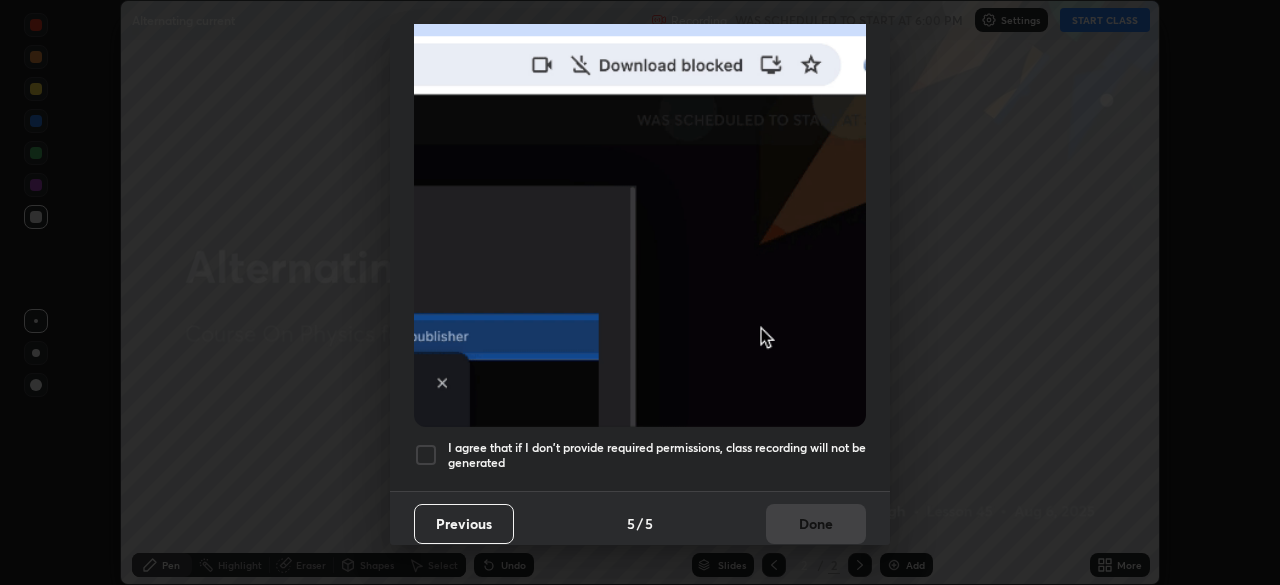 click at bounding box center (426, 455) 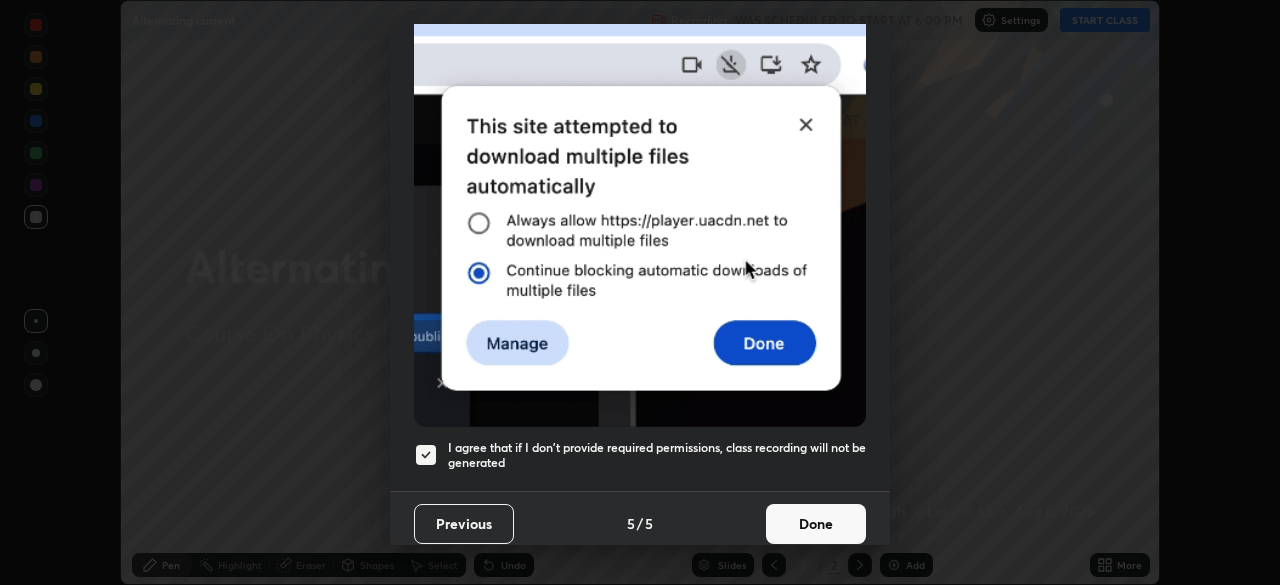 click on "Done" at bounding box center [816, 524] 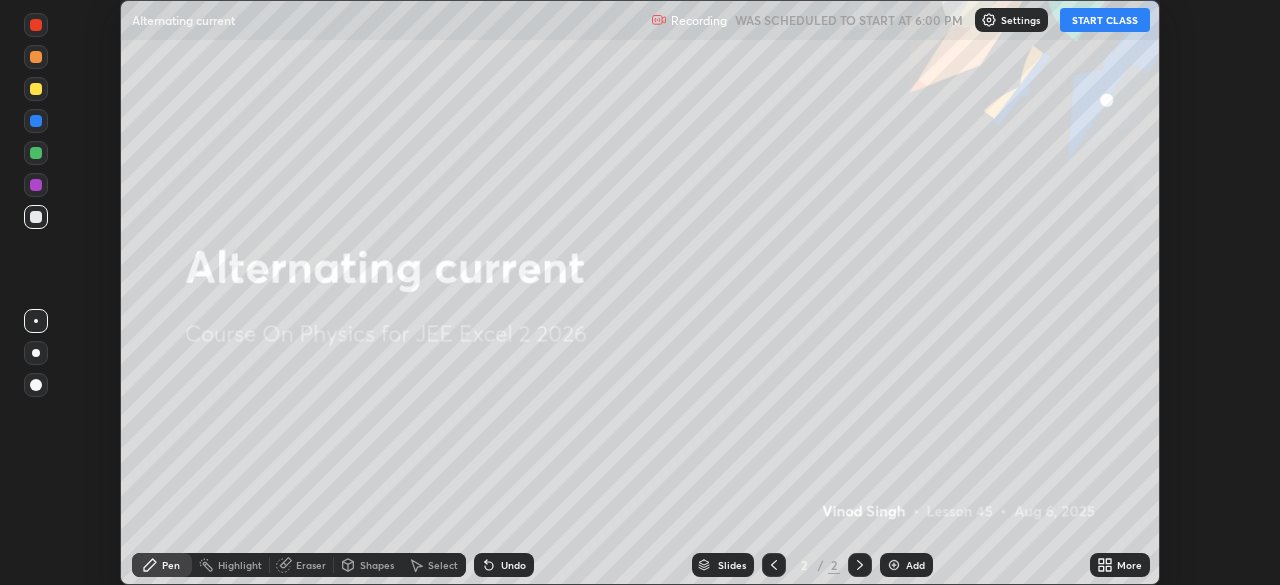 click on "START CLASS" at bounding box center [1105, 20] 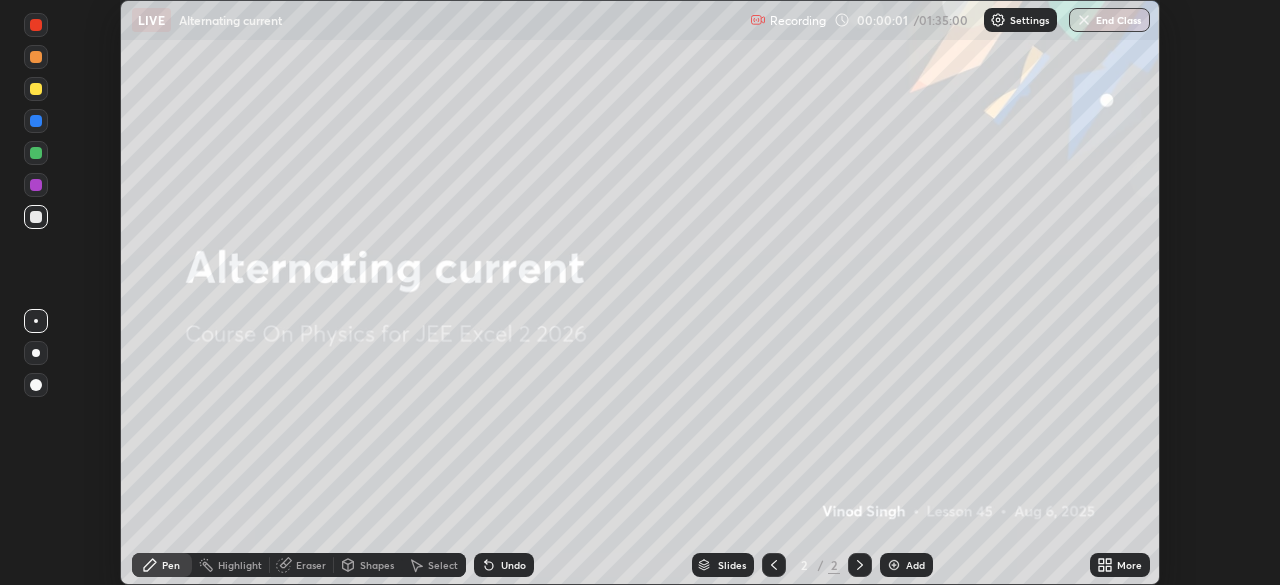 click on "More" at bounding box center [1129, 565] 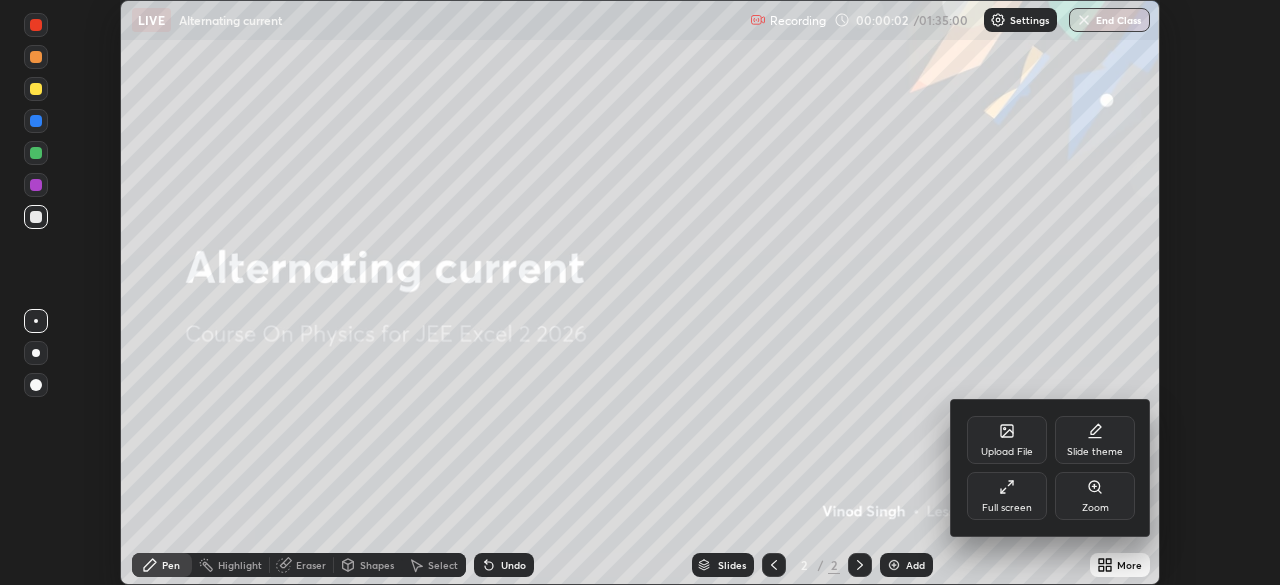 click on "Full screen" at bounding box center (1007, 508) 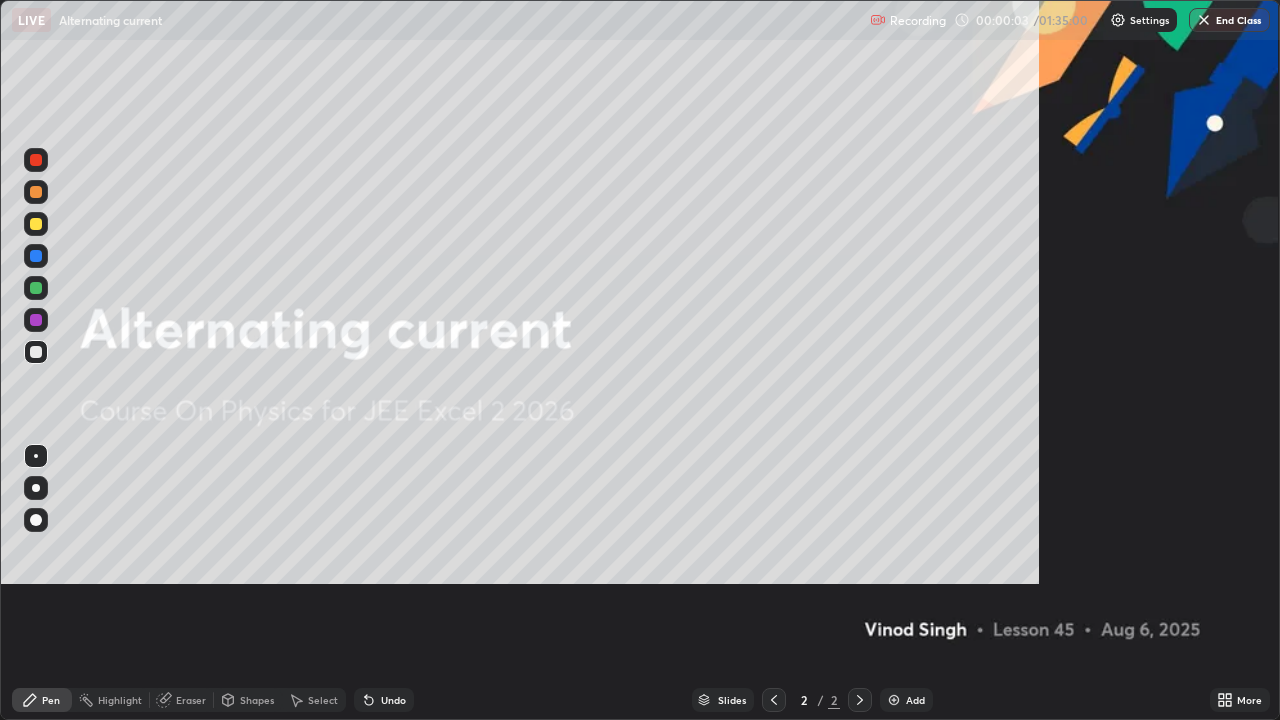 scroll, scrollTop: 99280, scrollLeft: 98720, axis: both 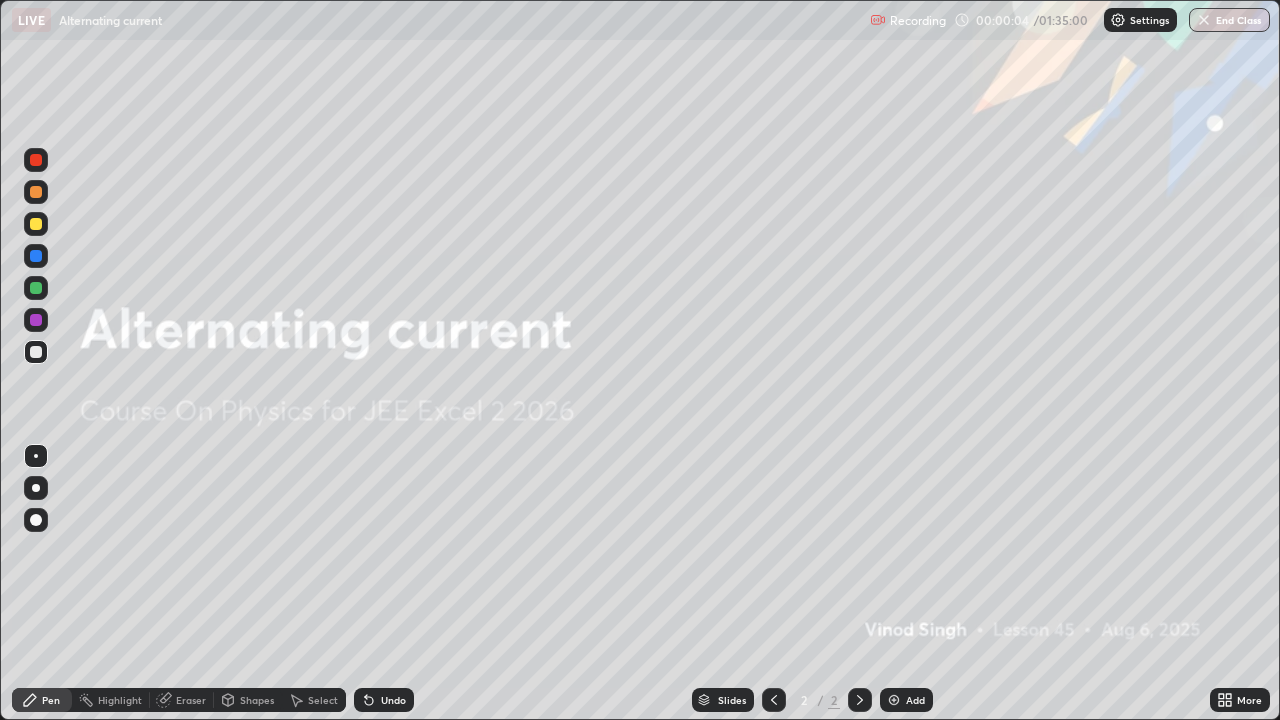 click at bounding box center (894, 700) 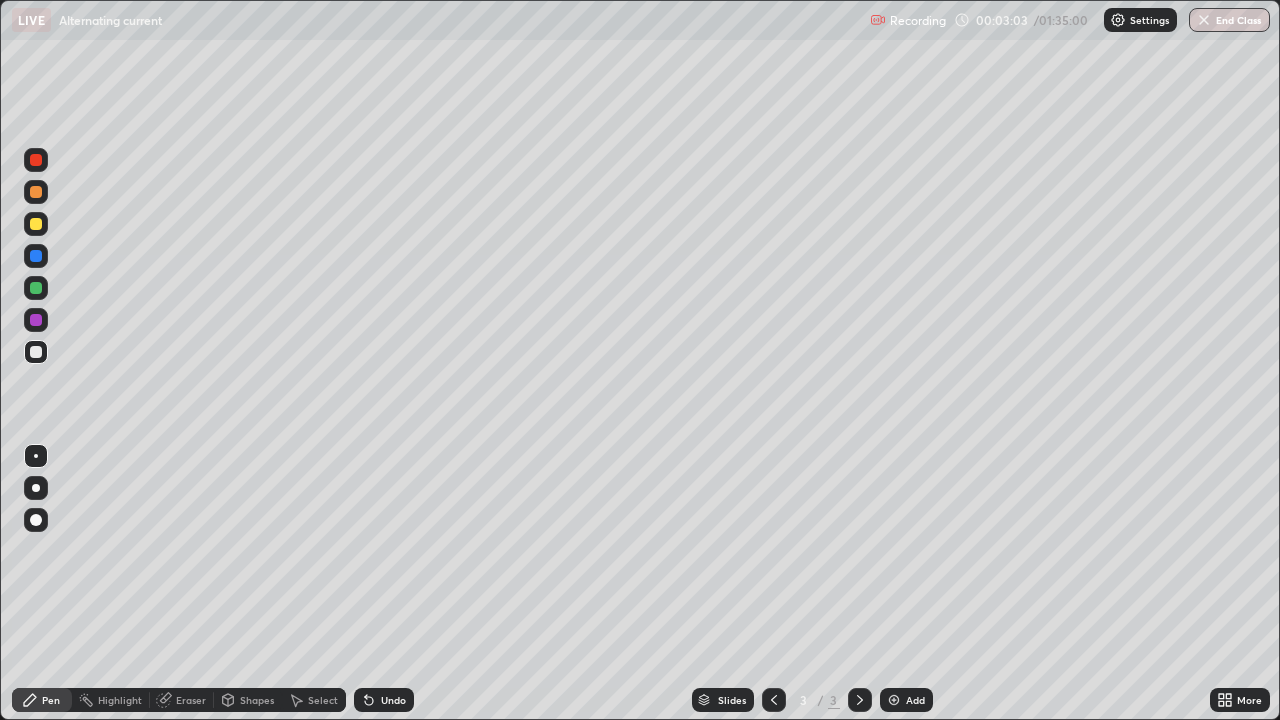 click at bounding box center [36, 288] 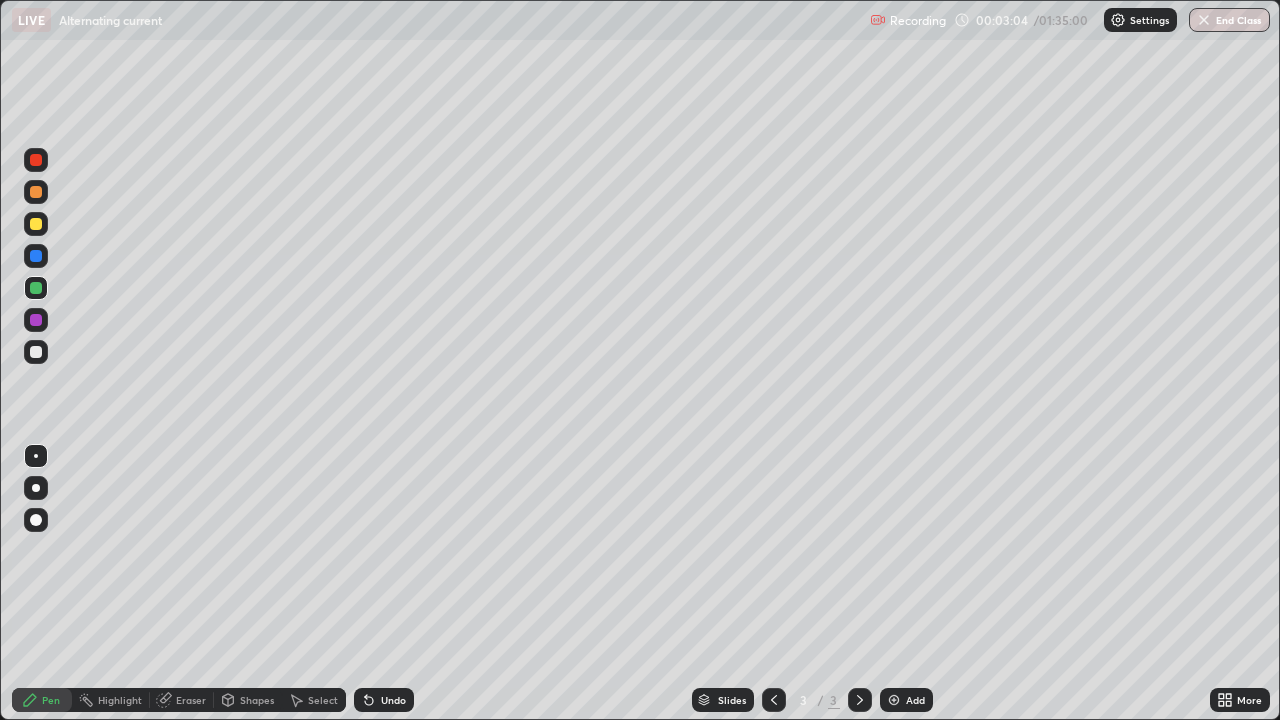 click on "Shapes" at bounding box center [257, 700] 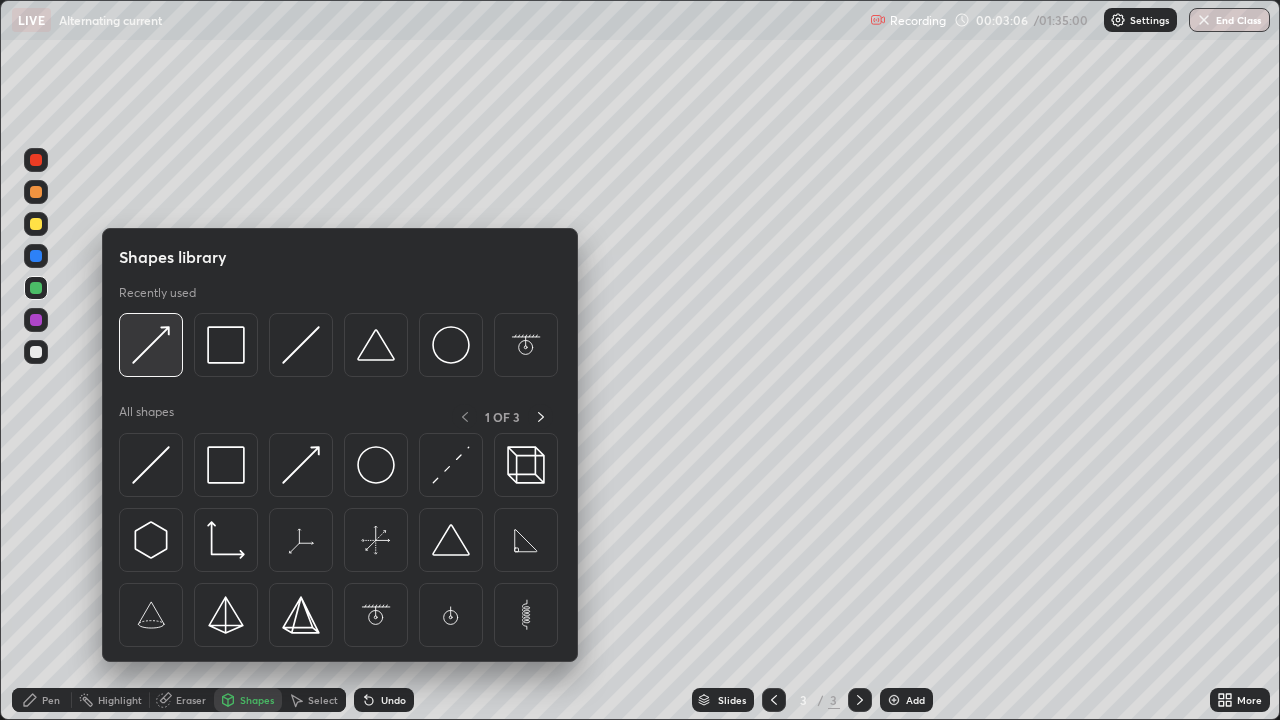 click at bounding box center (151, 345) 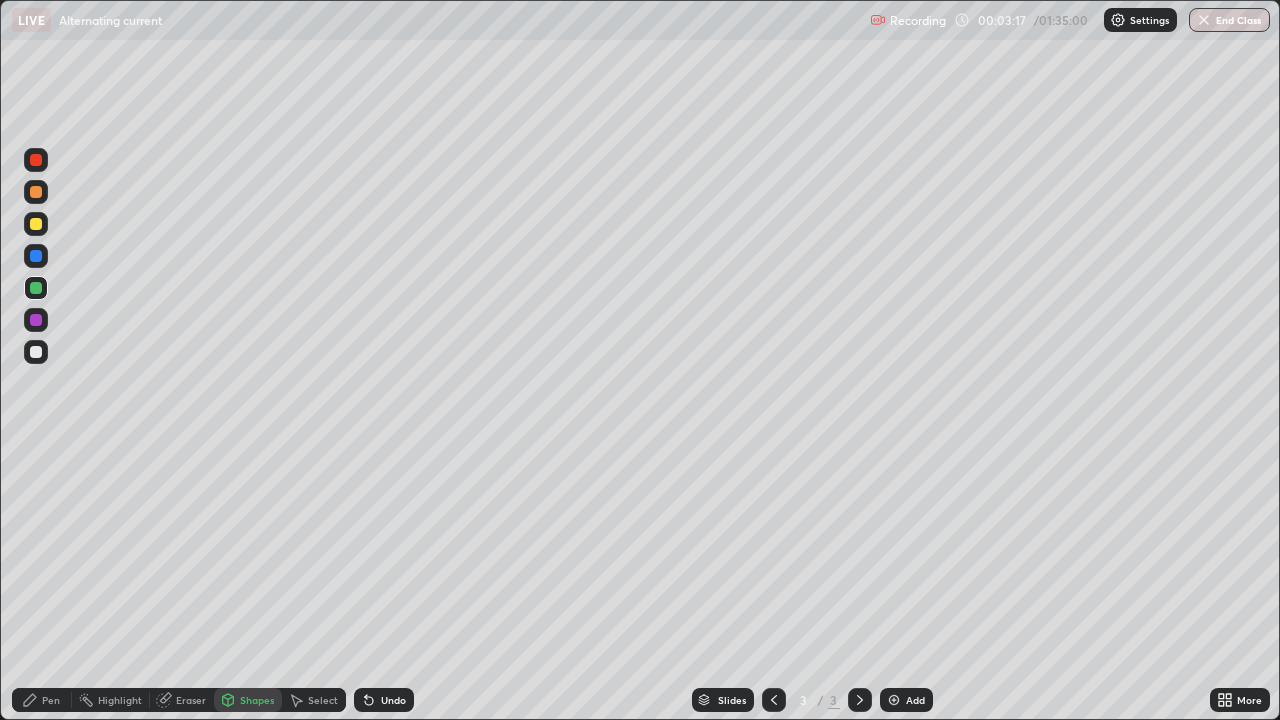 click at bounding box center [36, 352] 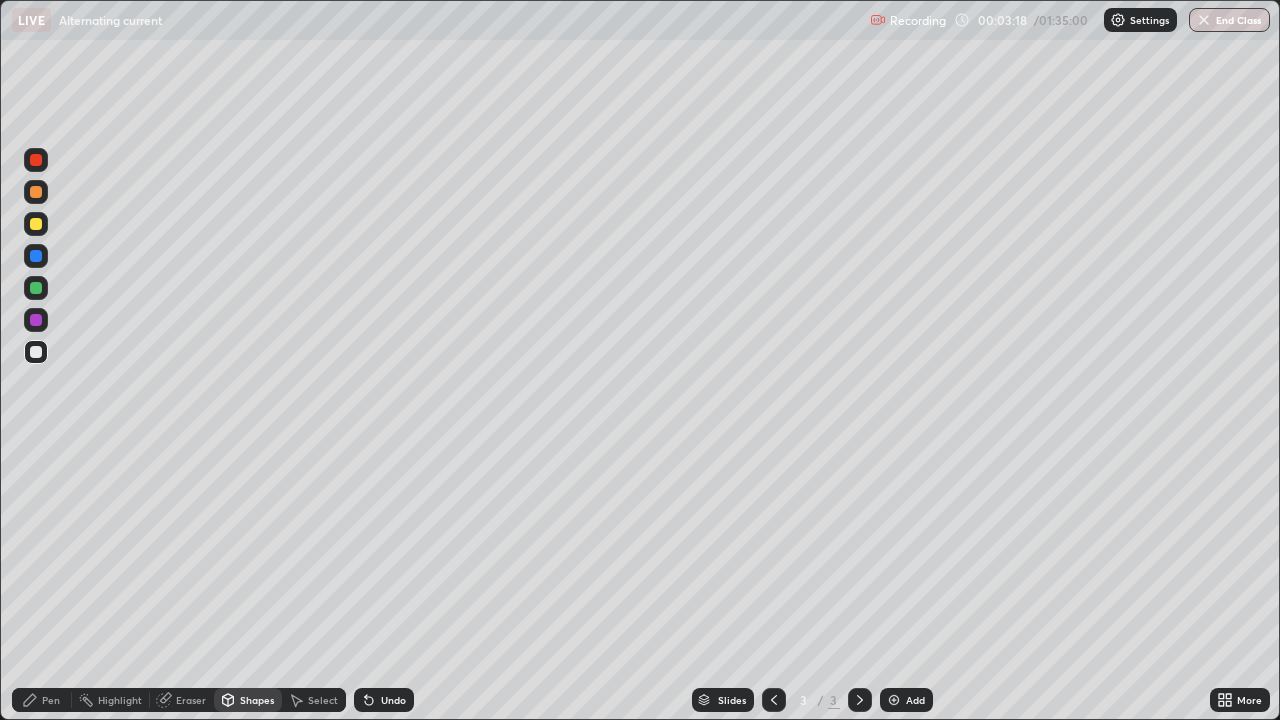 click on "Shapes" at bounding box center [257, 700] 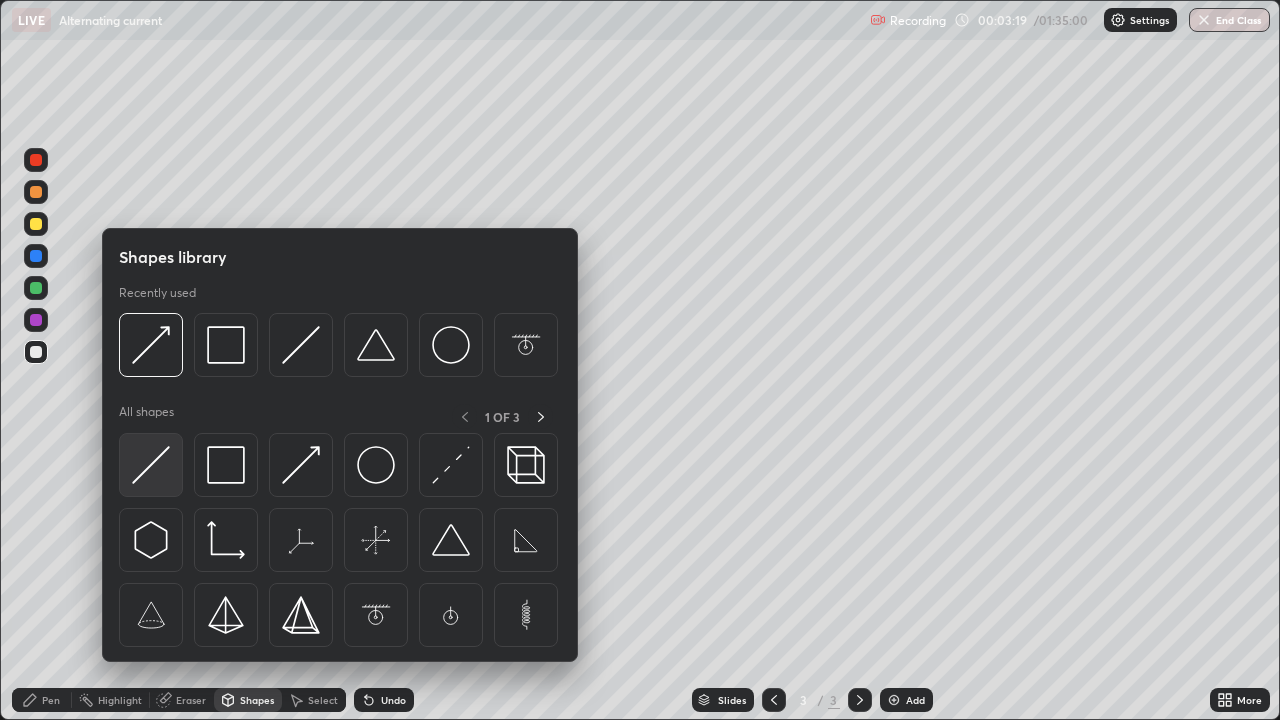 click at bounding box center (151, 465) 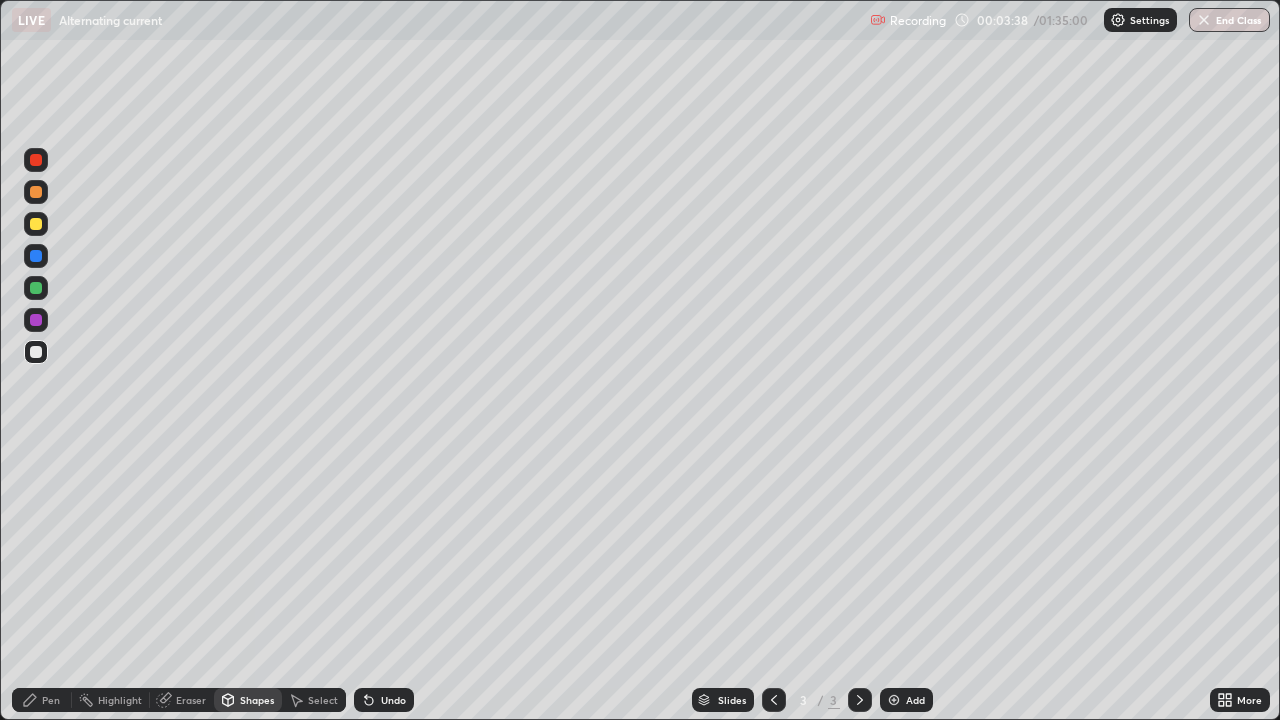 click on "Eraser" at bounding box center (191, 700) 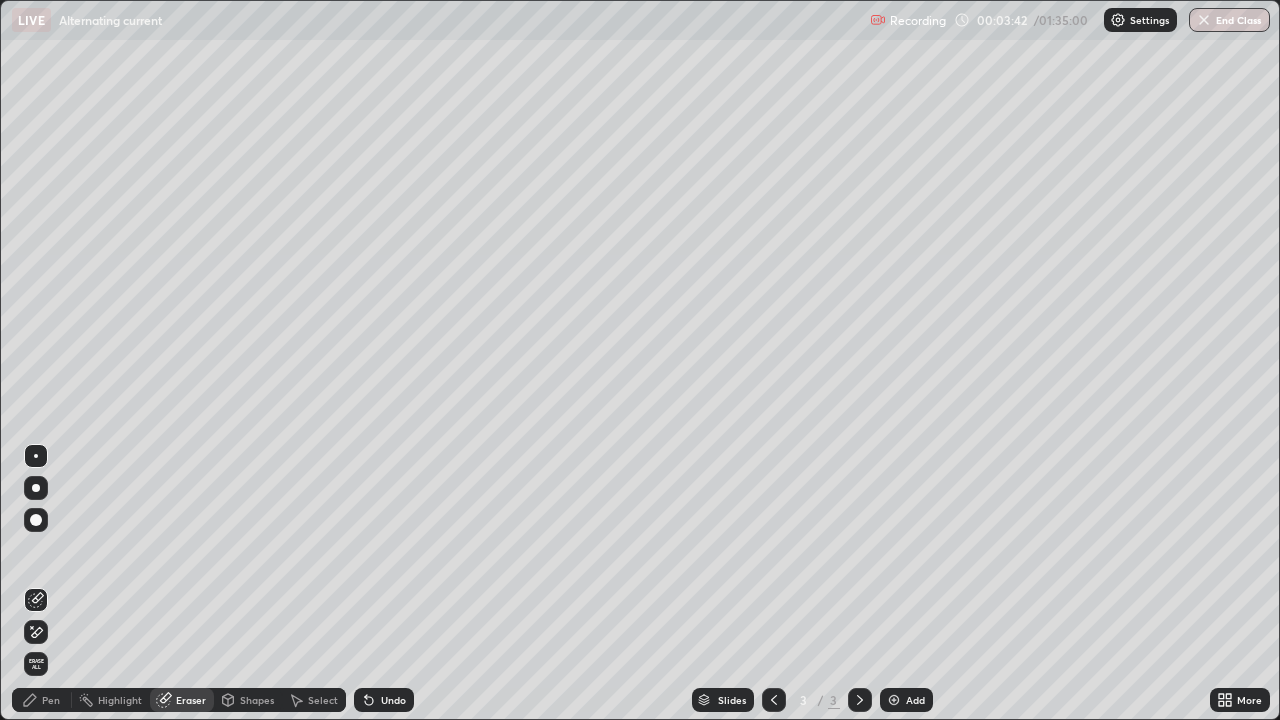 click on "Pen" at bounding box center (51, 700) 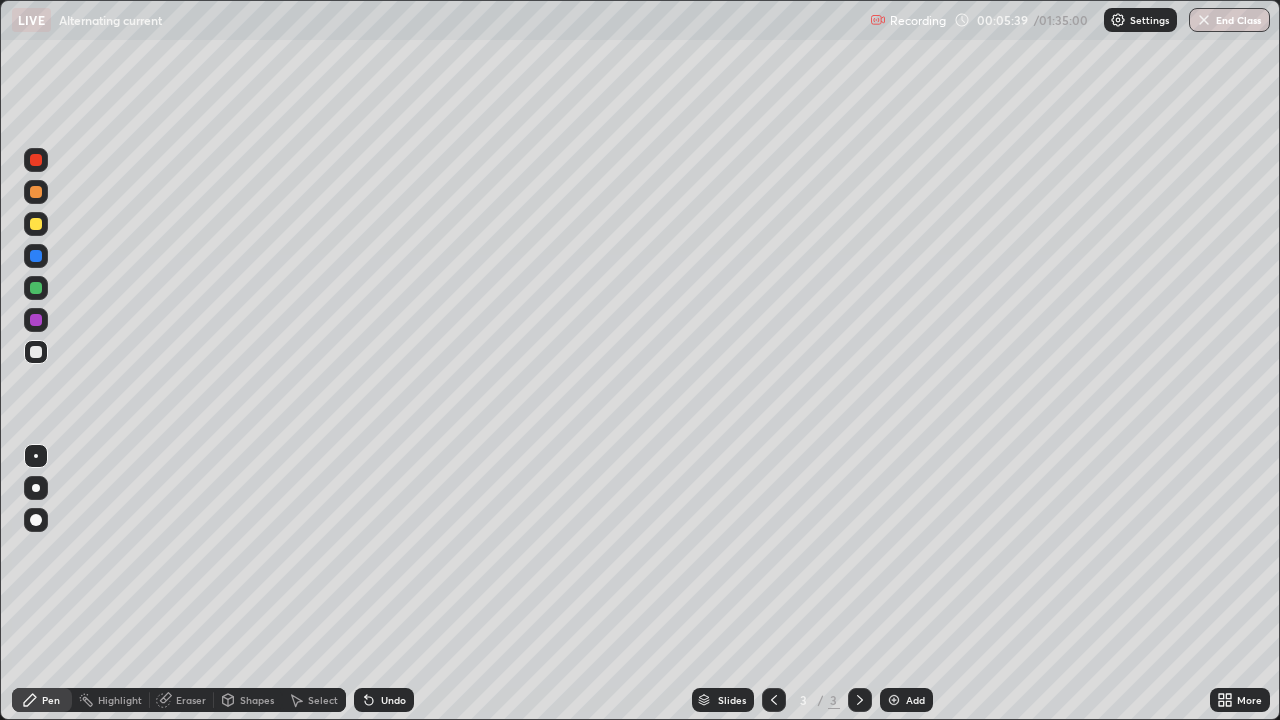 click on "Eraser" at bounding box center (191, 700) 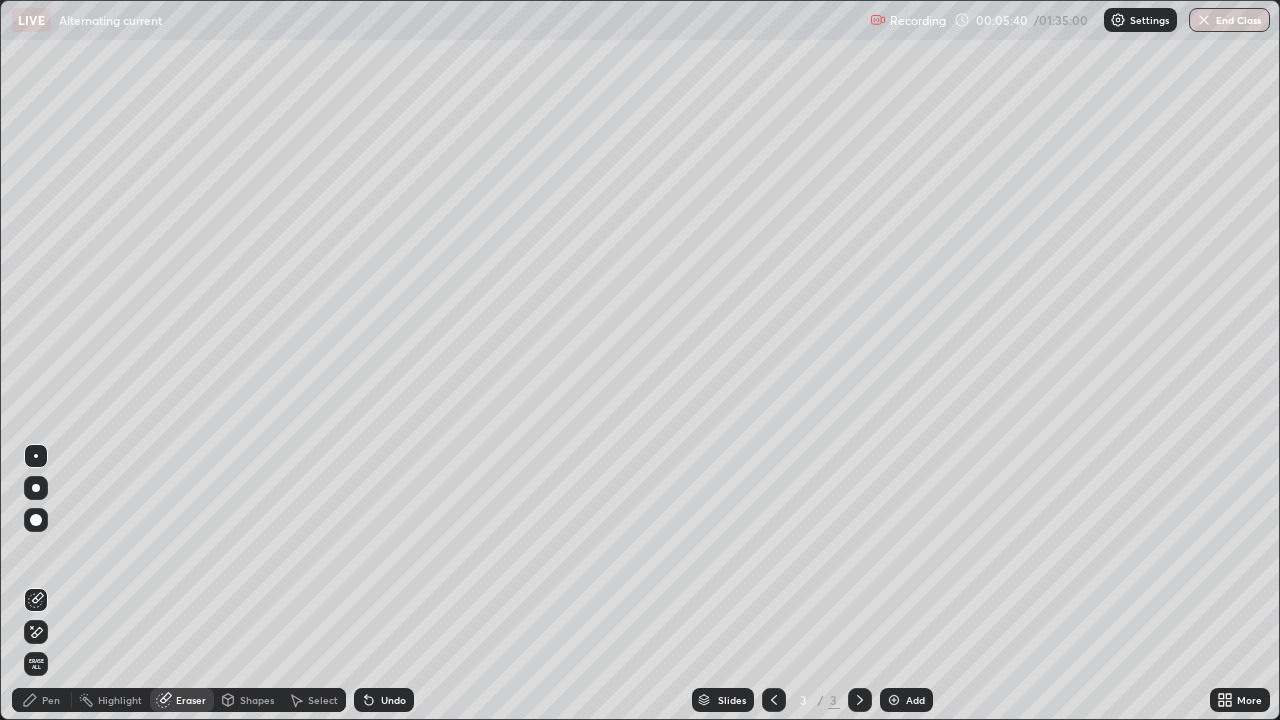 click on "Highlight" at bounding box center (120, 700) 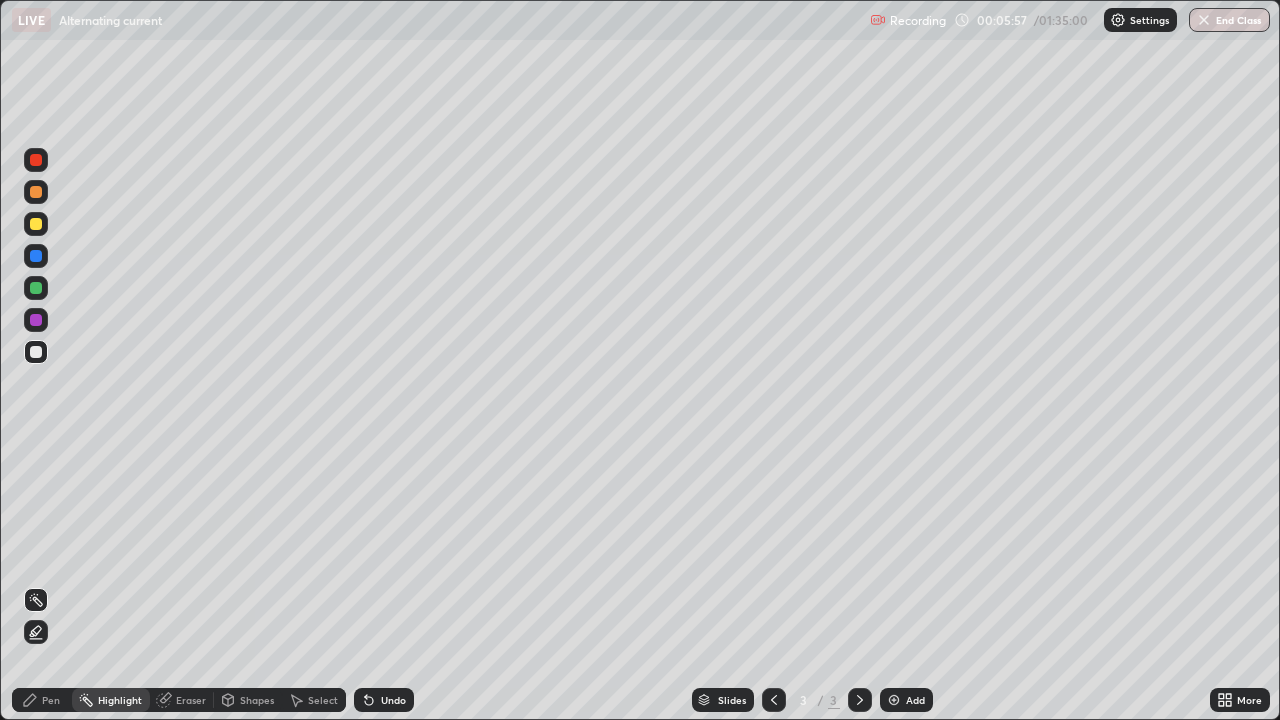 click on "Pen" at bounding box center [51, 700] 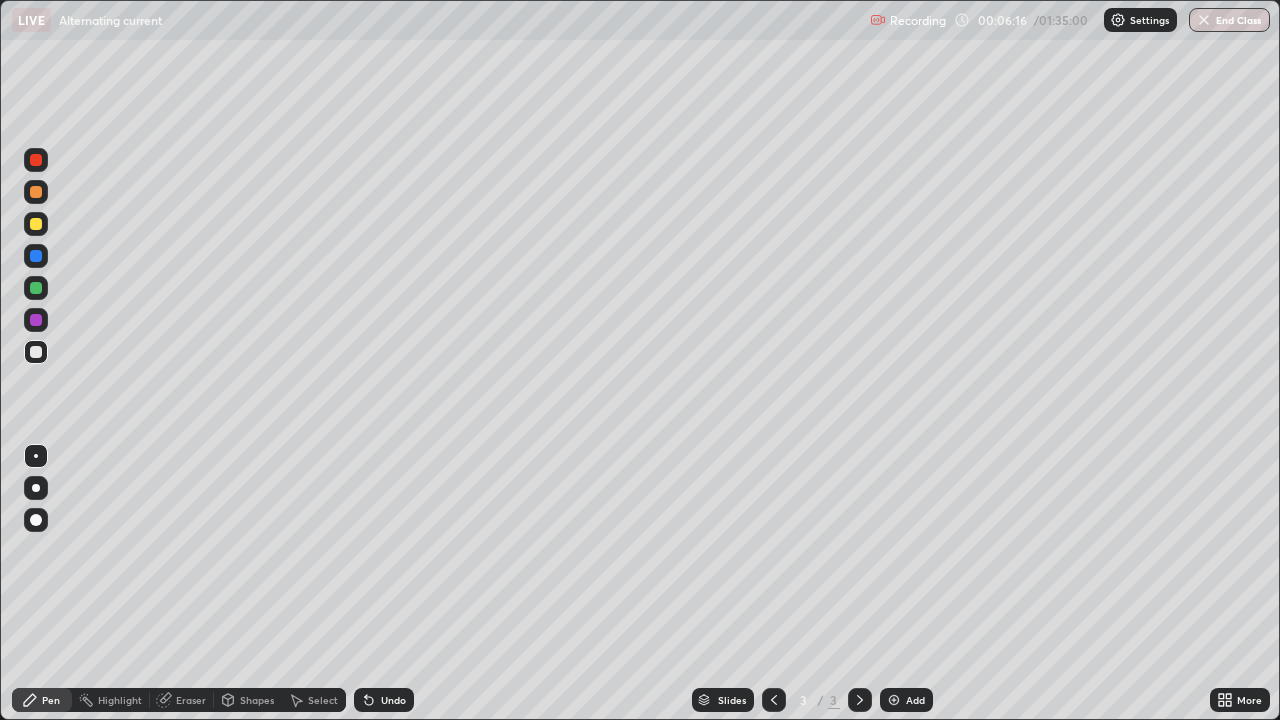 click on "Eraser" at bounding box center [191, 700] 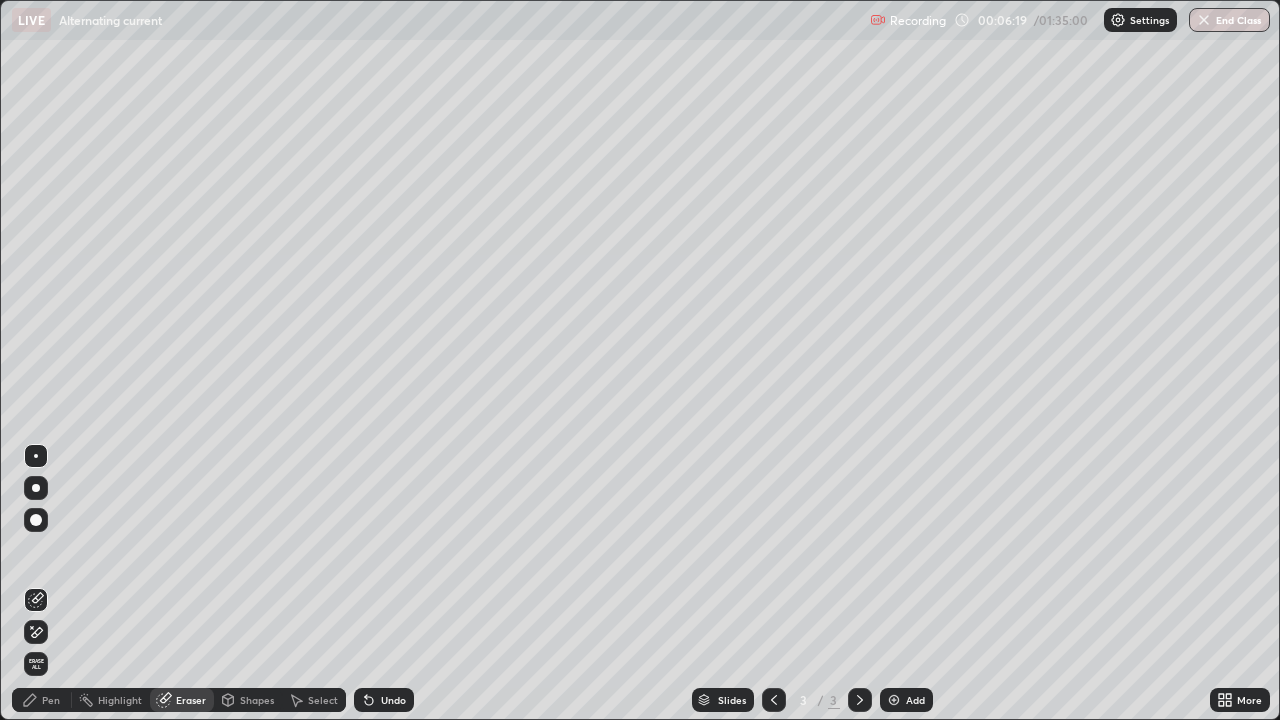 click on "Pen" at bounding box center (42, 700) 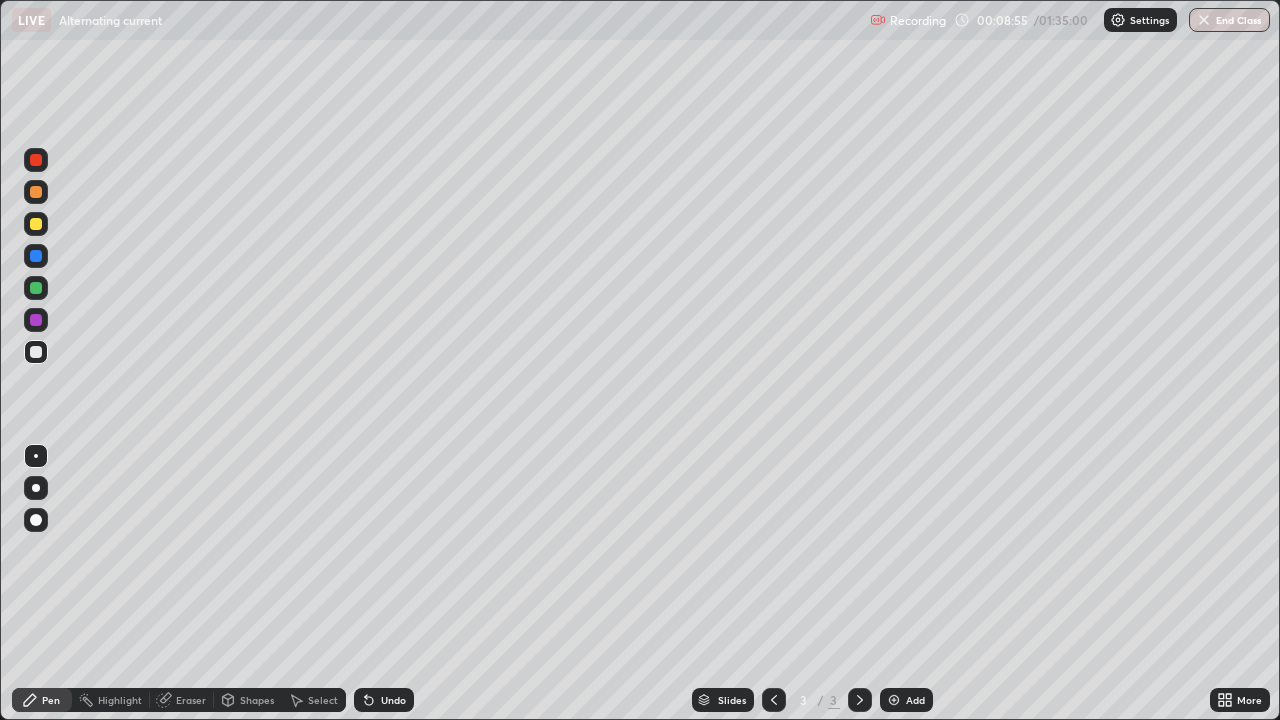 click on "Eraser" at bounding box center (191, 700) 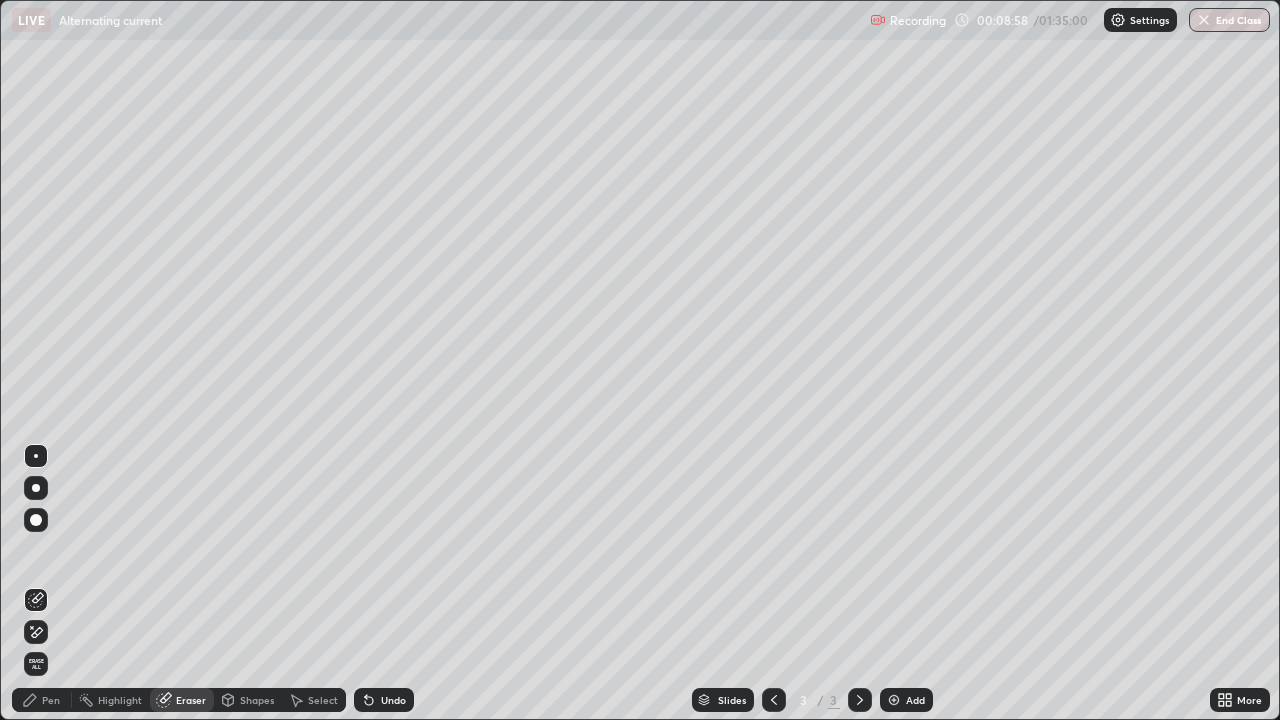 click on "Pen" at bounding box center (42, 700) 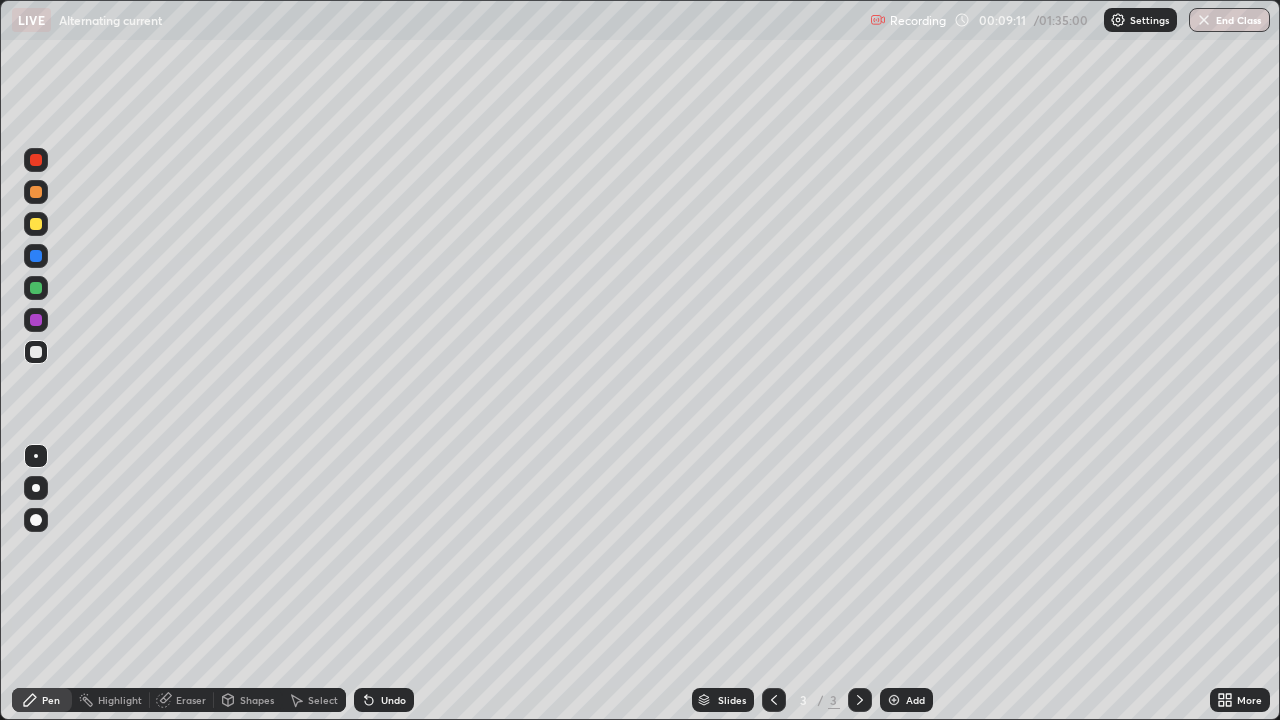 click on "Eraser" at bounding box center (191, 700) 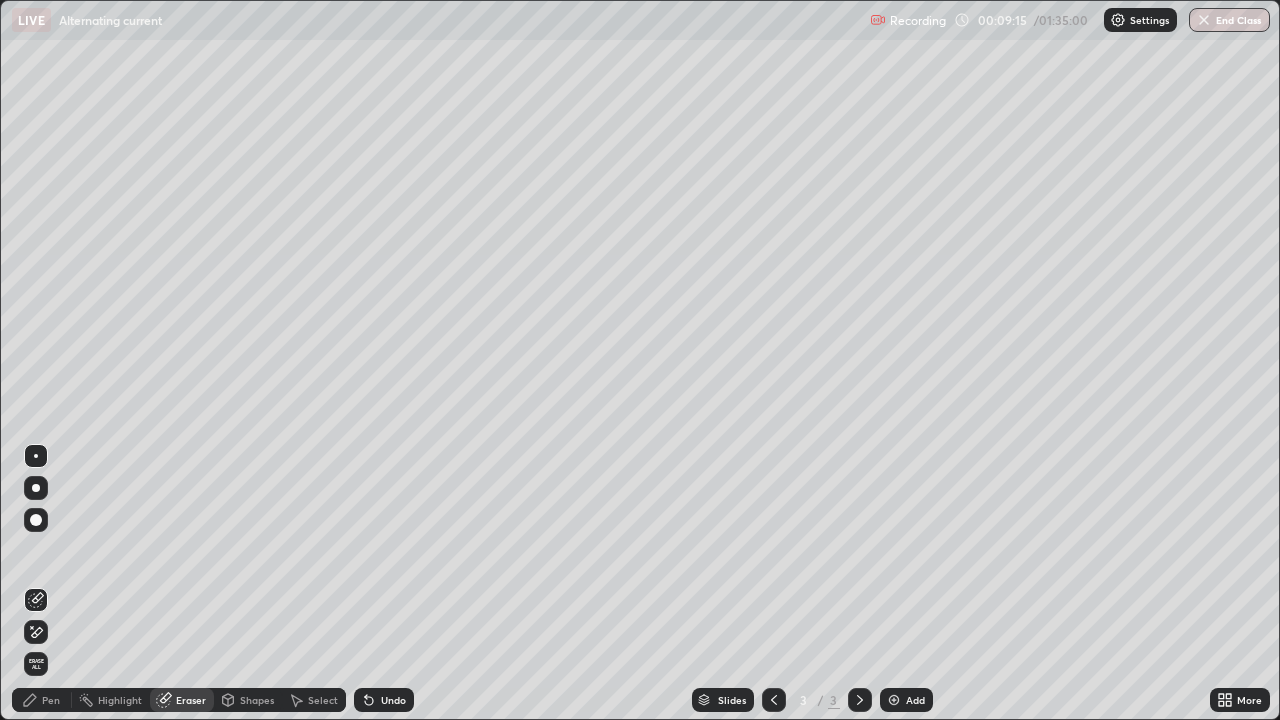 click on "Pen" at bounding box center [51, 700] 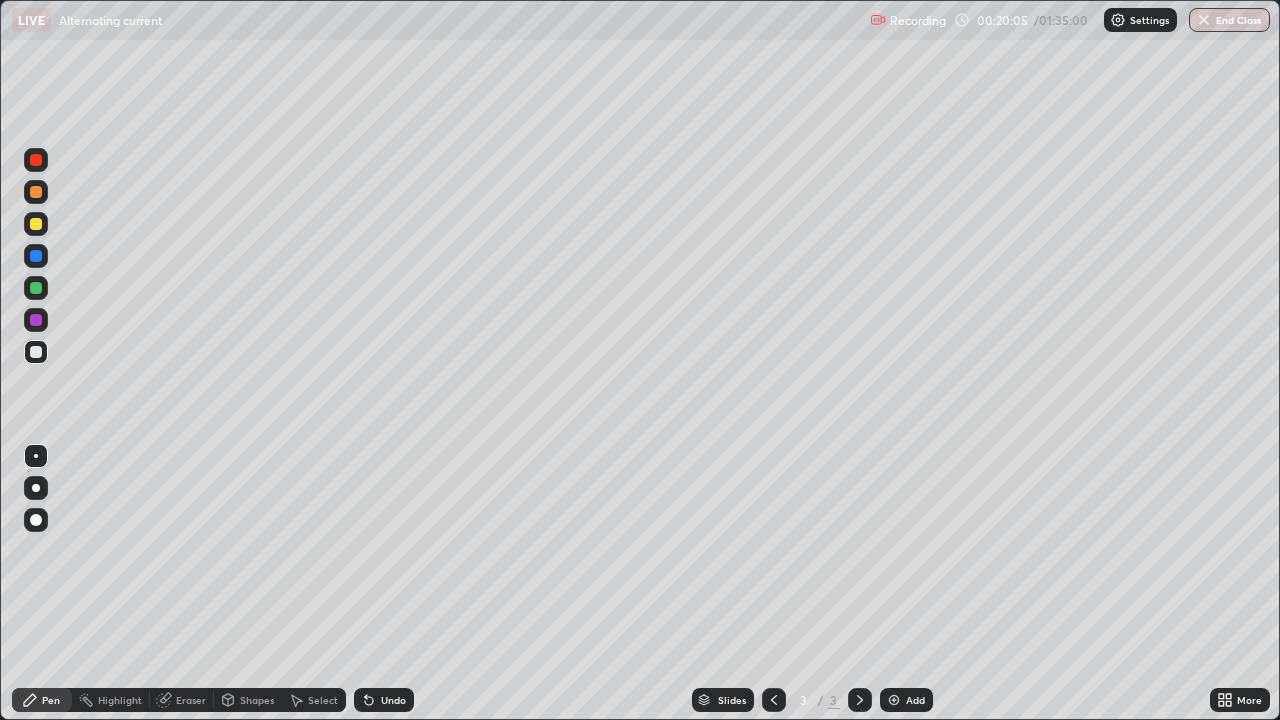 click at bounding box center [894, 700] 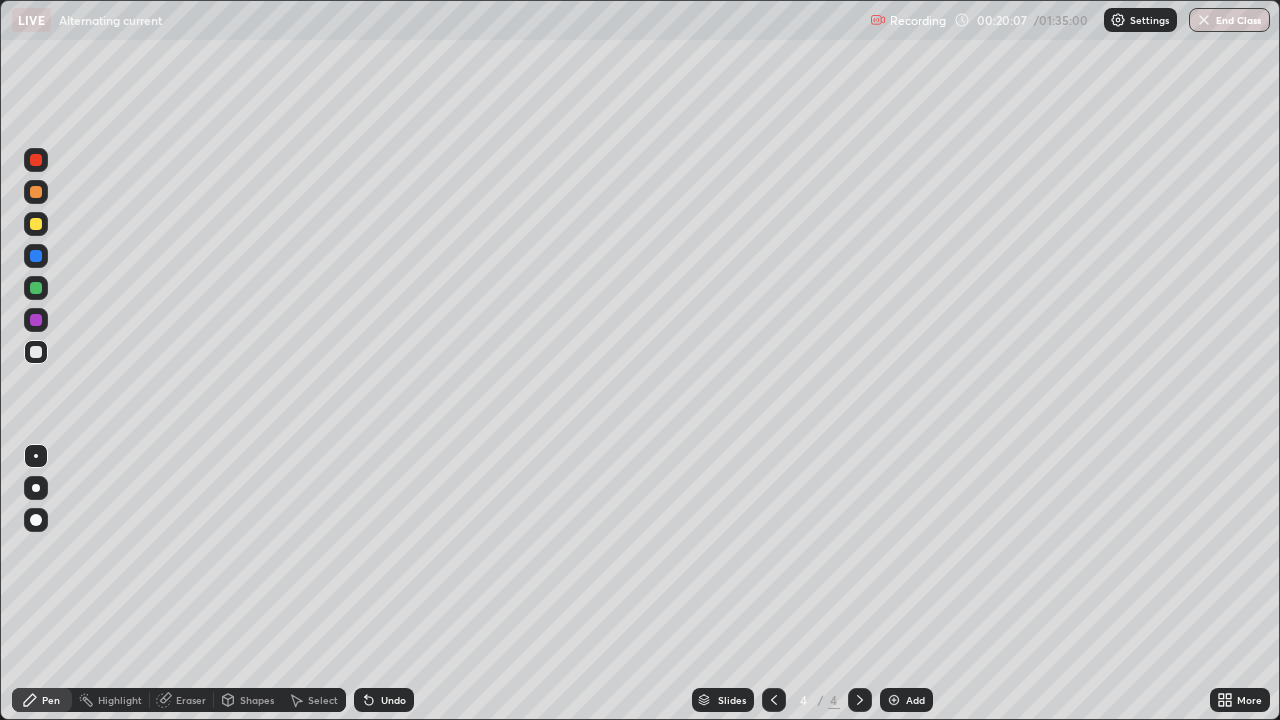 click at bounding box center [36, 288] 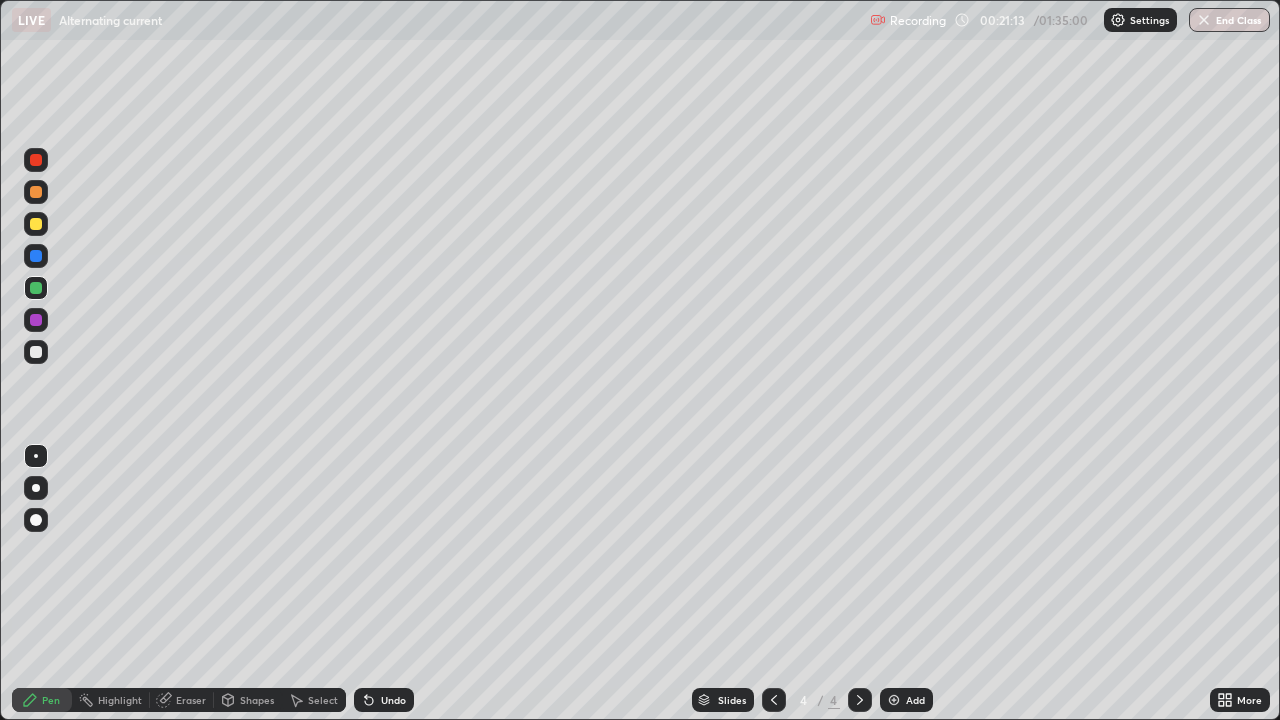 click on "Eraser" at bounding box center [191, 700] 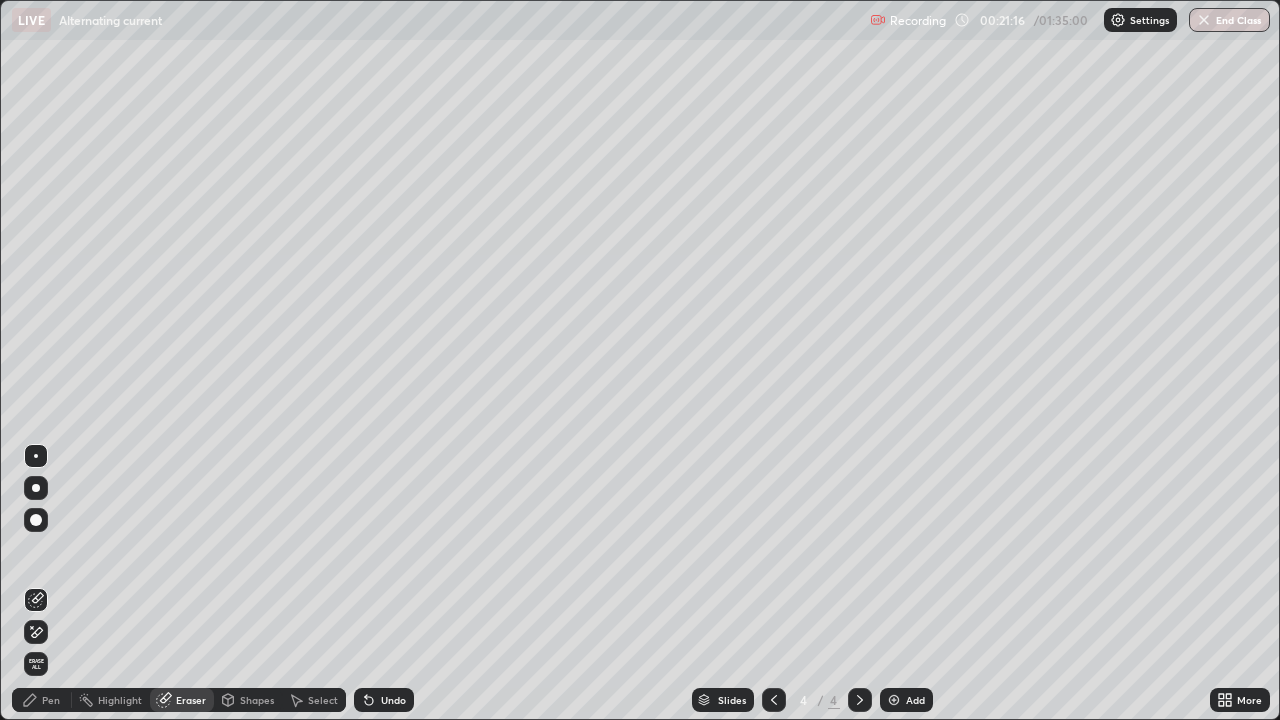 click on "Pen" at bounding box center [51, 700] 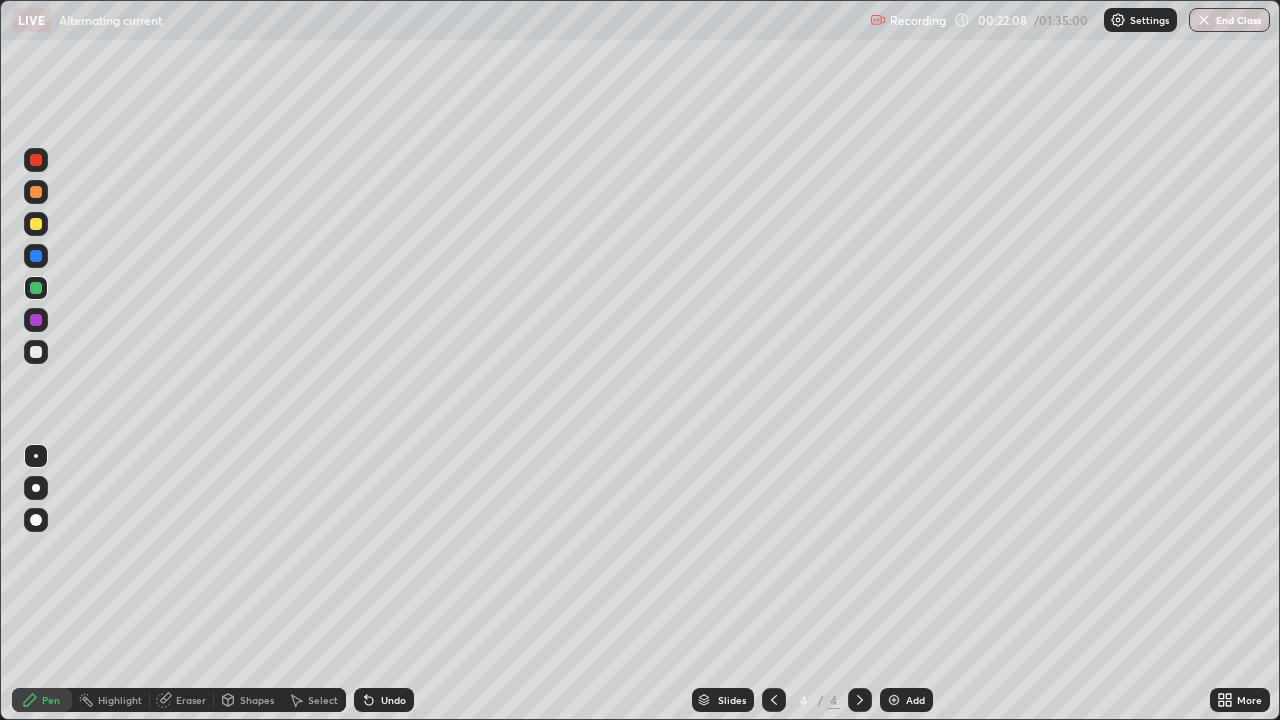 click on "Eraser" at bounding box center (191, 700) 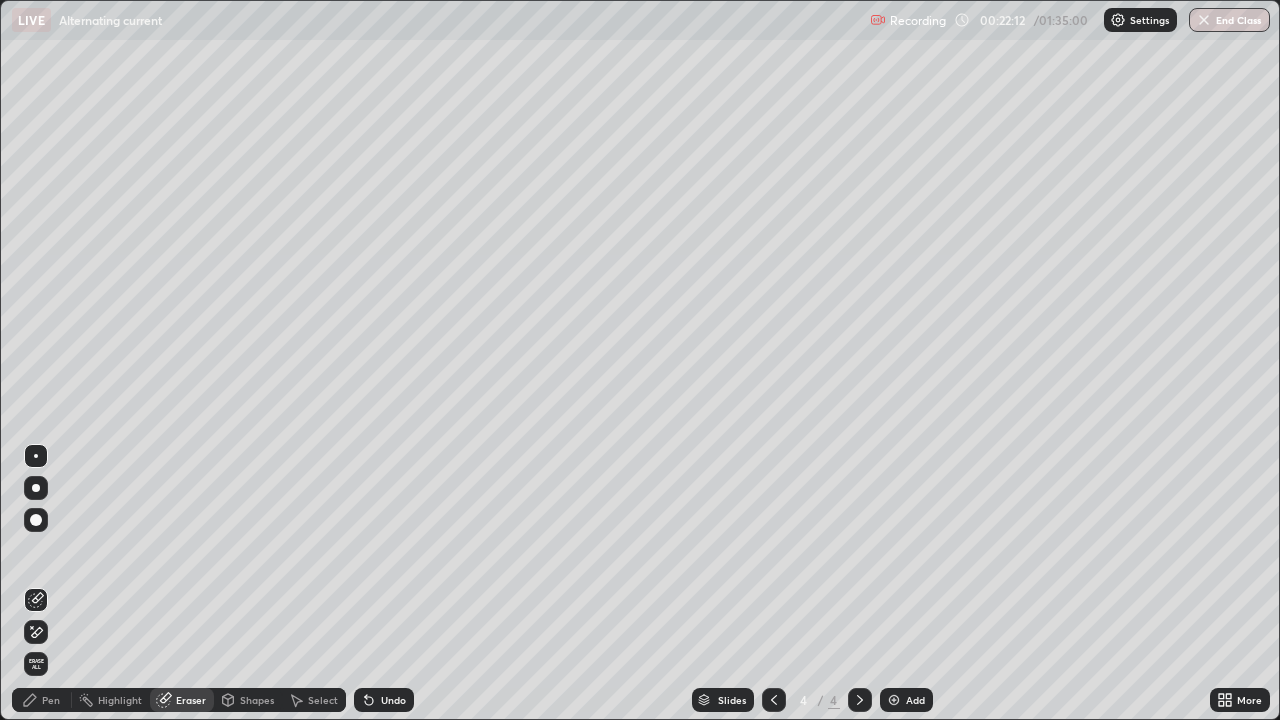 click on "Pen" at bounding box center (51, 700) 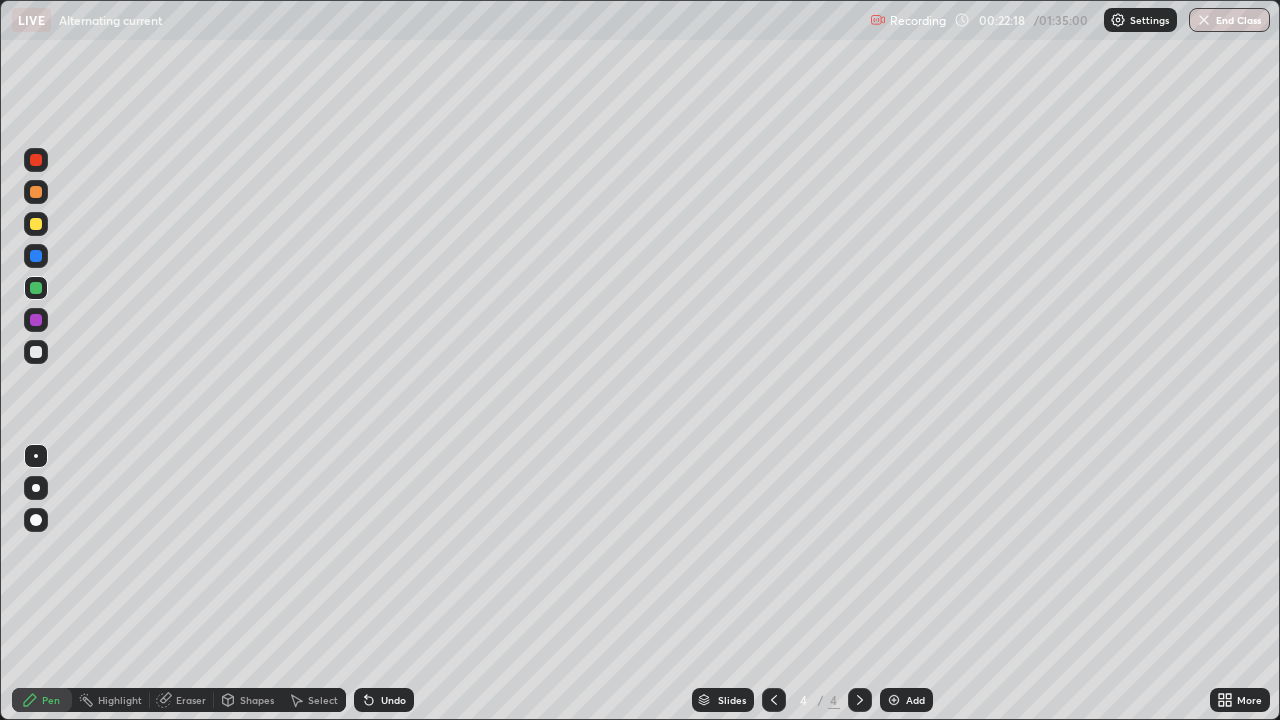 click on "Eraser" at bounding box center [191, 700] 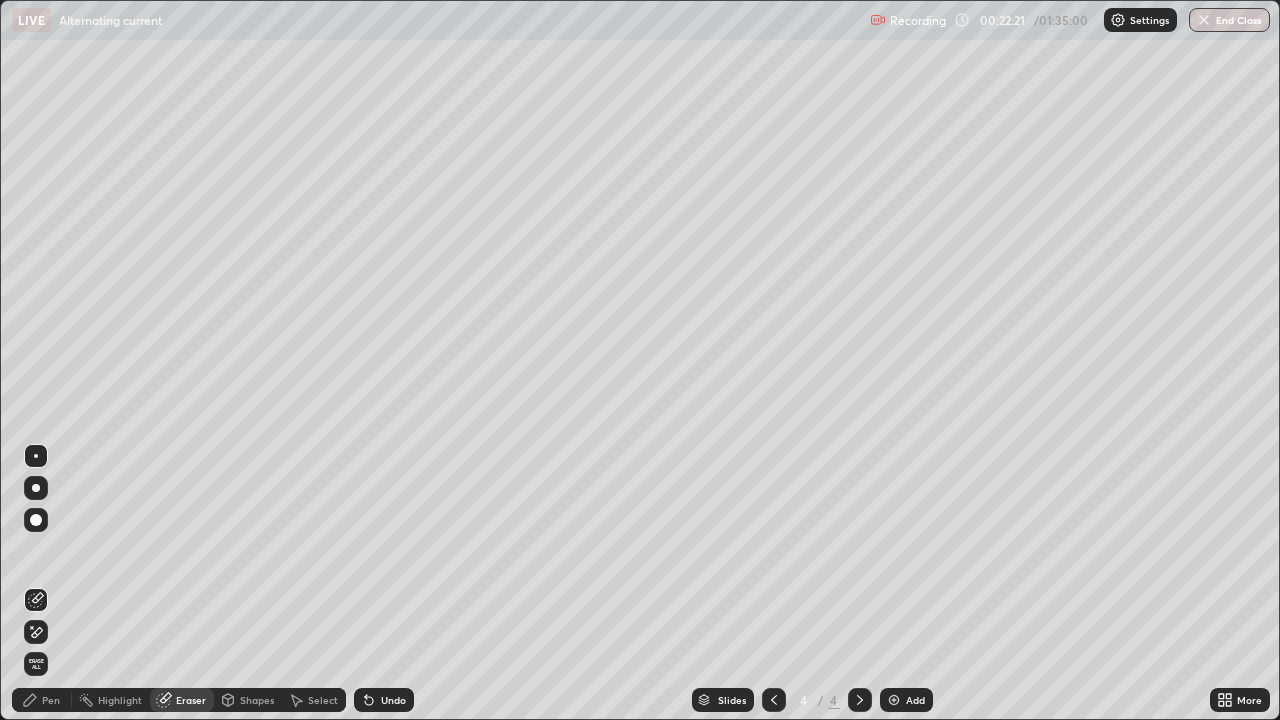 click on "Pen" at bounding box center [51, 700] 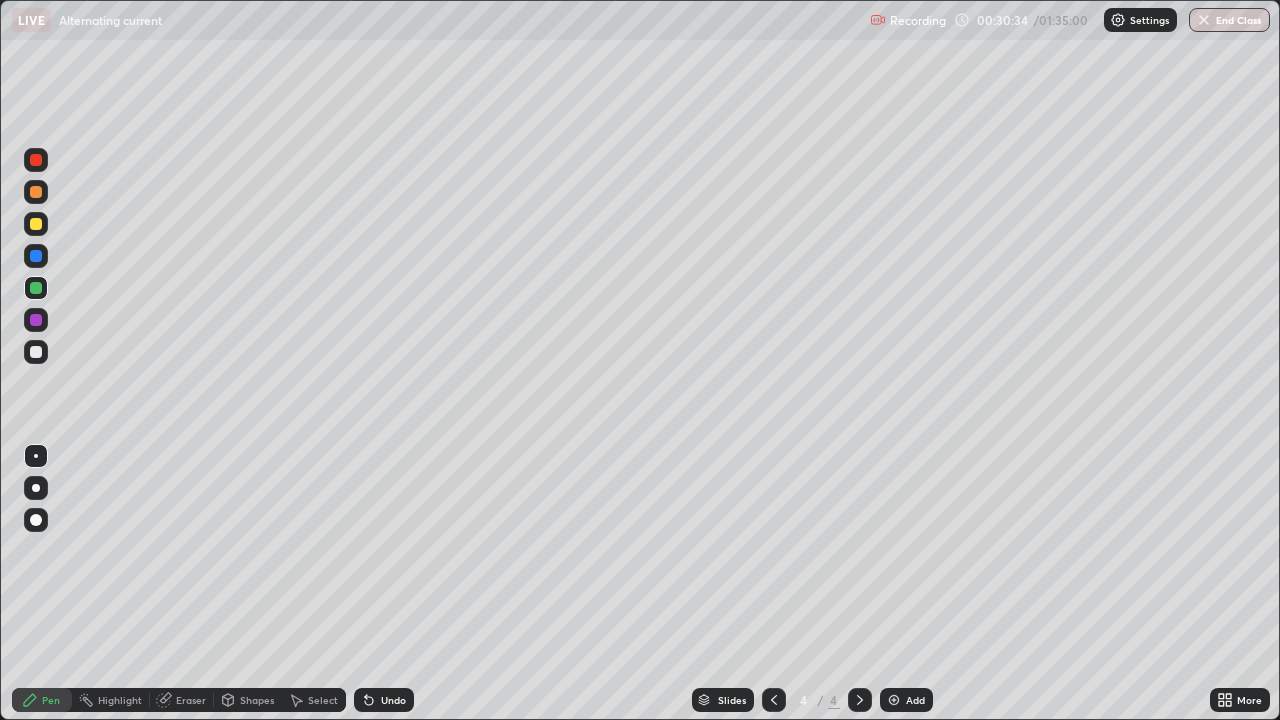 click at bounding box center (894, 700) 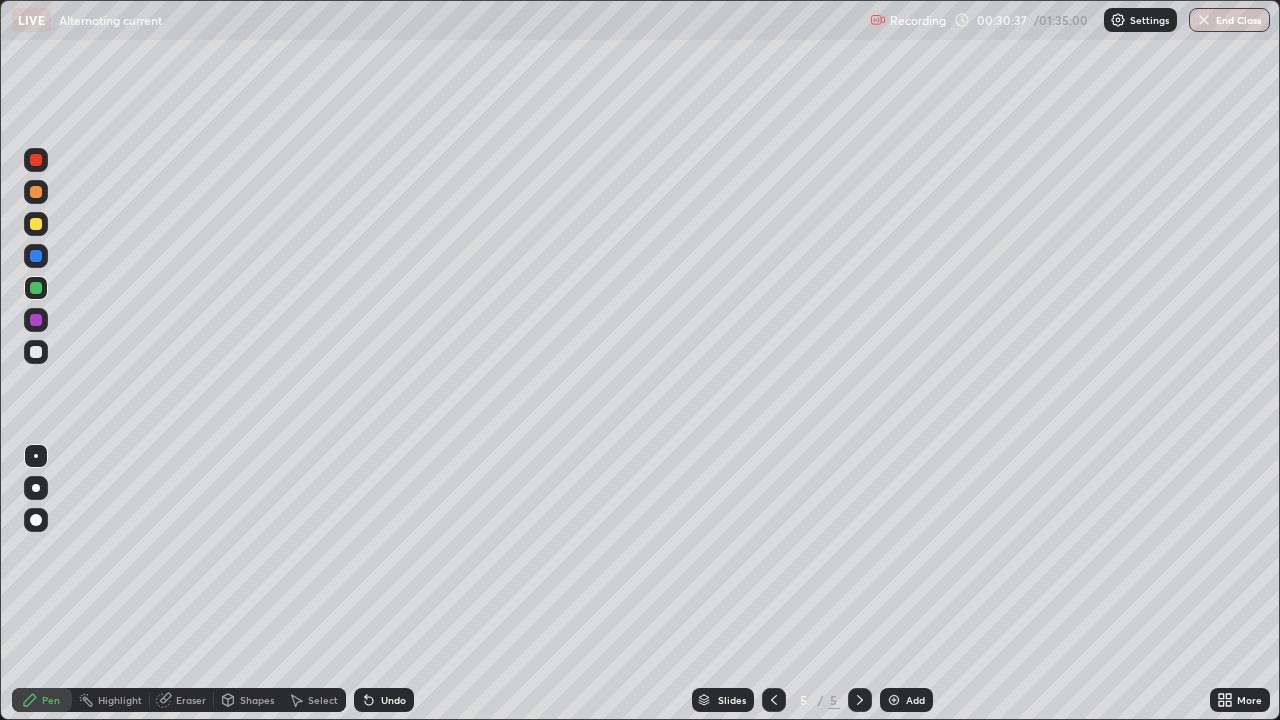 click at bounding box center [36, 224] 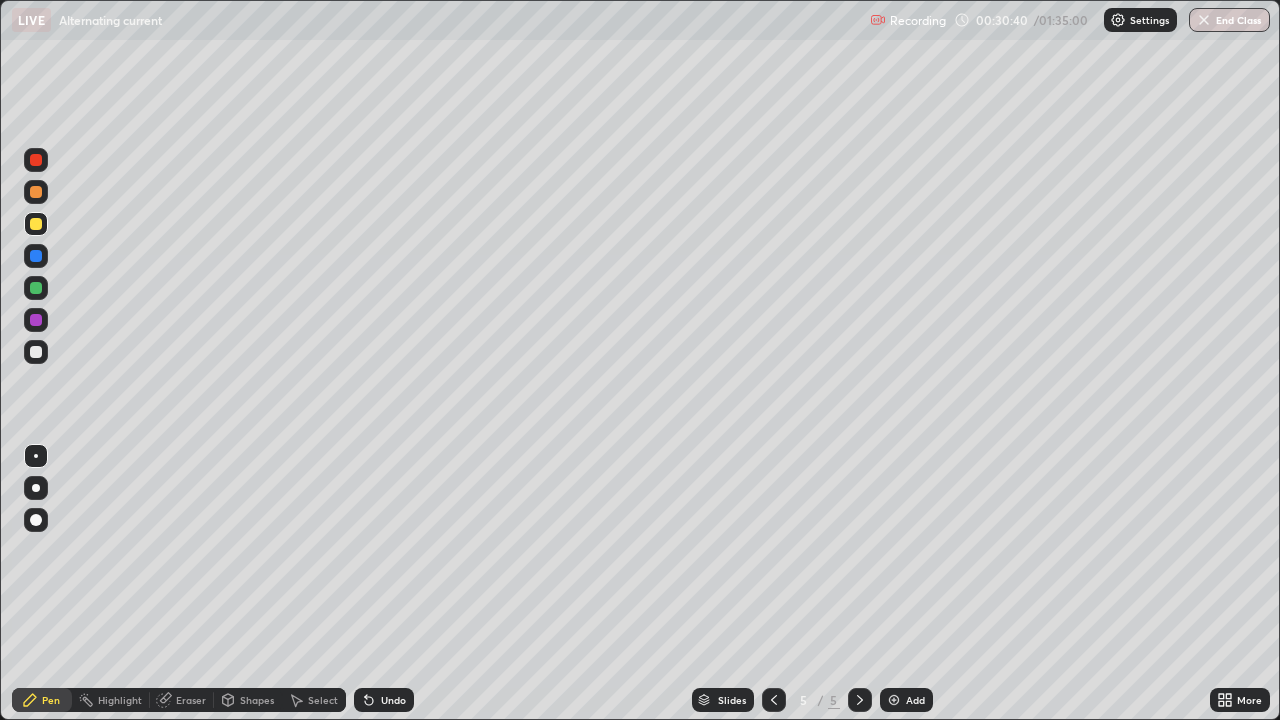 click on "Shapes" at bounding box center (248, 700) 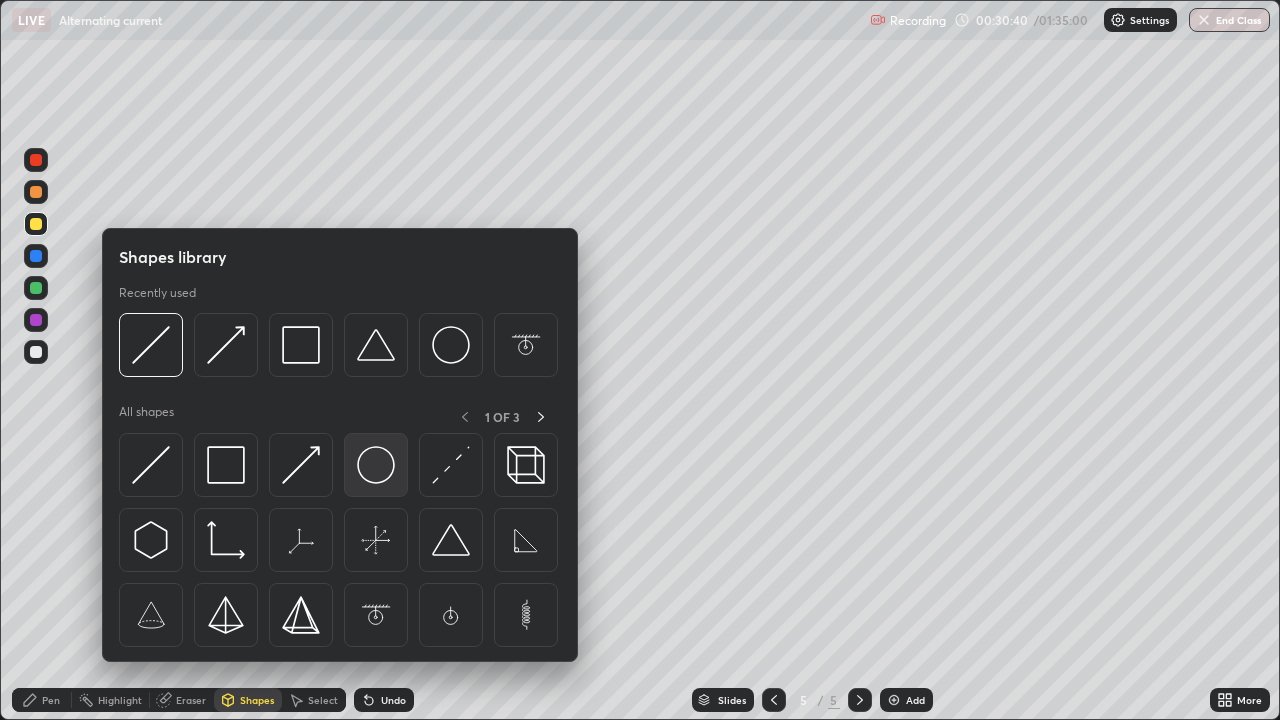 click at bounding box center (376, 465) 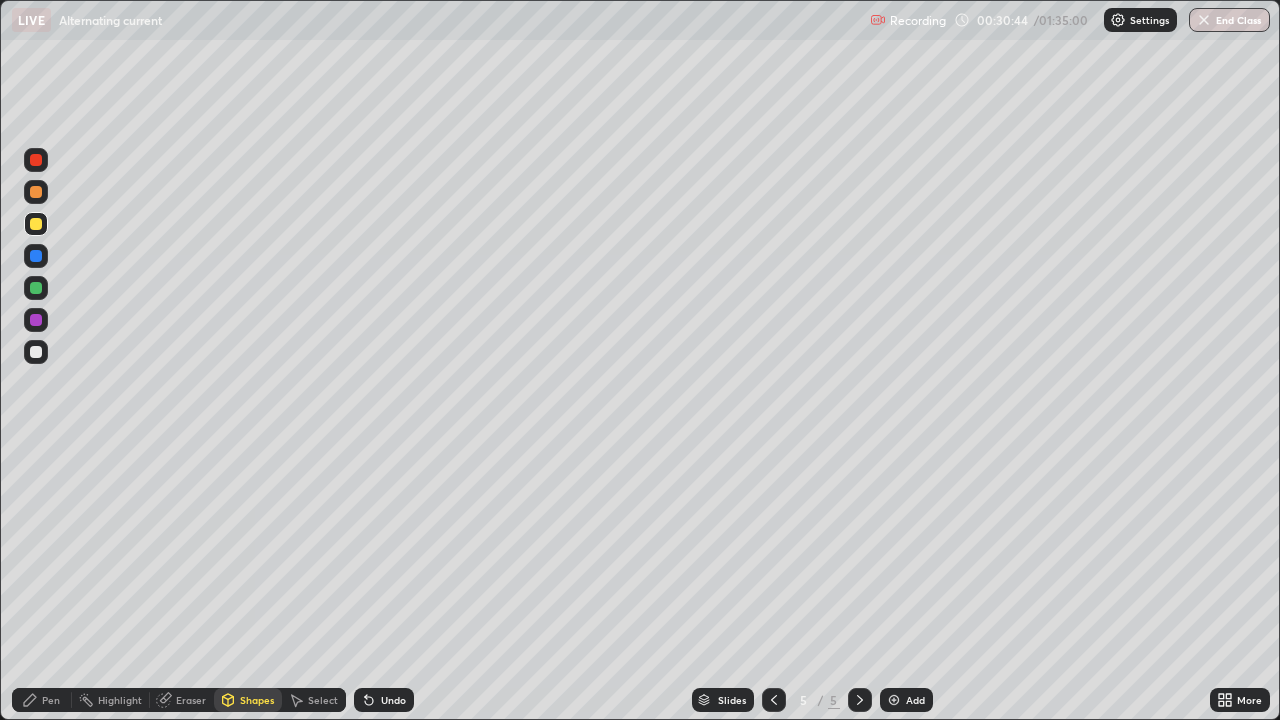 click on "Eraser" at bounding box center (191, 700) 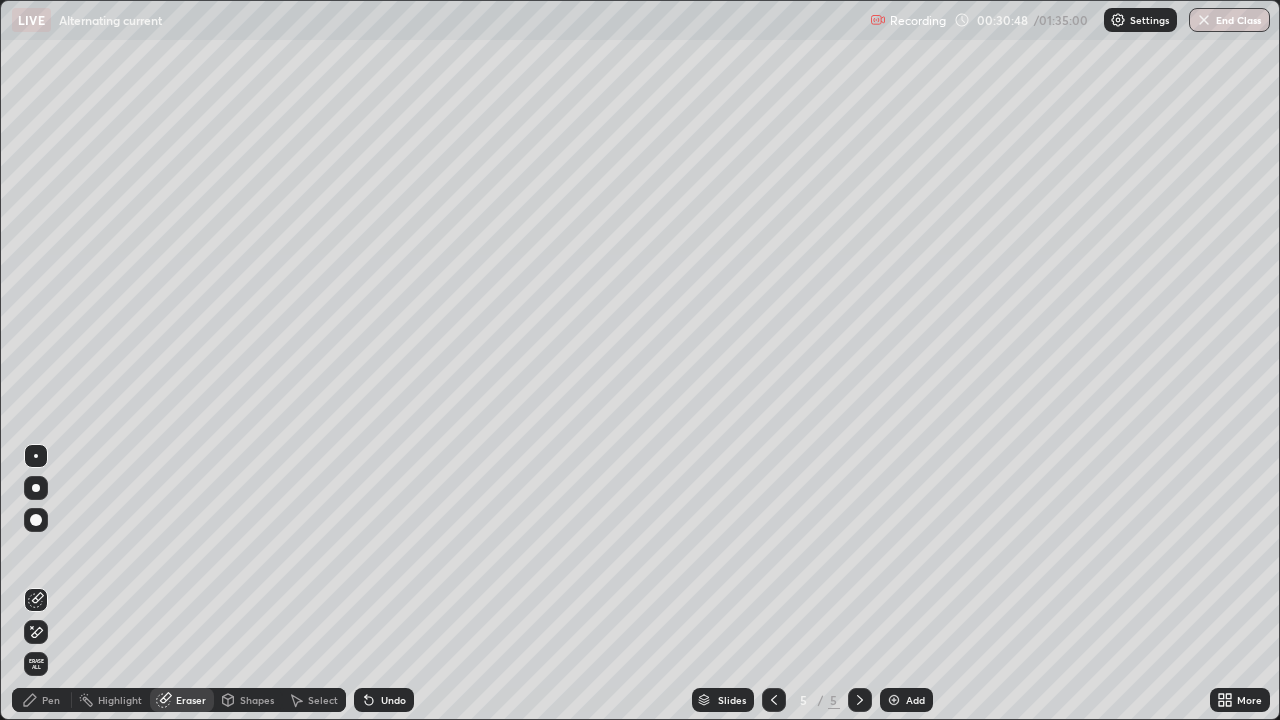 click on "Shapes" at bounding box center [257, 700] 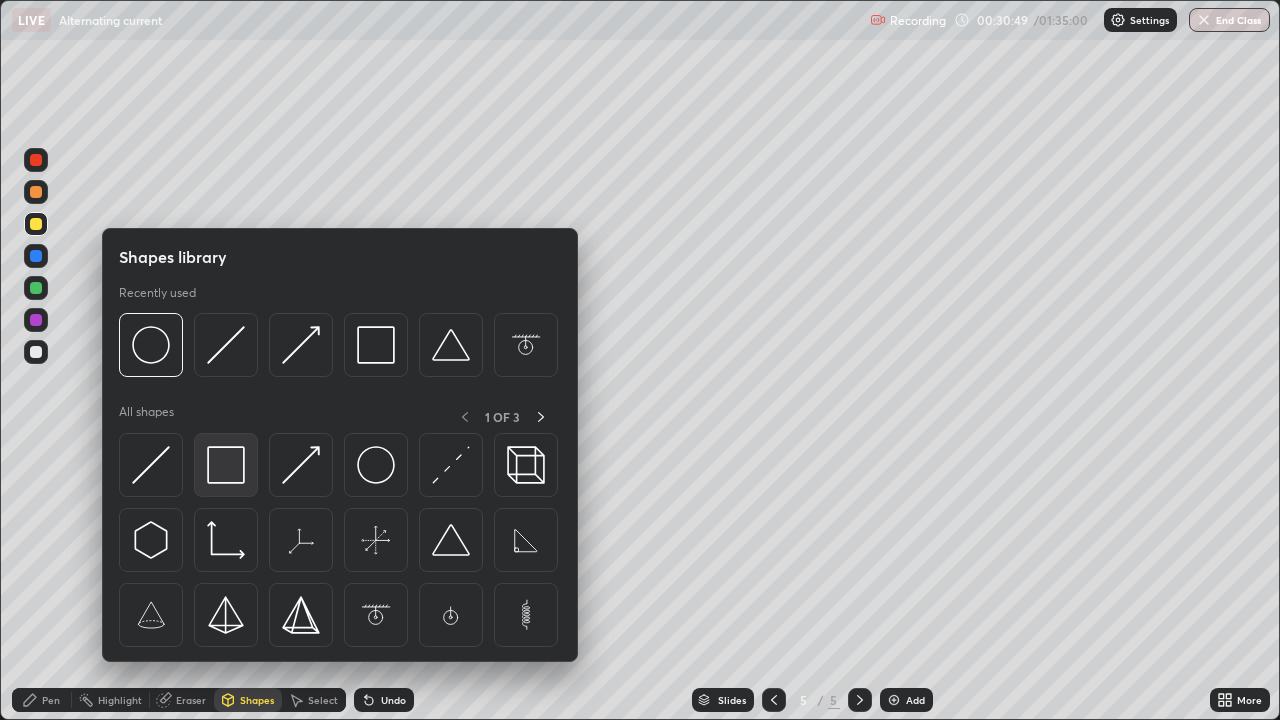 click at bounding box center (226, 465) 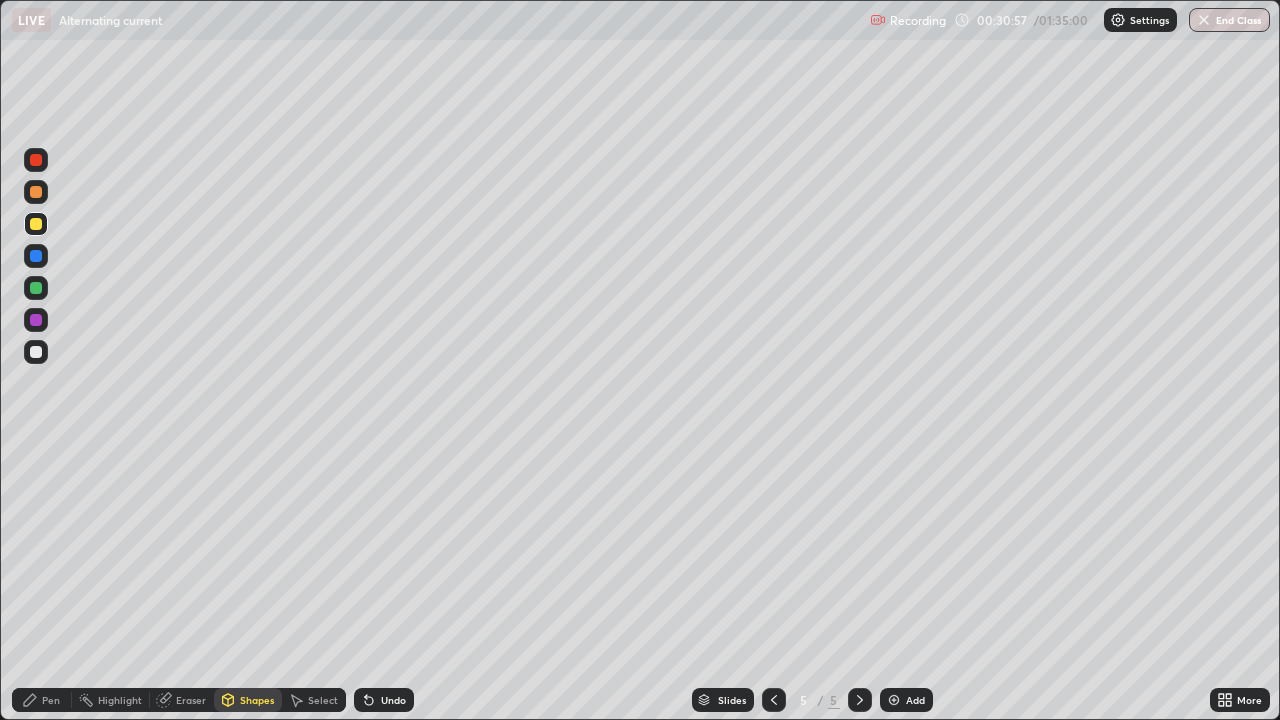 click on "Highlight" at bounding box center [111, 700] 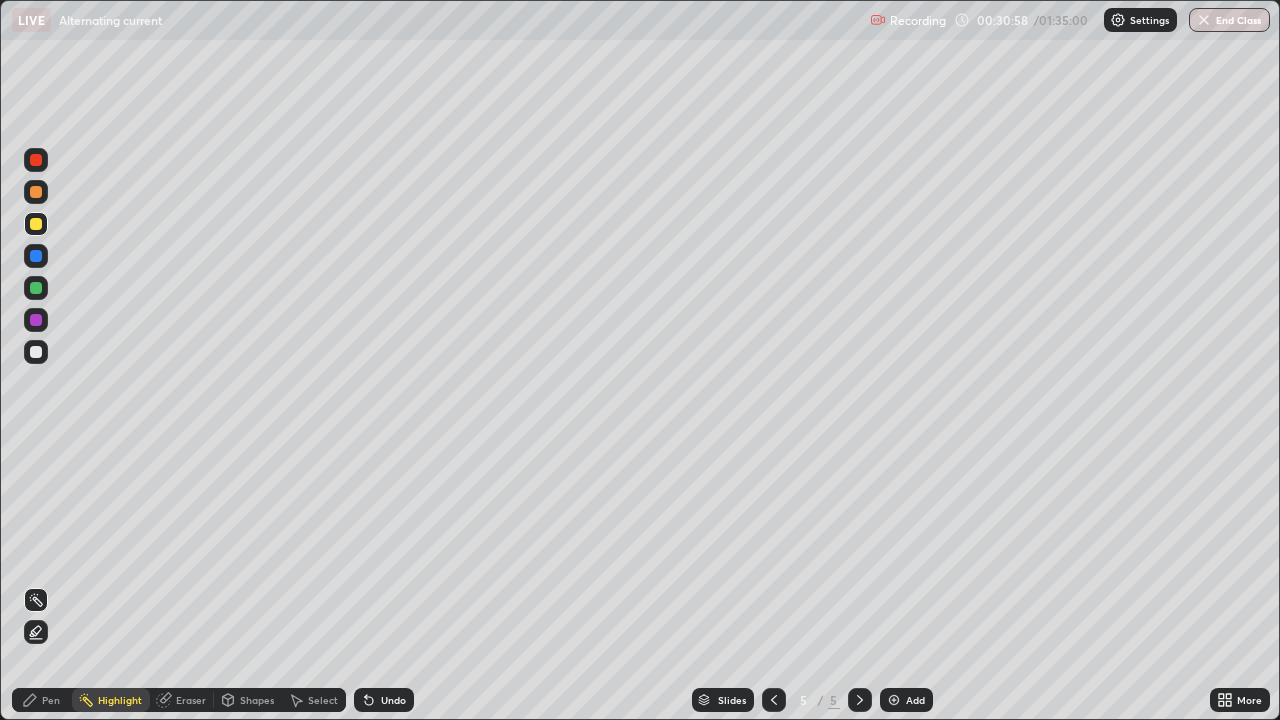 click on "Eraser" at bounding box center [191, 700] 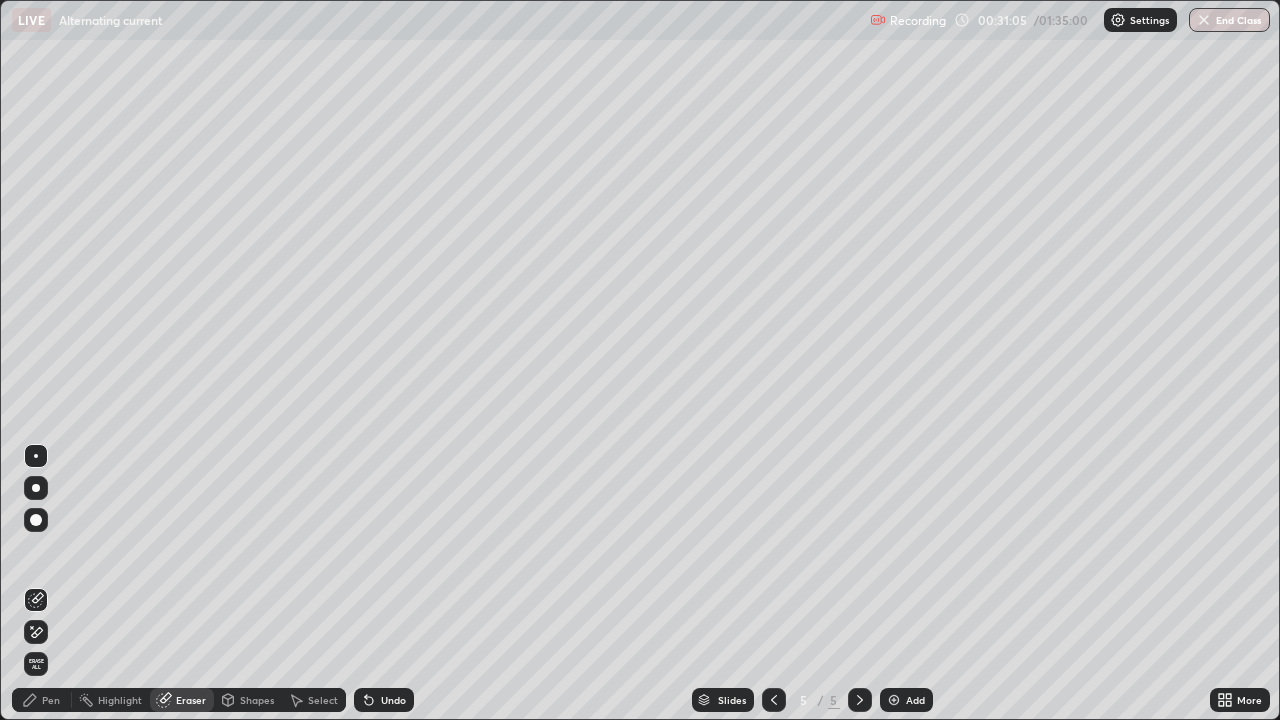 click on "Shapes" at bounding box center (257, 700) 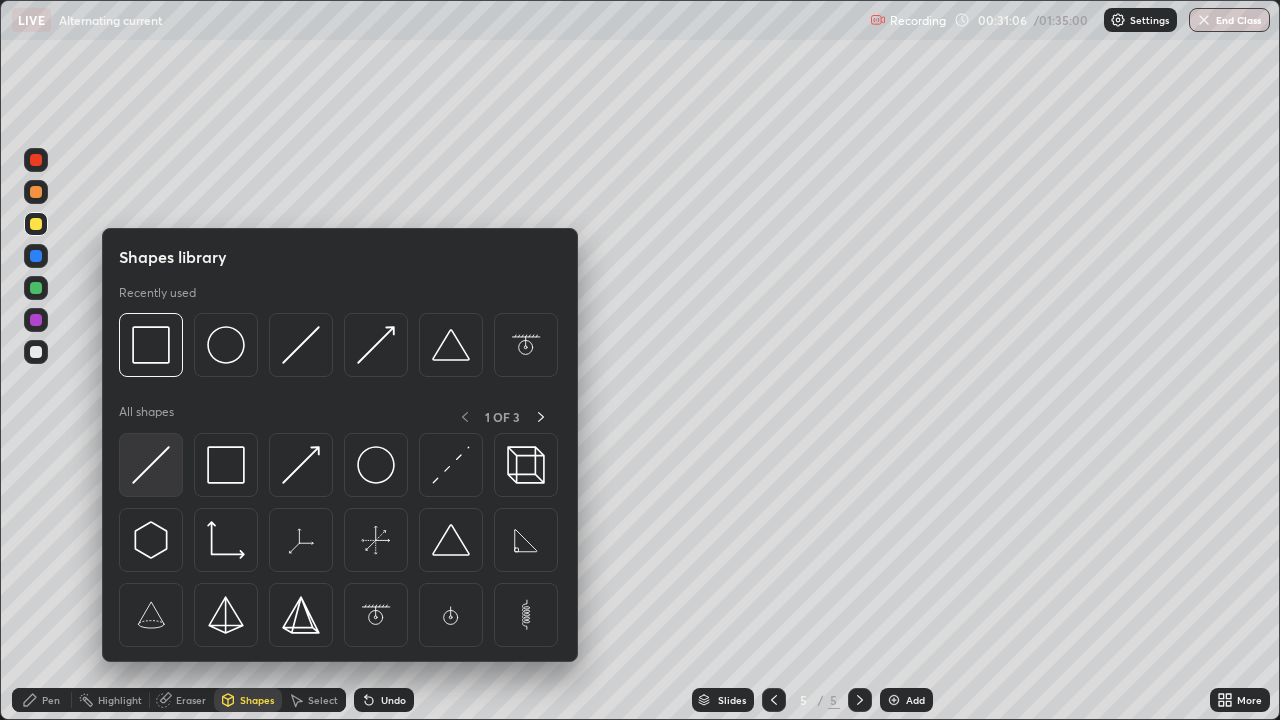 click at bounding box center [151, 465] 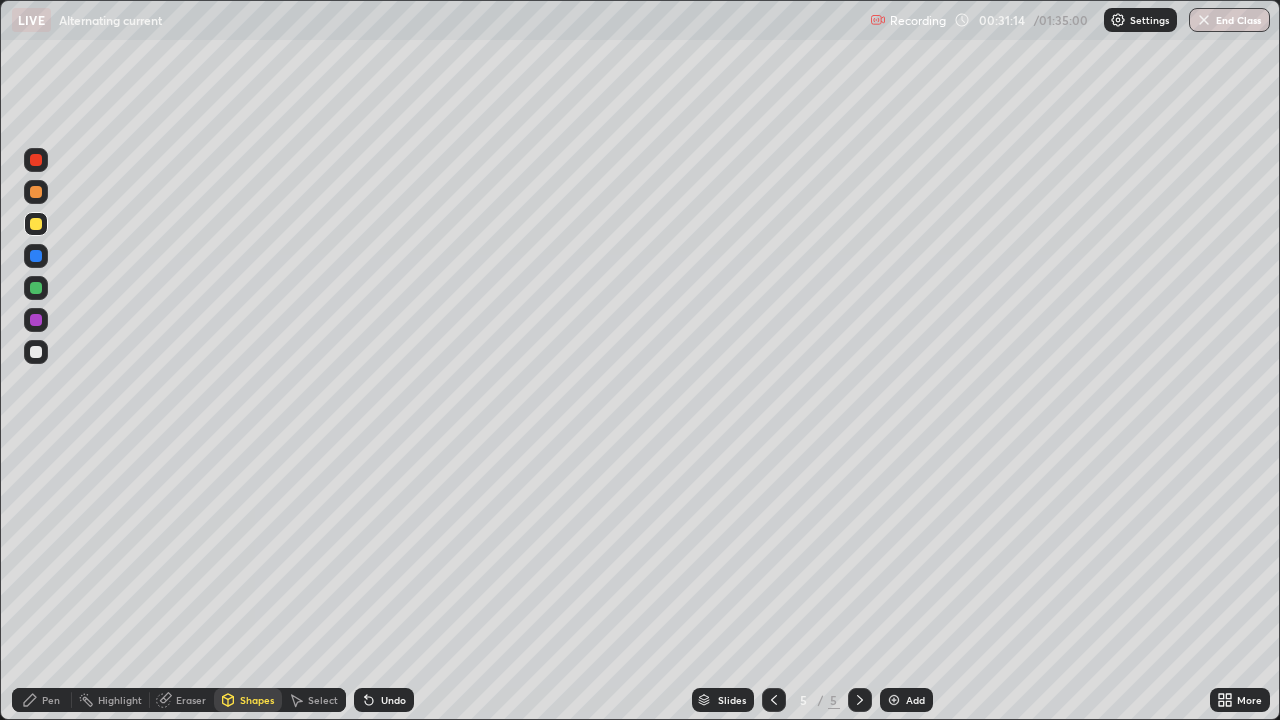 click on "Shapes" at bounding box center [257, 700] 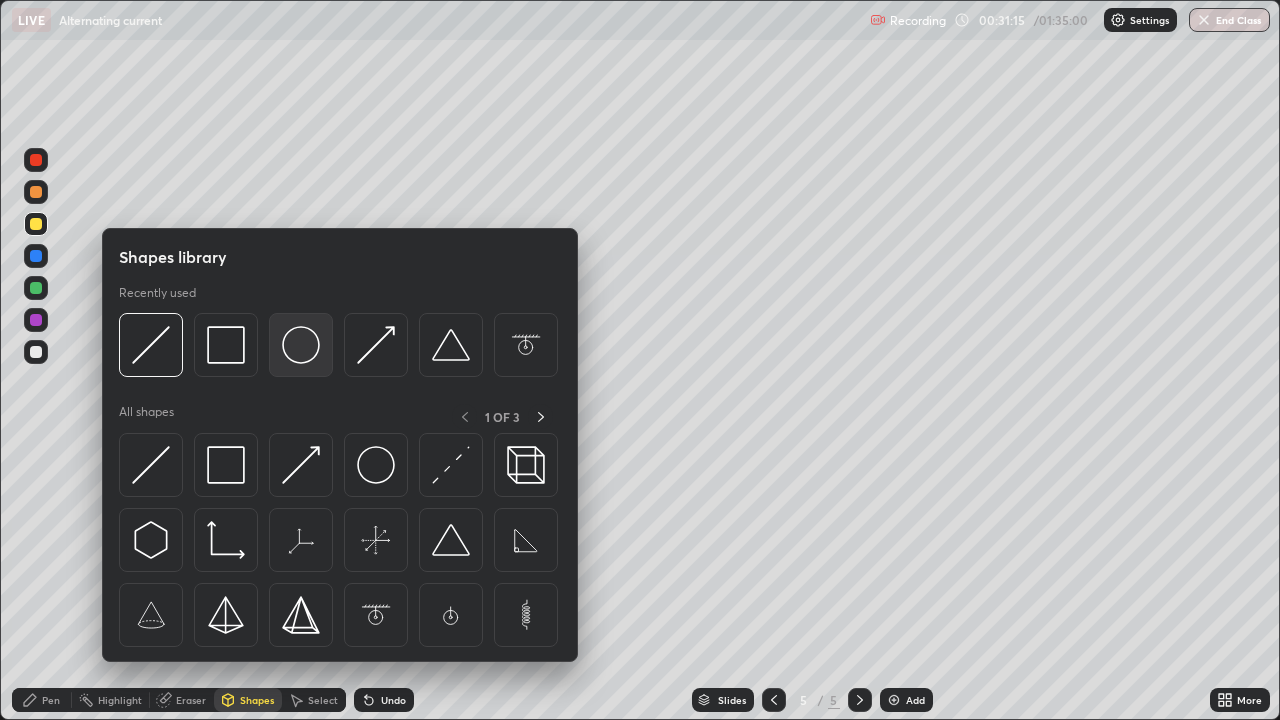 click at bounding box center [301, 345] 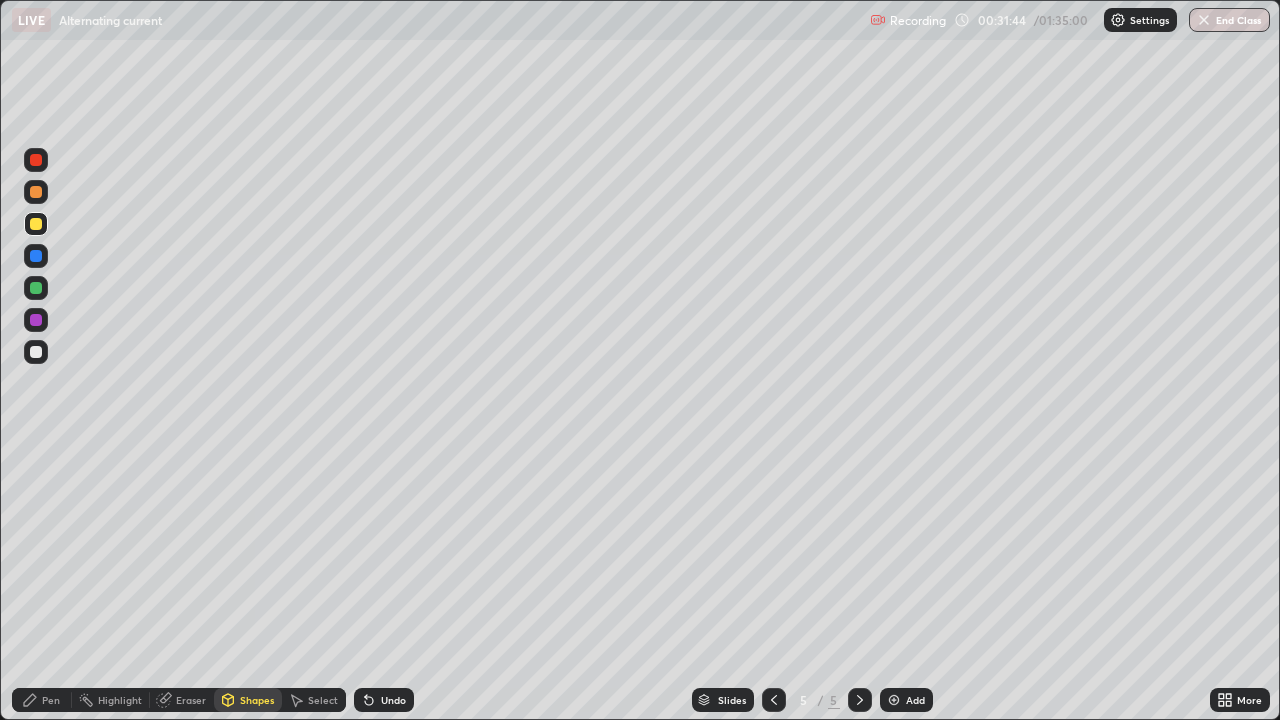 click on "Pen" at bounding box center [51, 700] 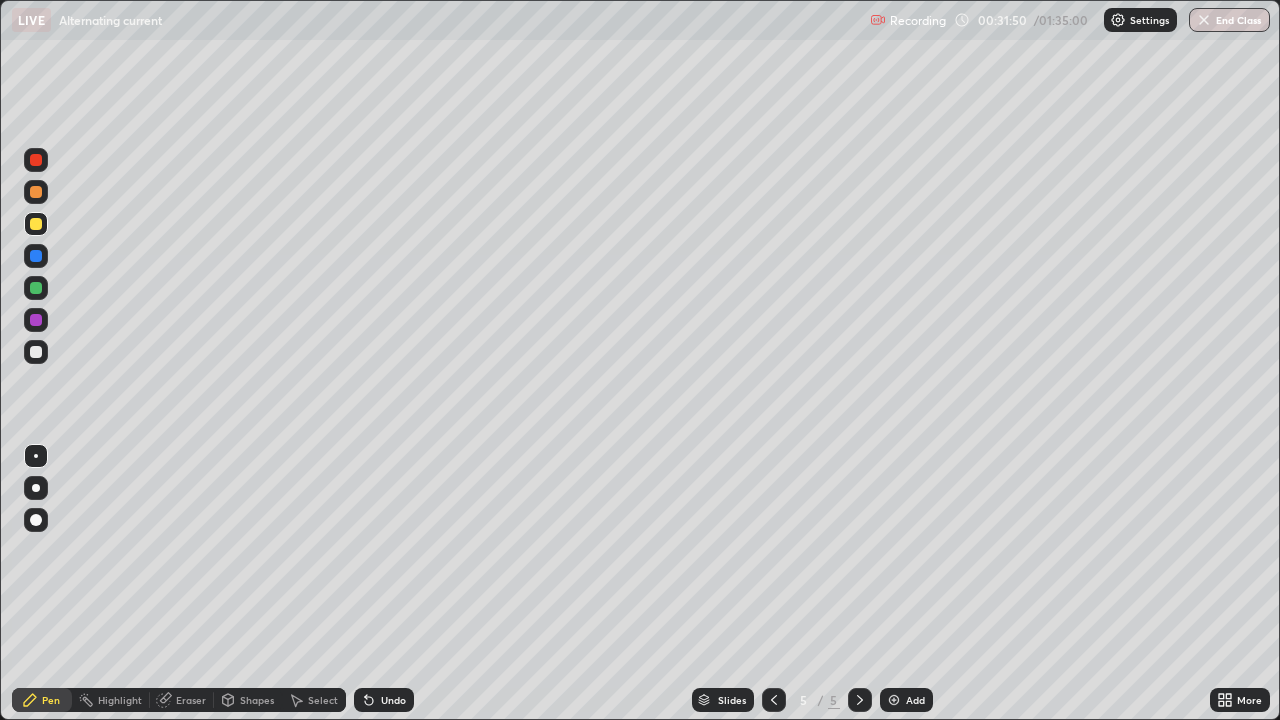 click on "Shapes" at bounding box center (257, 700) 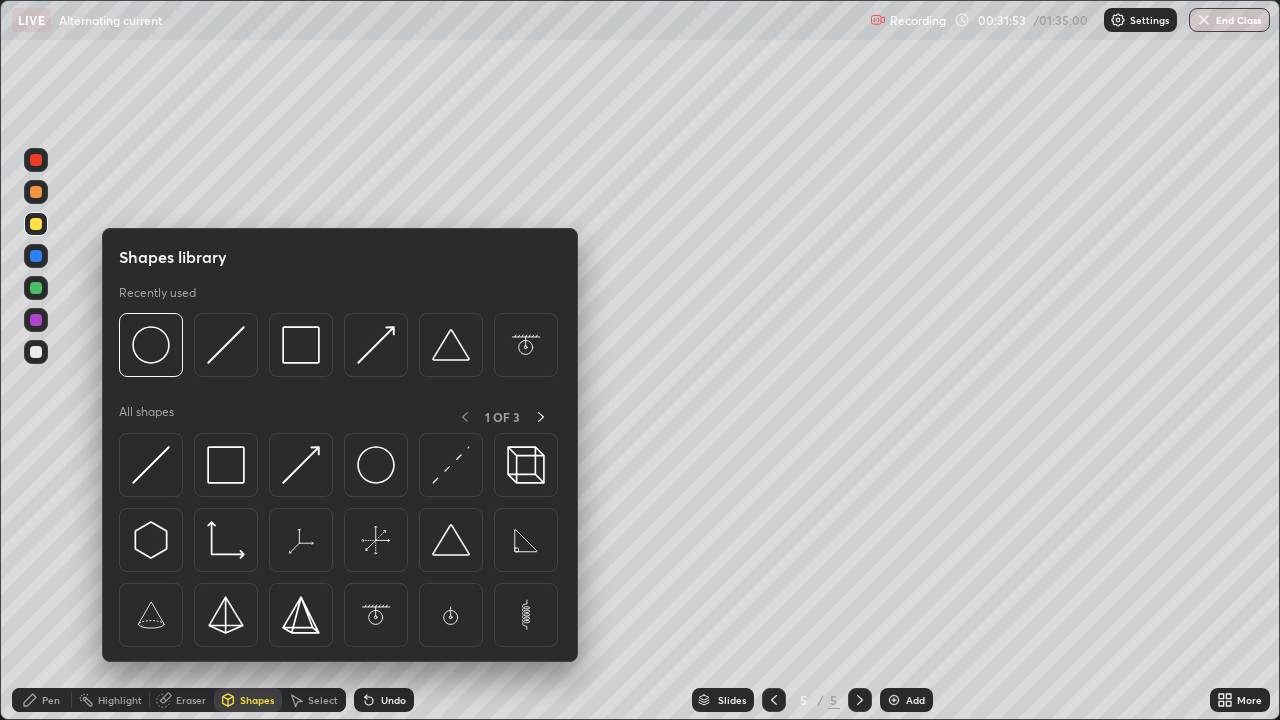 click on "Slides 5 / 5 Add" at bounding box center [812, 700] 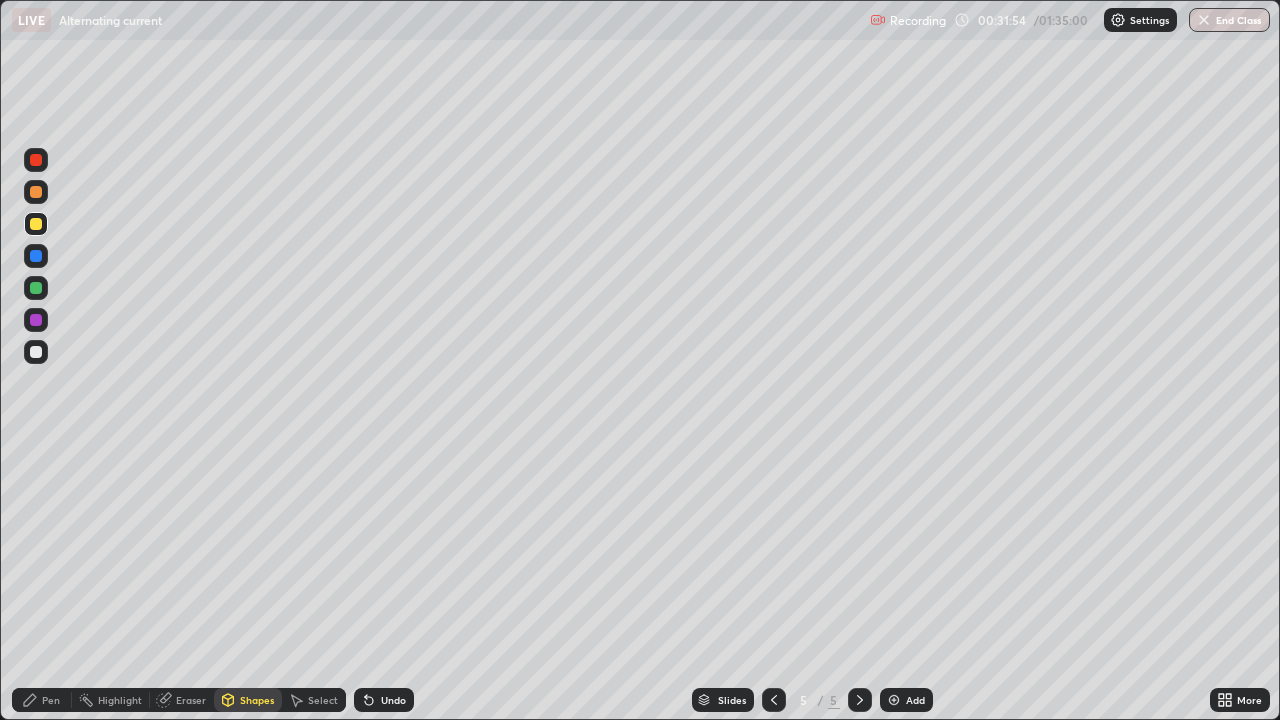 click on "Shapes" at bounding box center [257, 700] 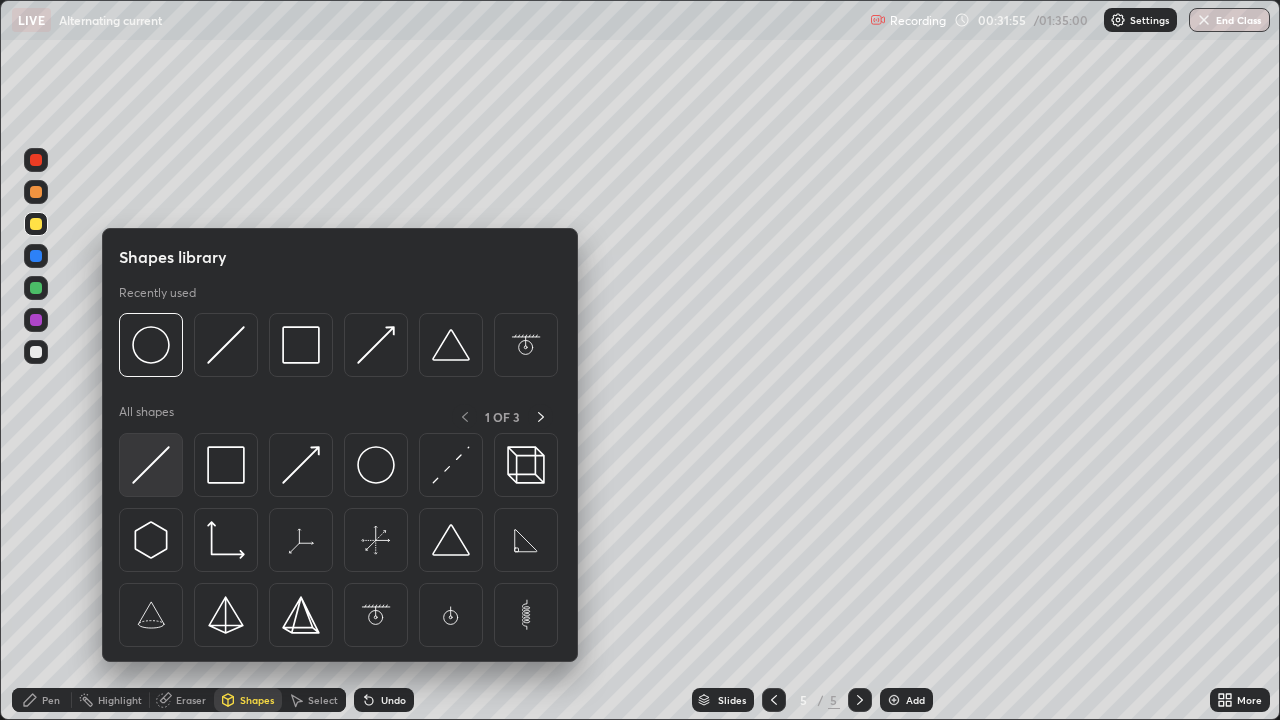 click at bounding box center [151, 465] 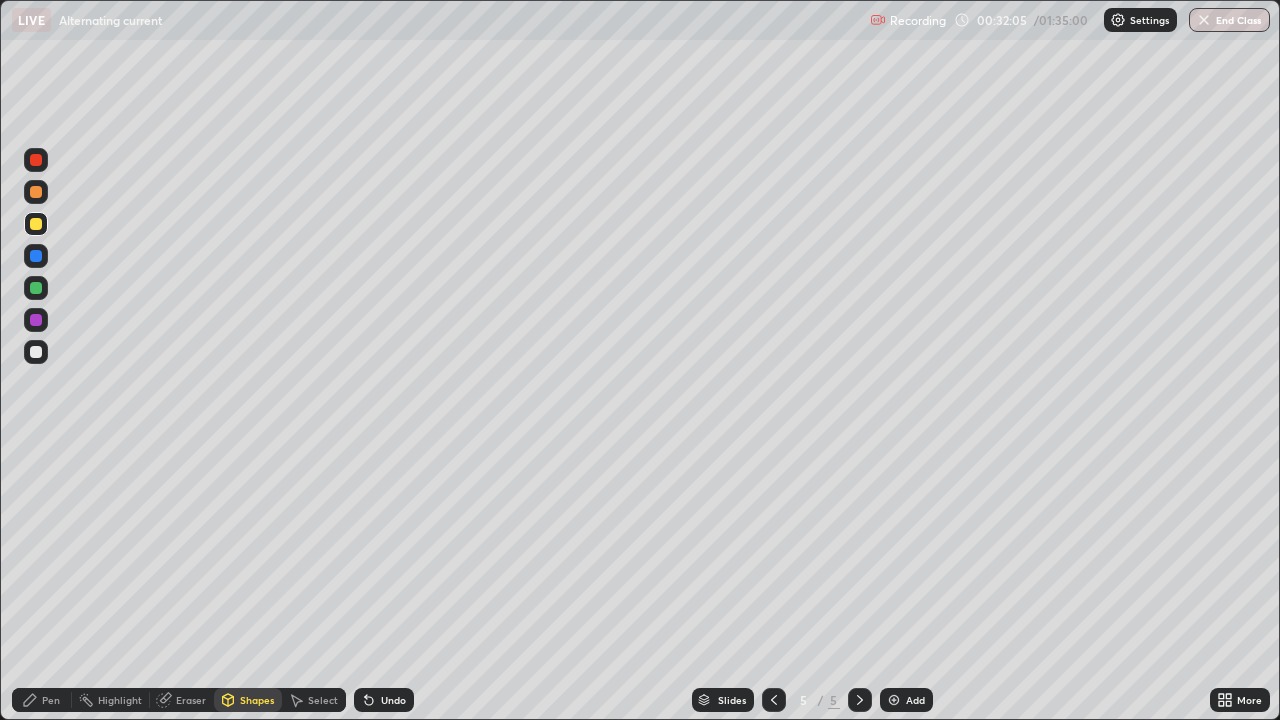click on "Eraser" at bounding box center [191, 700] 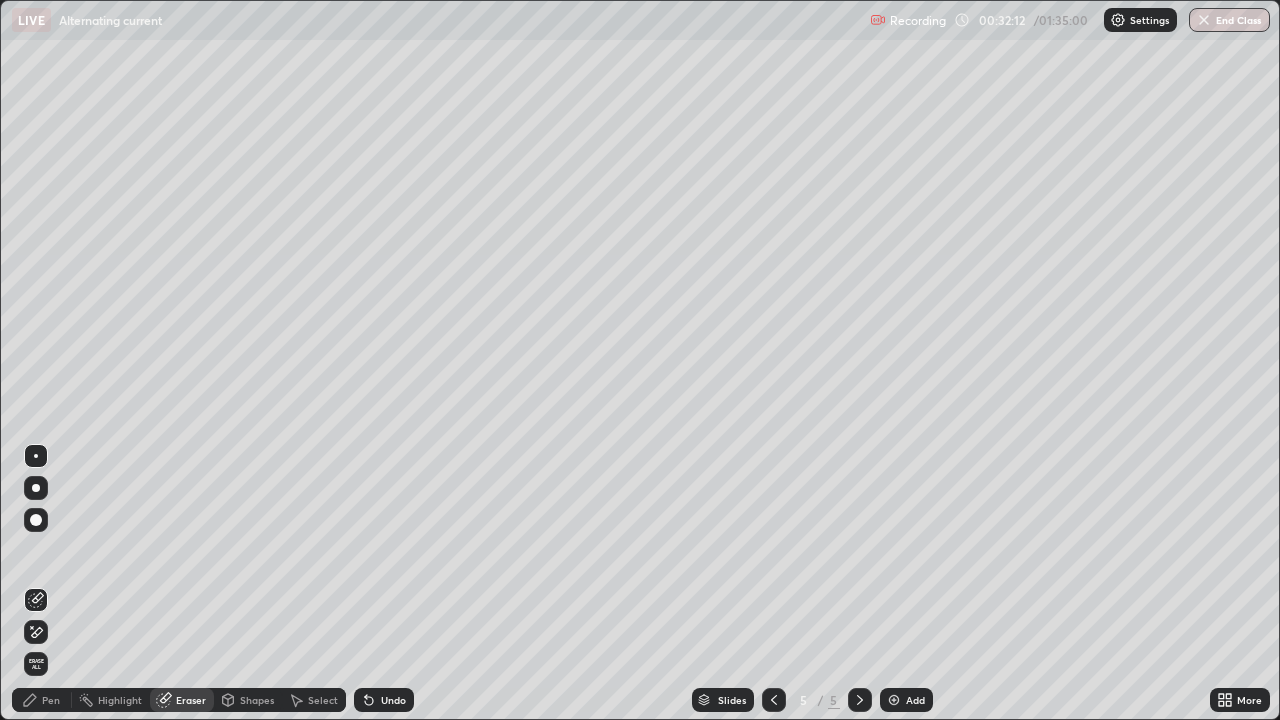 click on "Shapes" at bounding box center (257, 700) 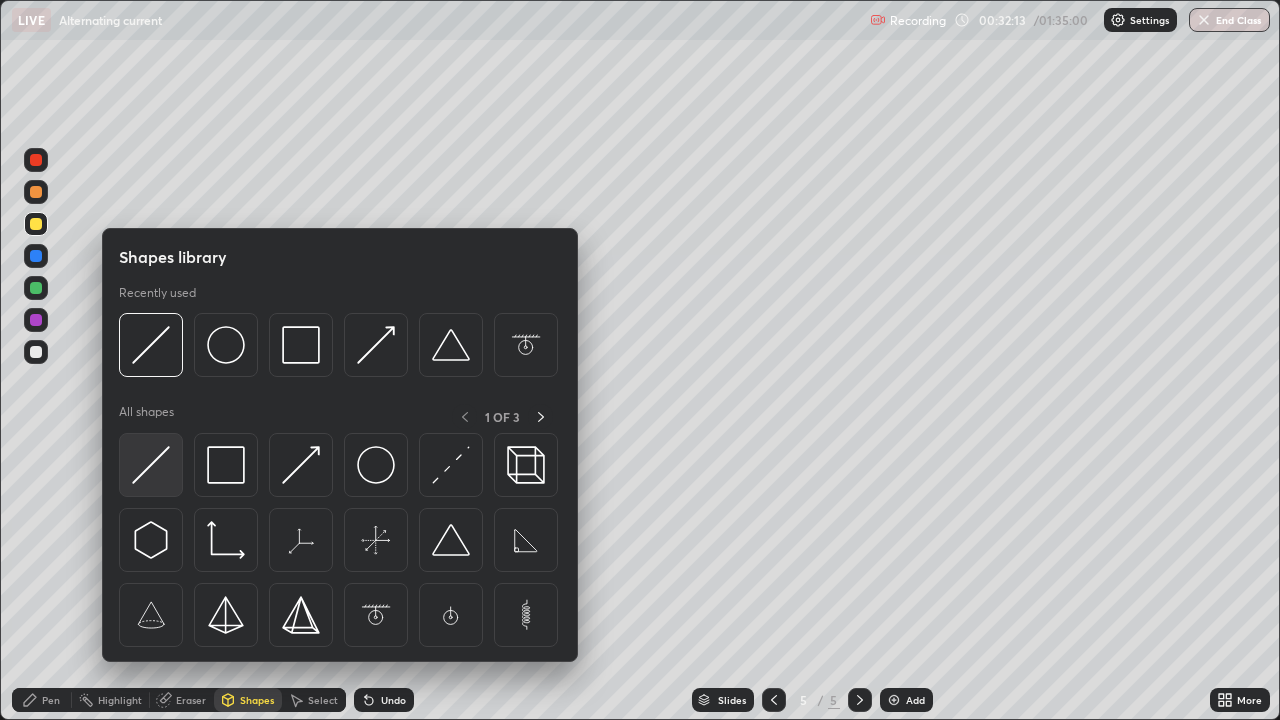 click at bounding box center [151, 465] 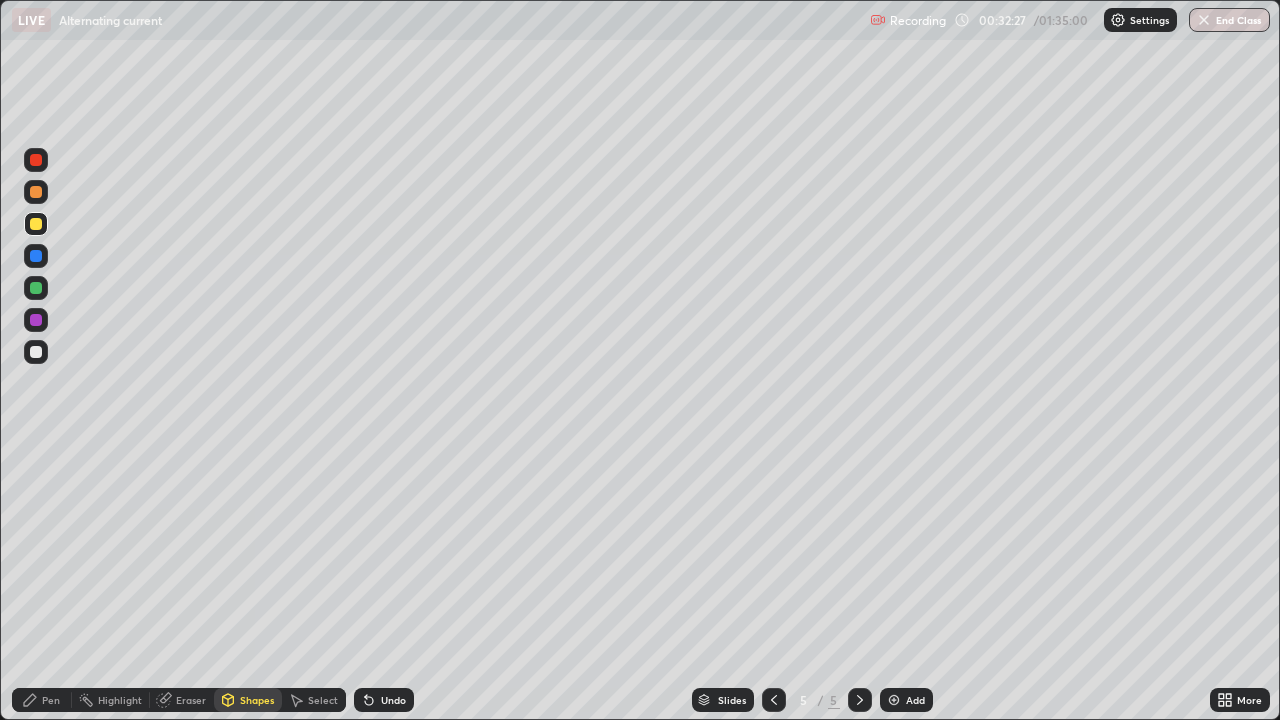 click on "Shapes" at bounding box center [248, 700] 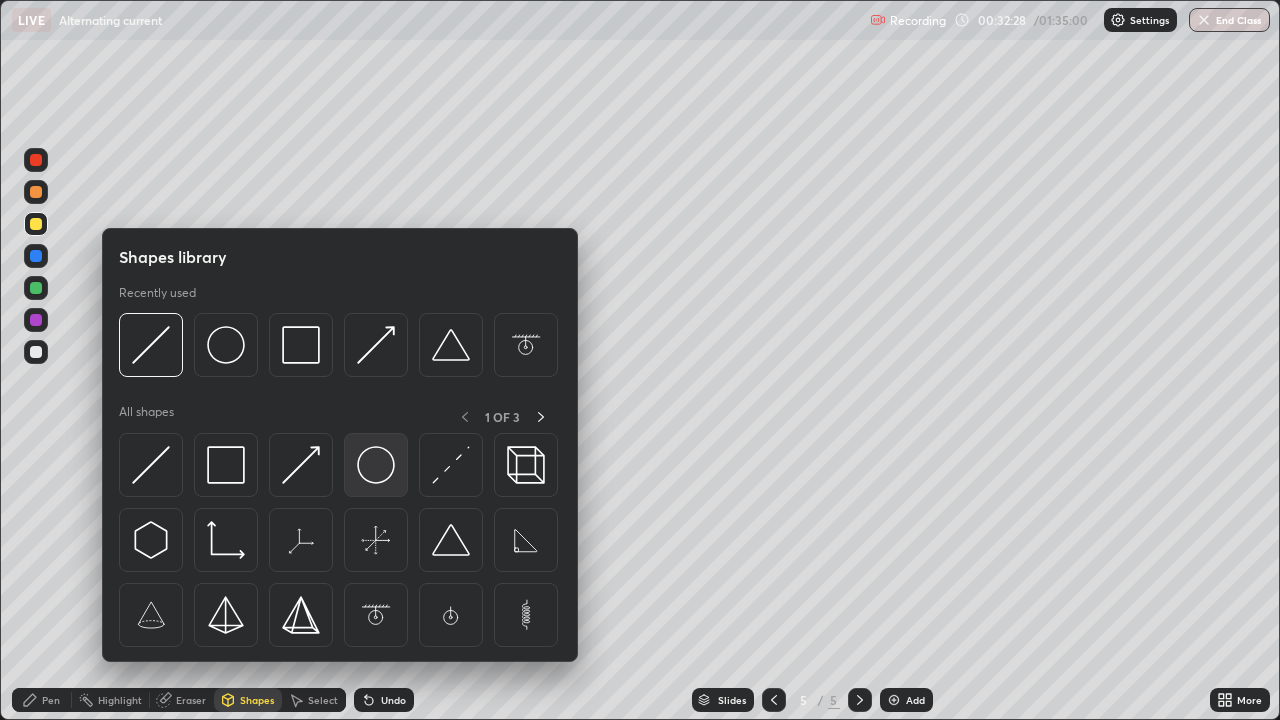 click at bounding box center [376, 465] 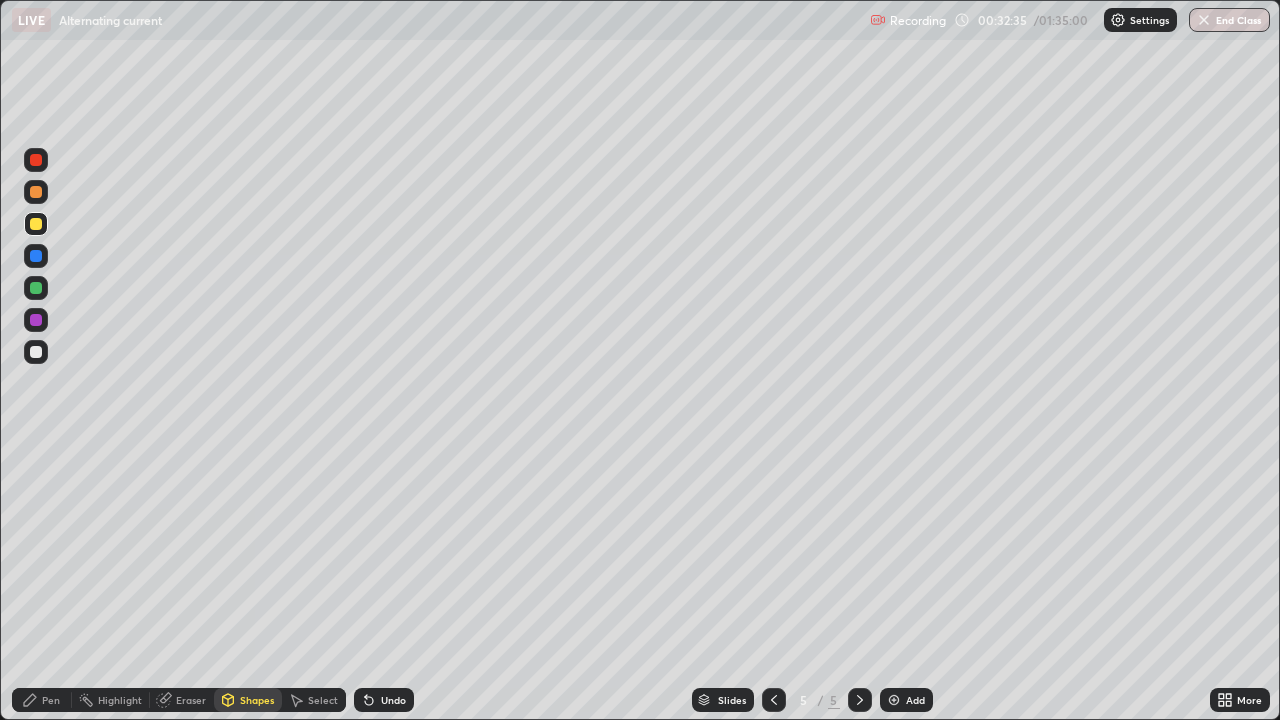 click on "Shapes" at bounding box center [257, 700] 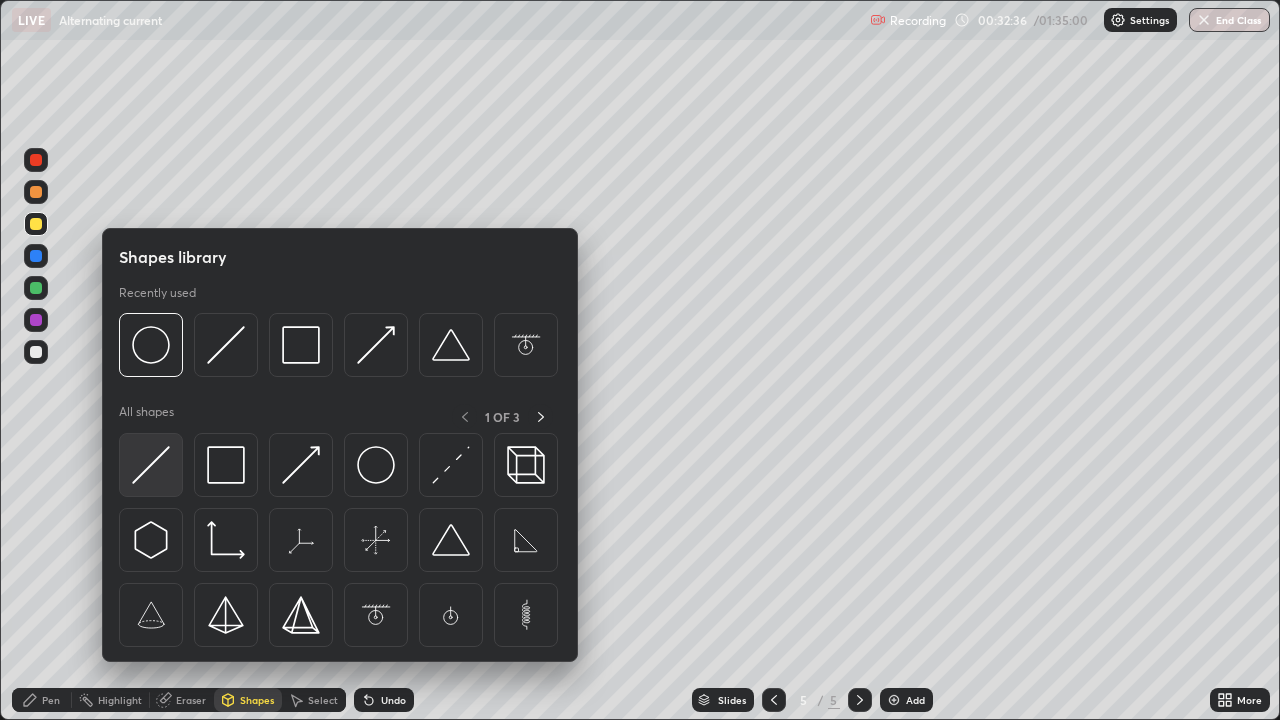 click at bounding box center (151, 465) 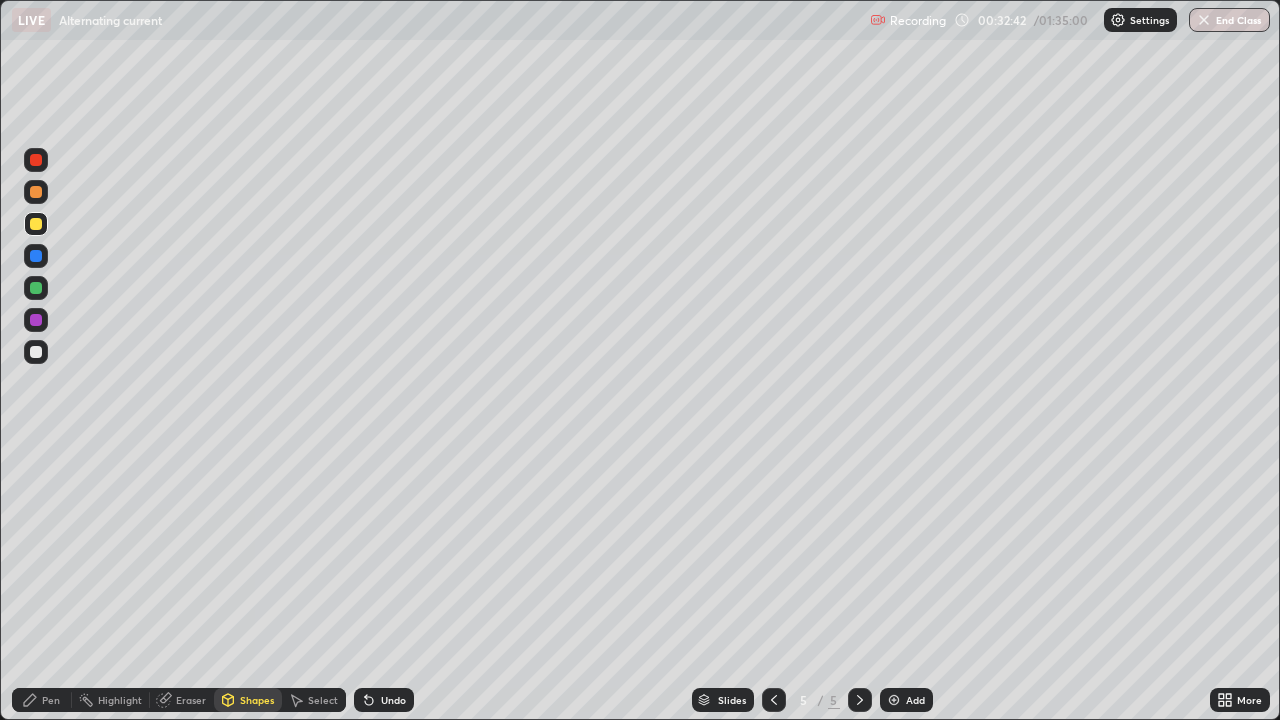 click on "Eraser" at bounding box center [191, 700] 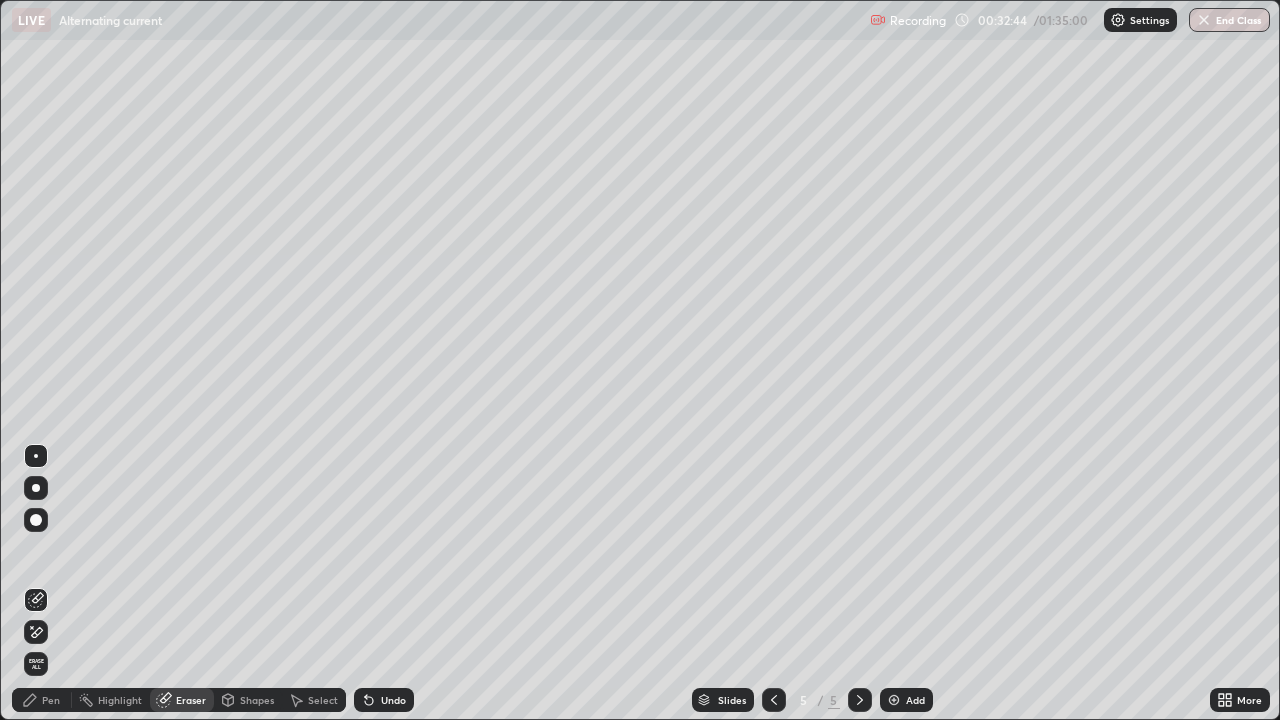 click on "Pen" at bounding box center [51, 700] 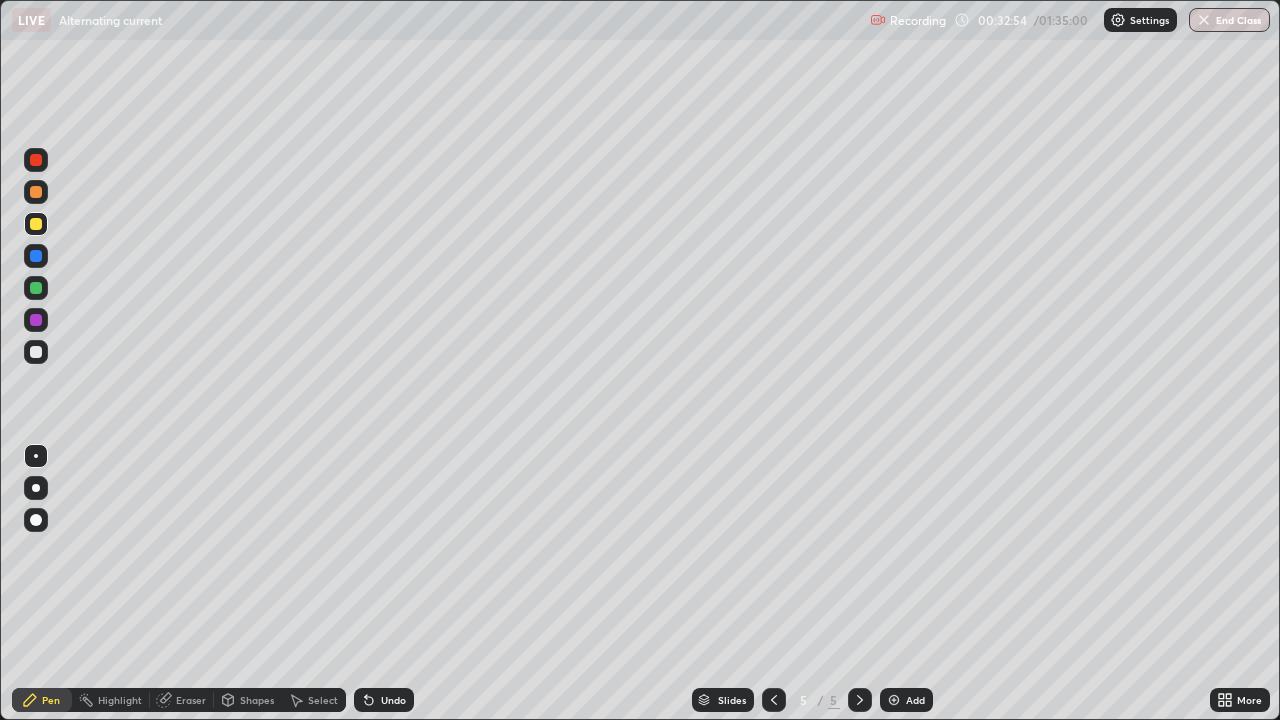 click at bounding box center [36, 352] 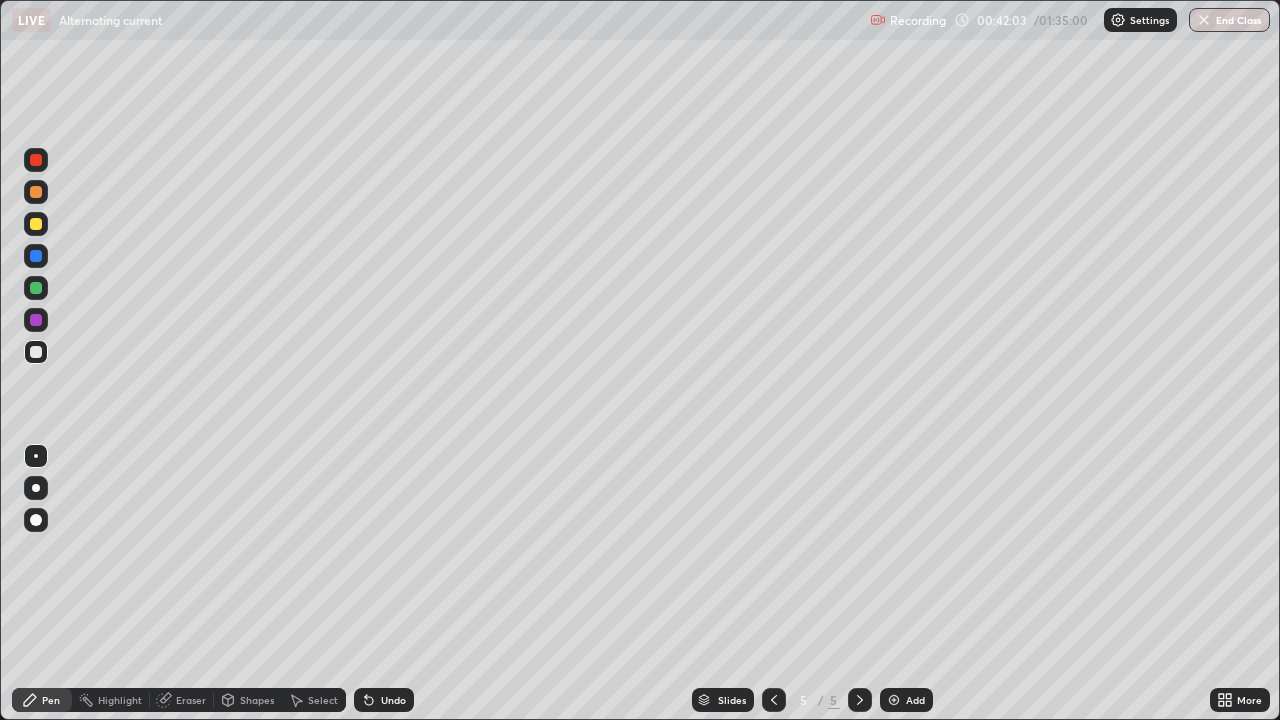 click on "Eraser" at bounding box center (191, 700) 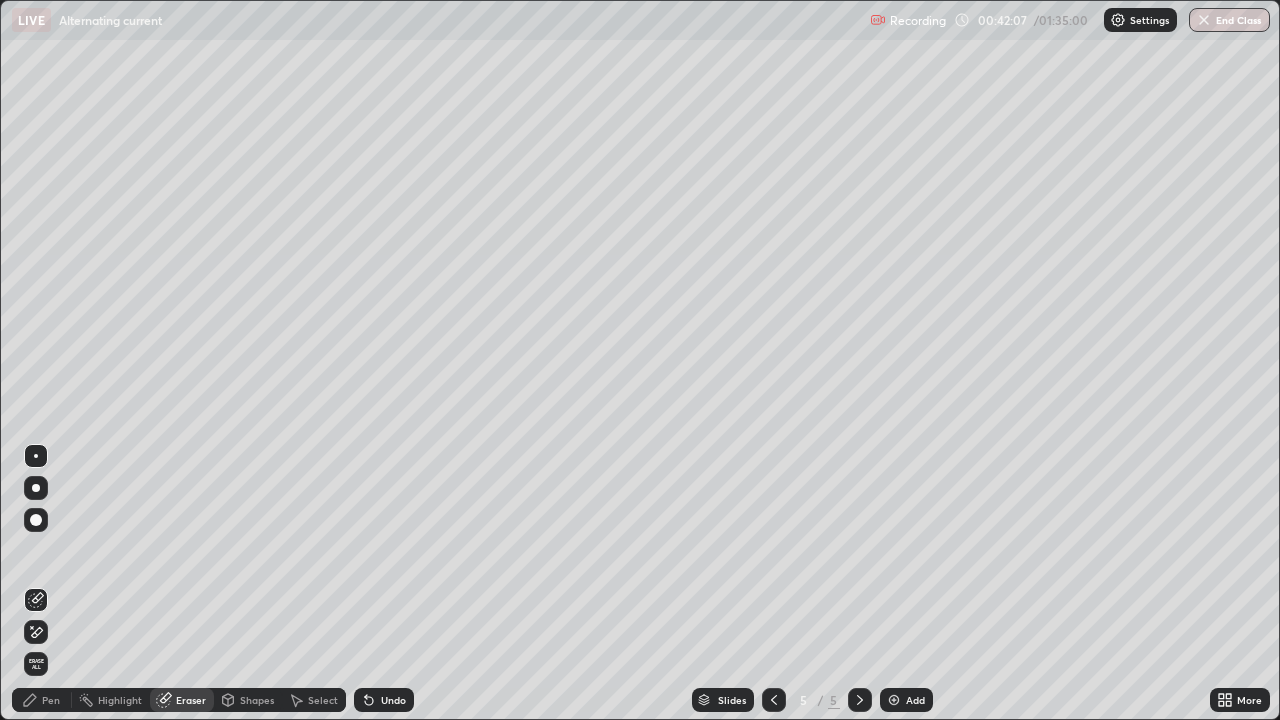 click on "Pen" at bounding box center (51, 700) 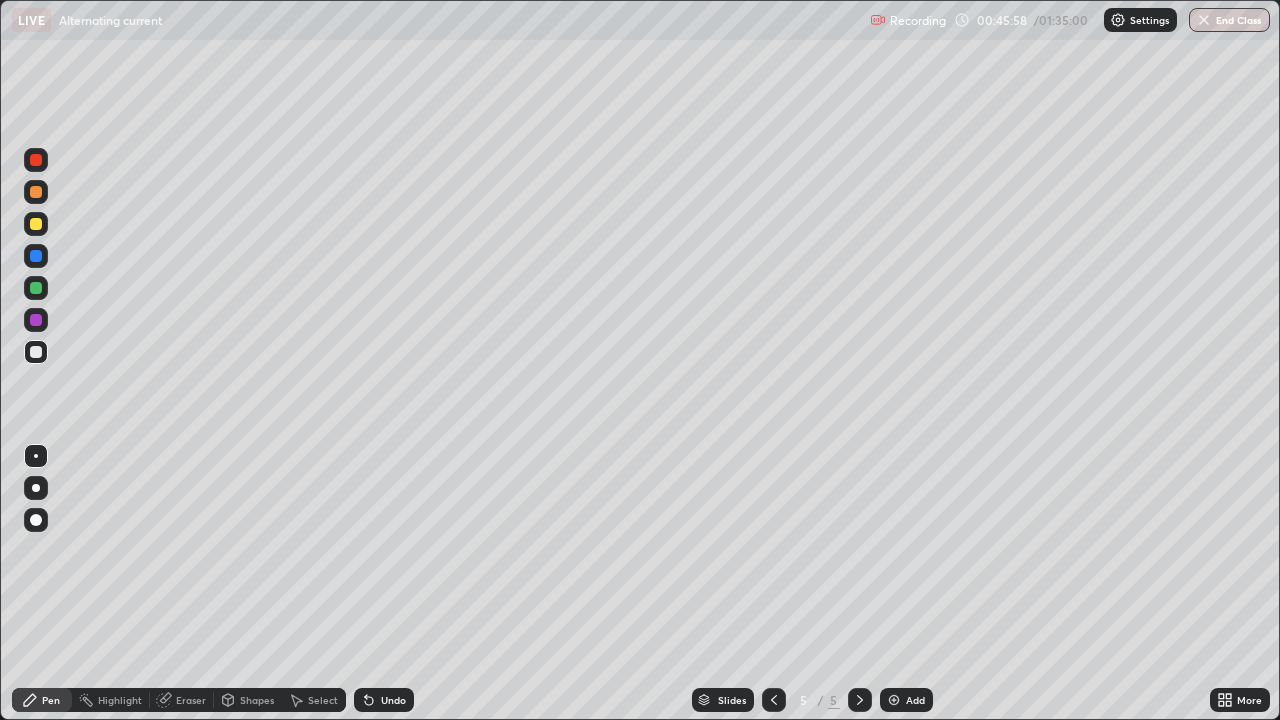 click at bounding box center [894, 700] 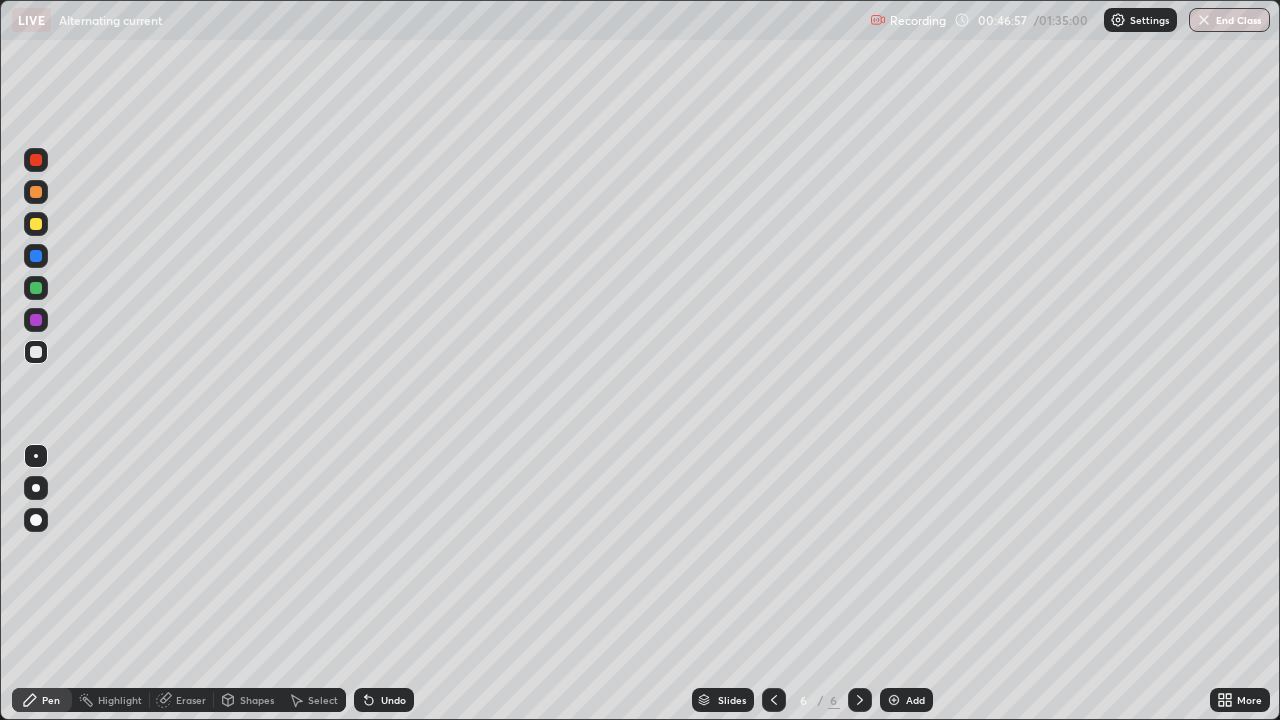 click 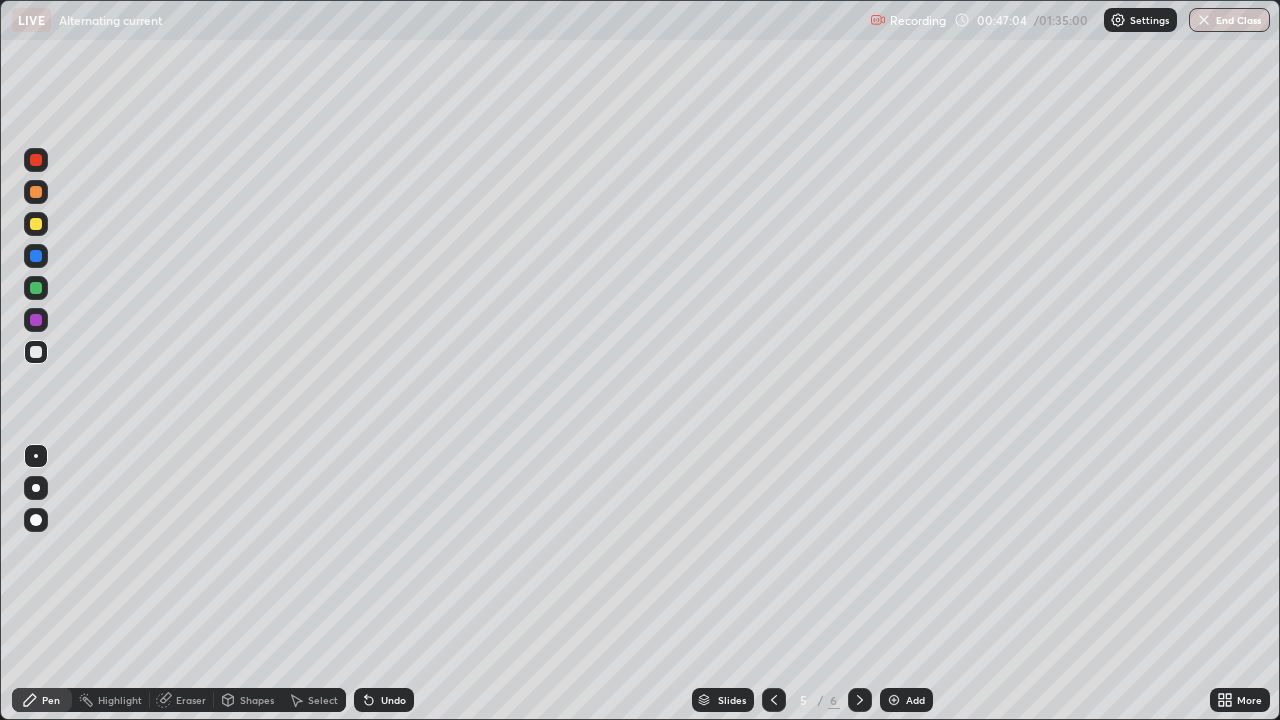click 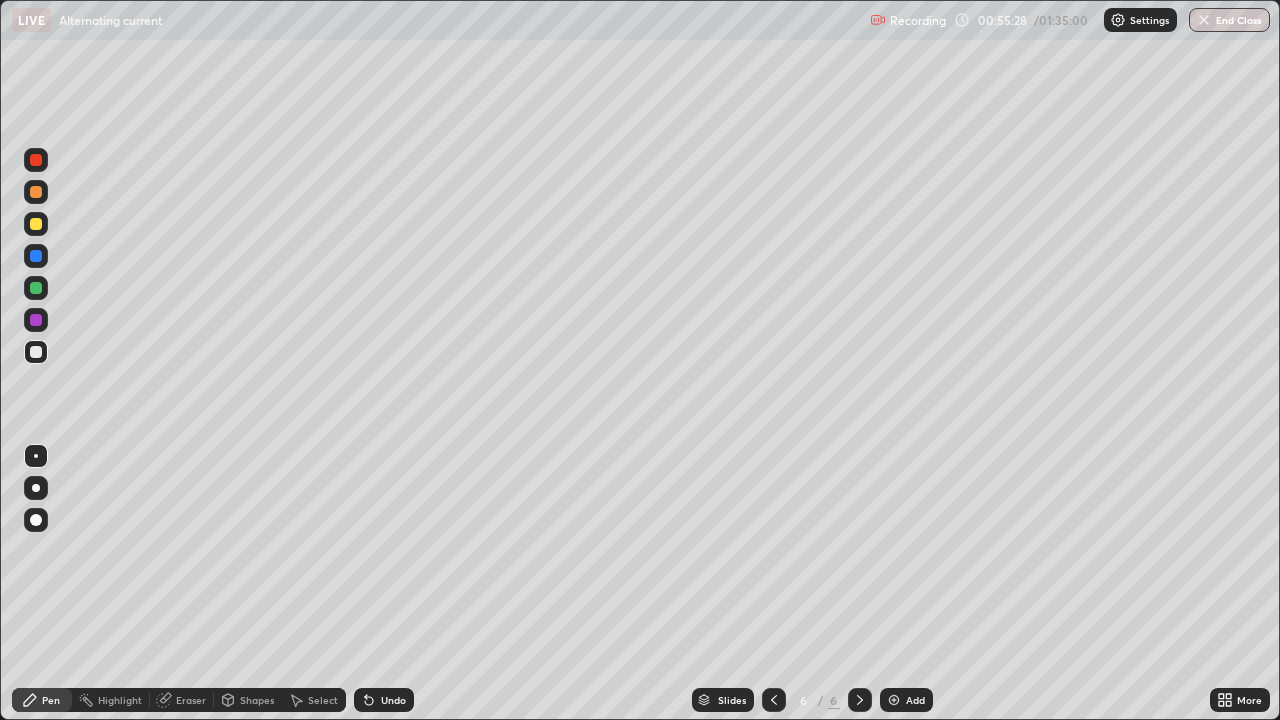 click at bounding box center [894, 700] 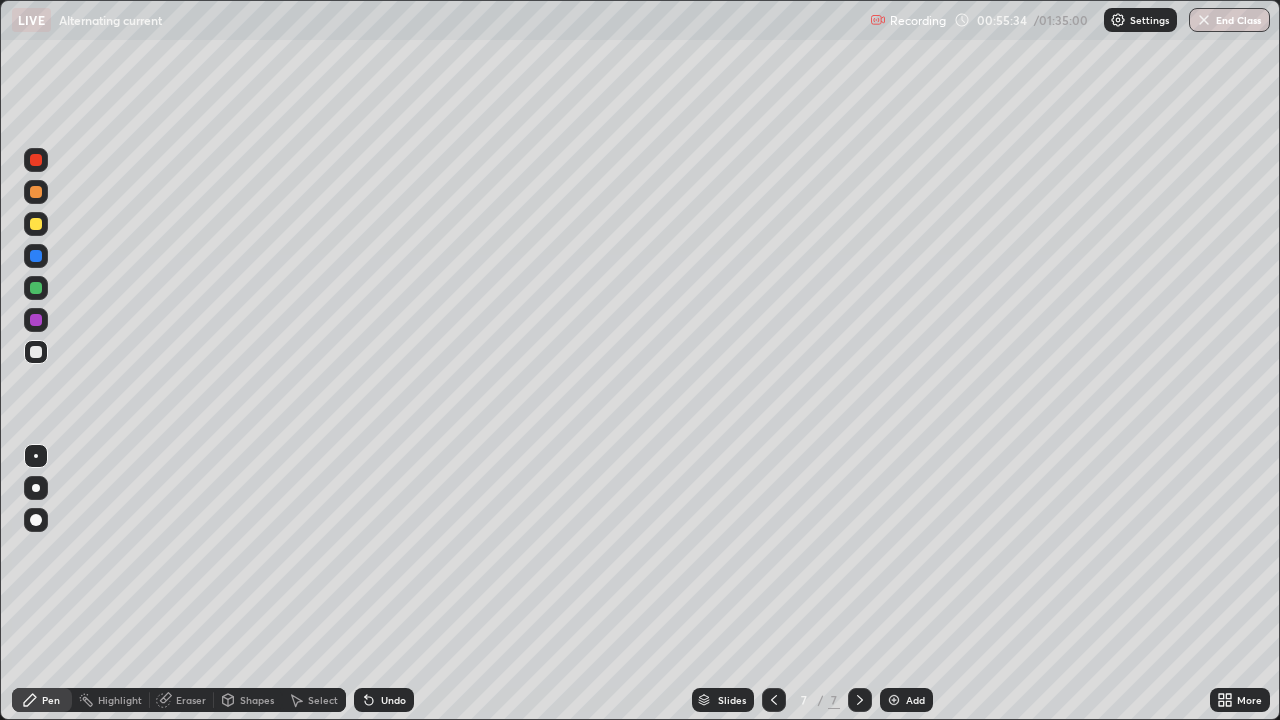 click at bounding box center [36, 288] 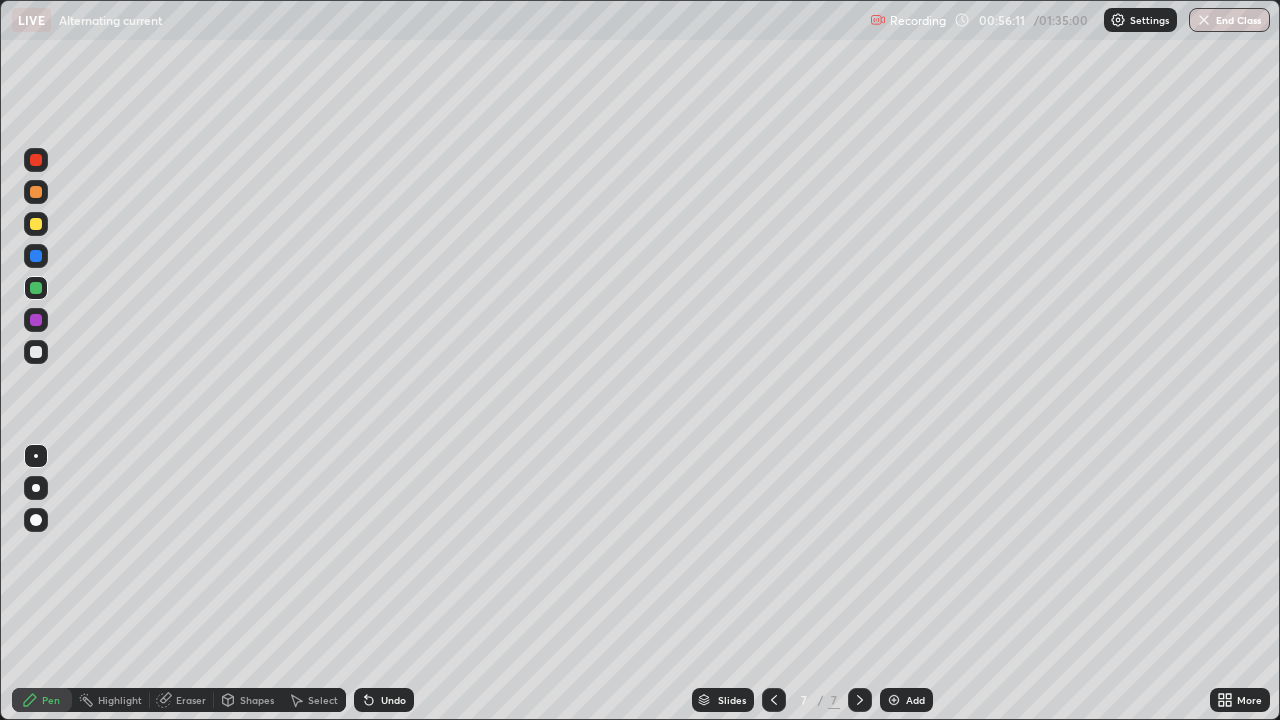 click at bounding box center (36, 520) 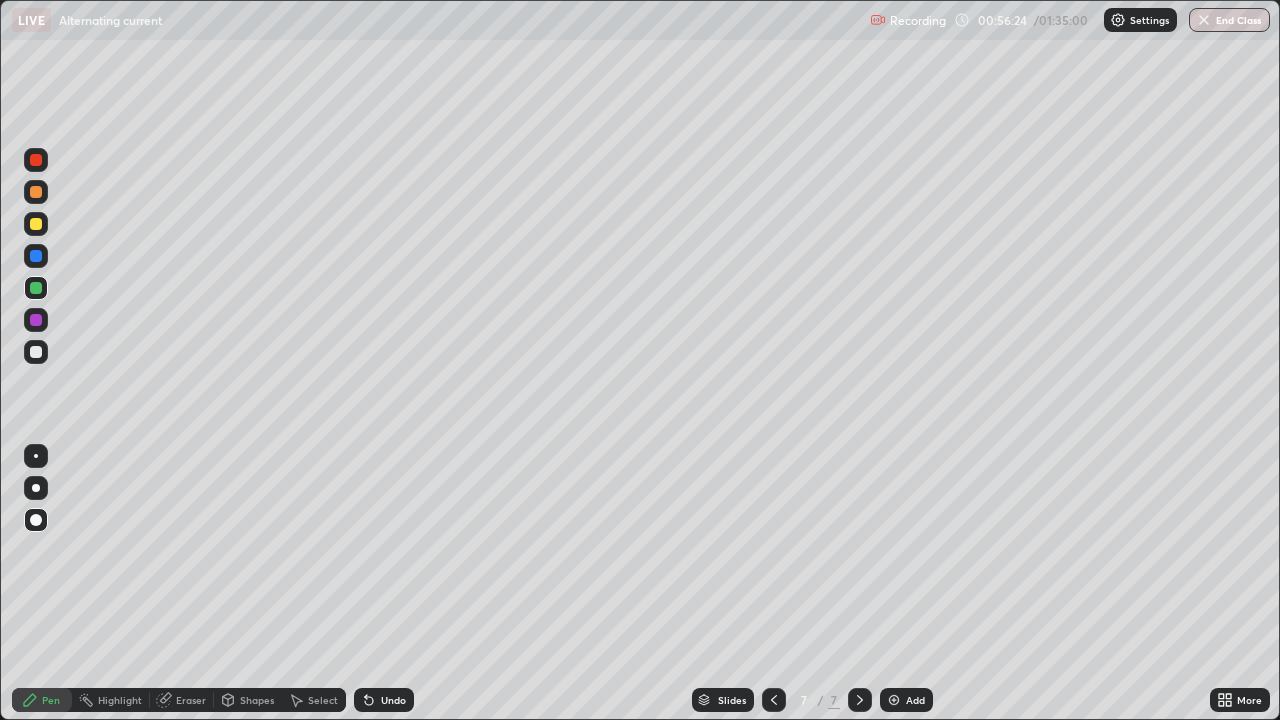 click at bounding box center (36, 456) 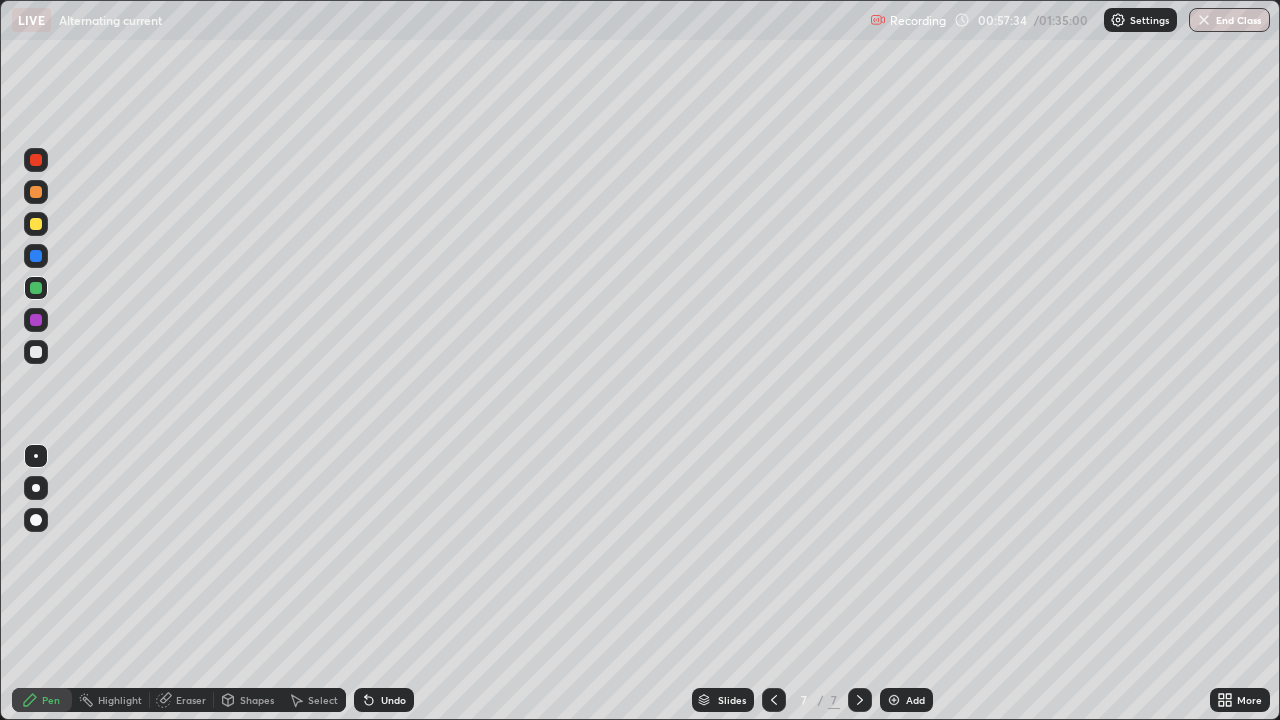 click on "Eraser" at bounding box center (191, 700) 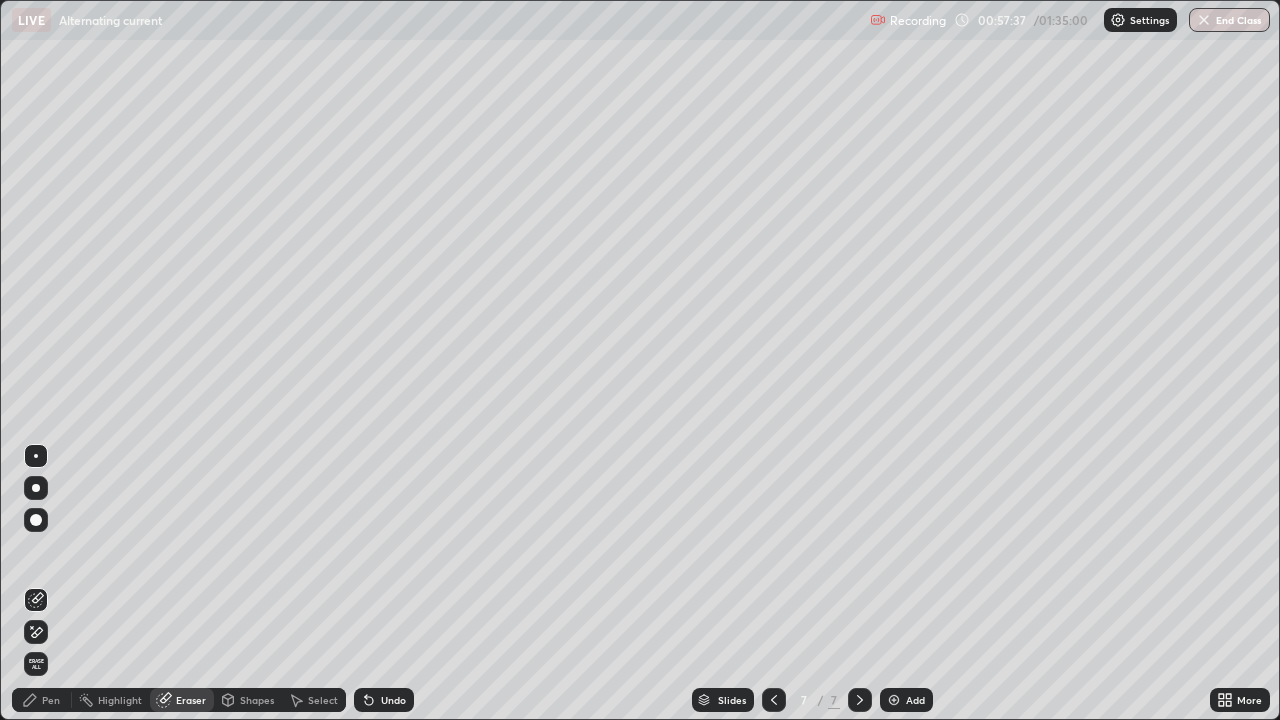 click on "Pen" at bounding box center (42, 700) 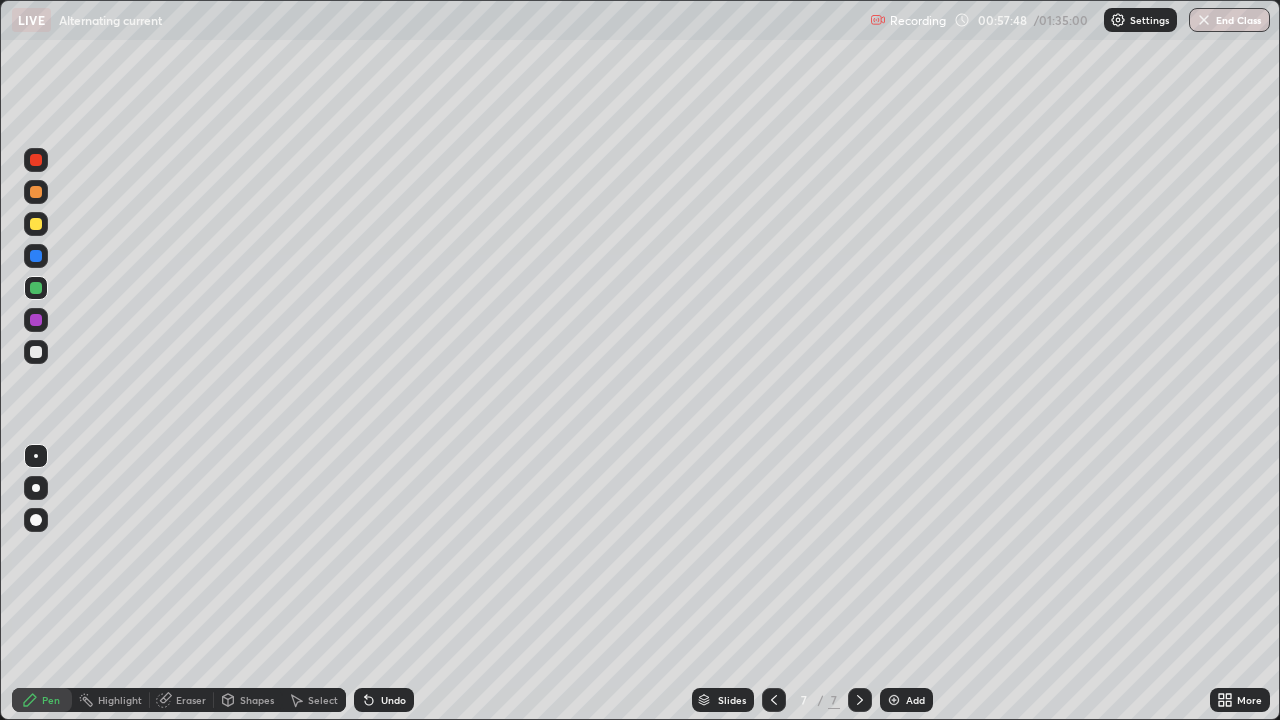 click on "Eraser" at bounding box center (191, 700) 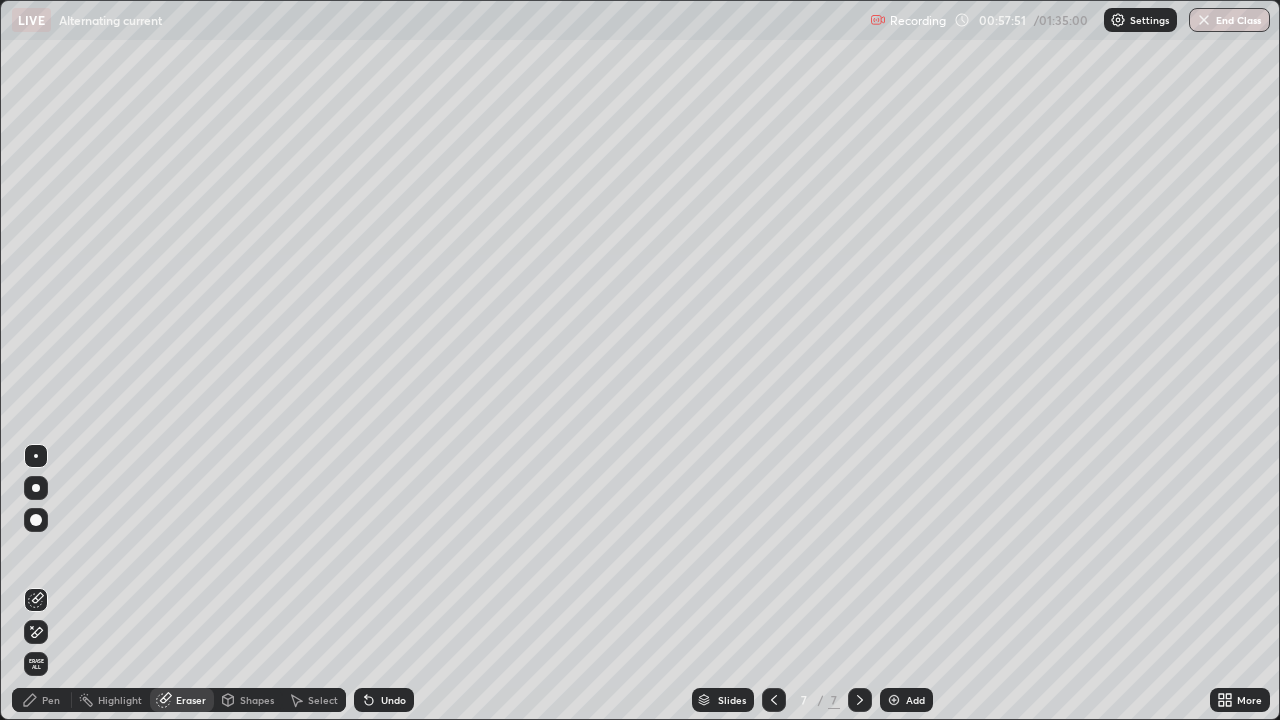 click on "Pen" at bounding box center (51, 700) 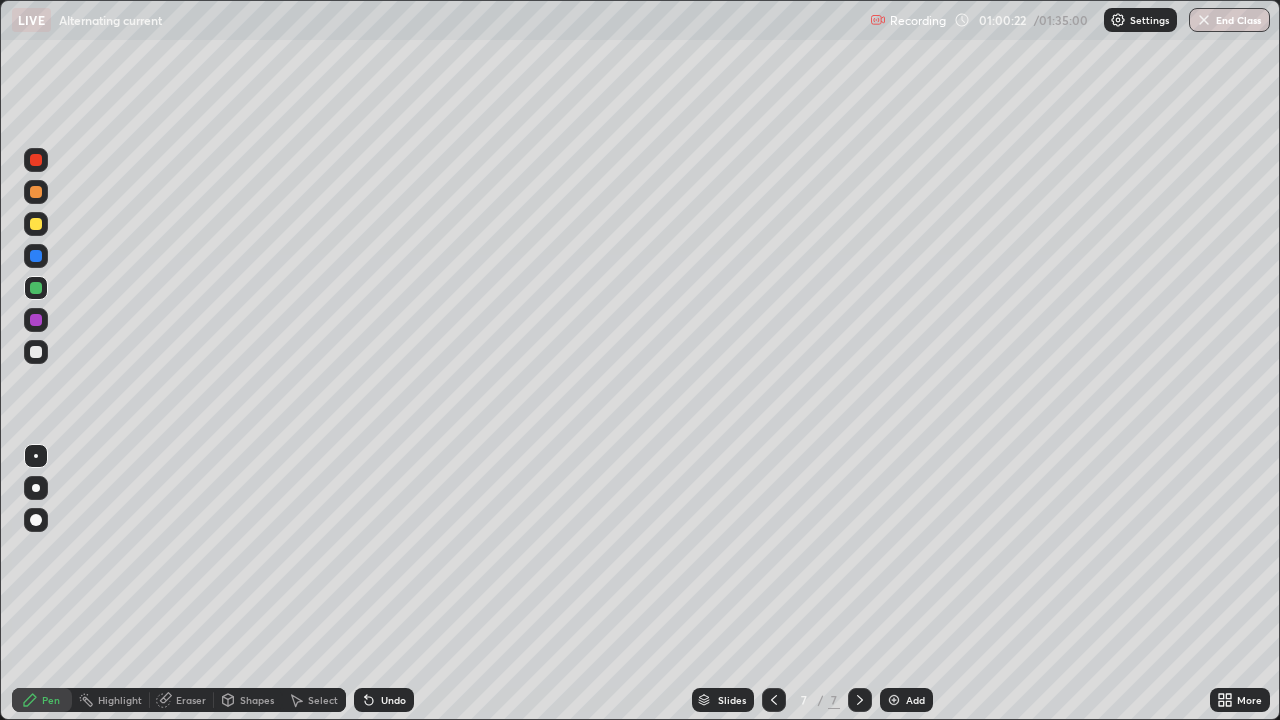 click at bounding box center (894, 700) 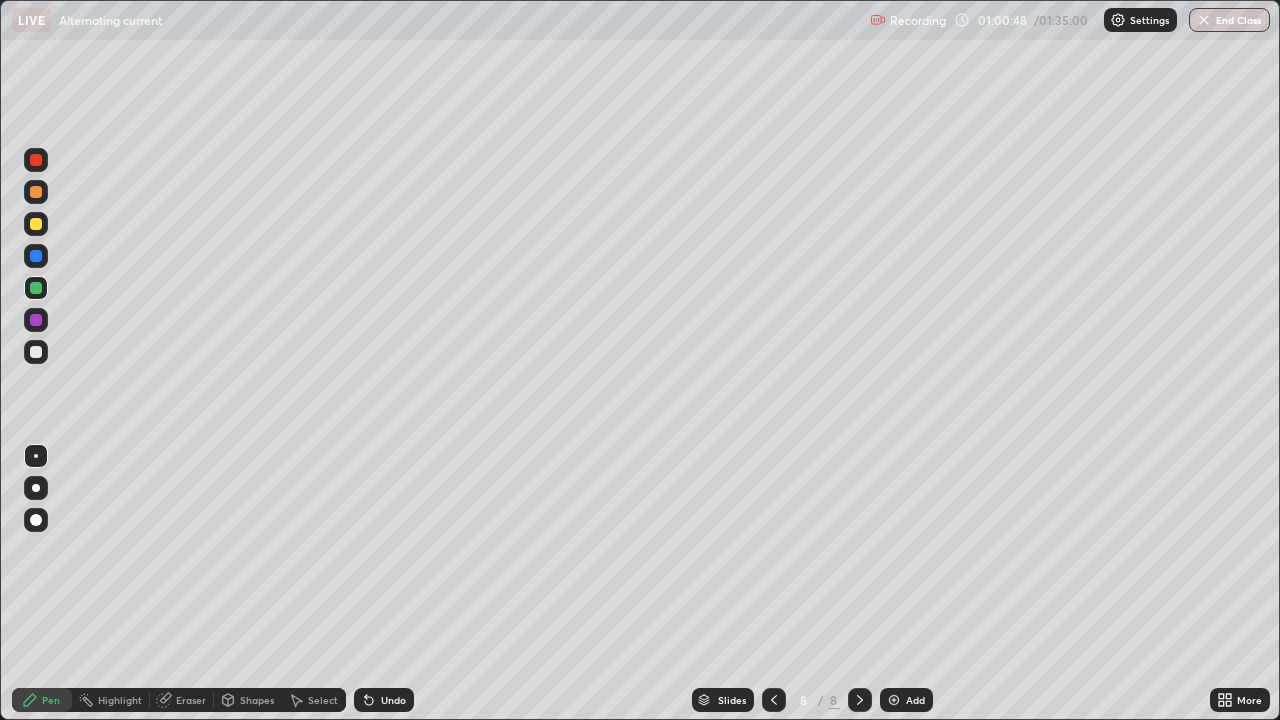 click on "Shapes" at bounding box center (257, 700) 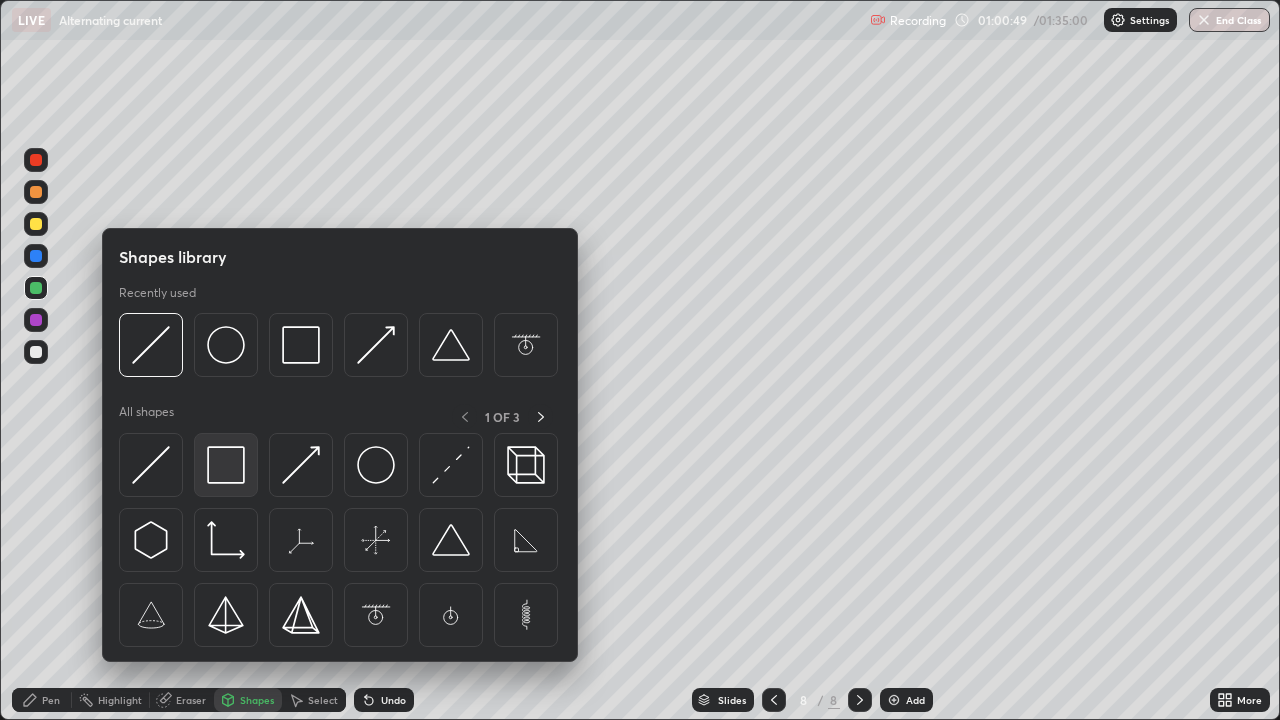 click at bounding box center [226, 465] 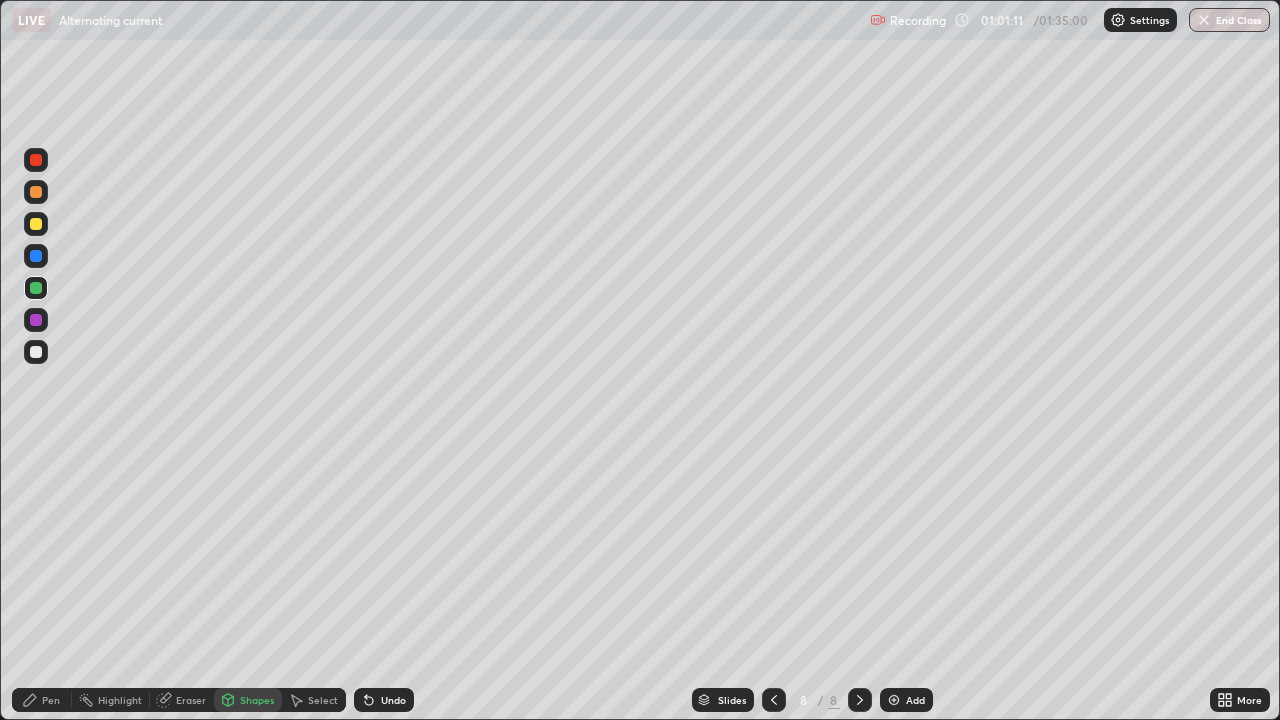 click on "Eraser" at bounding box center (191, 700) 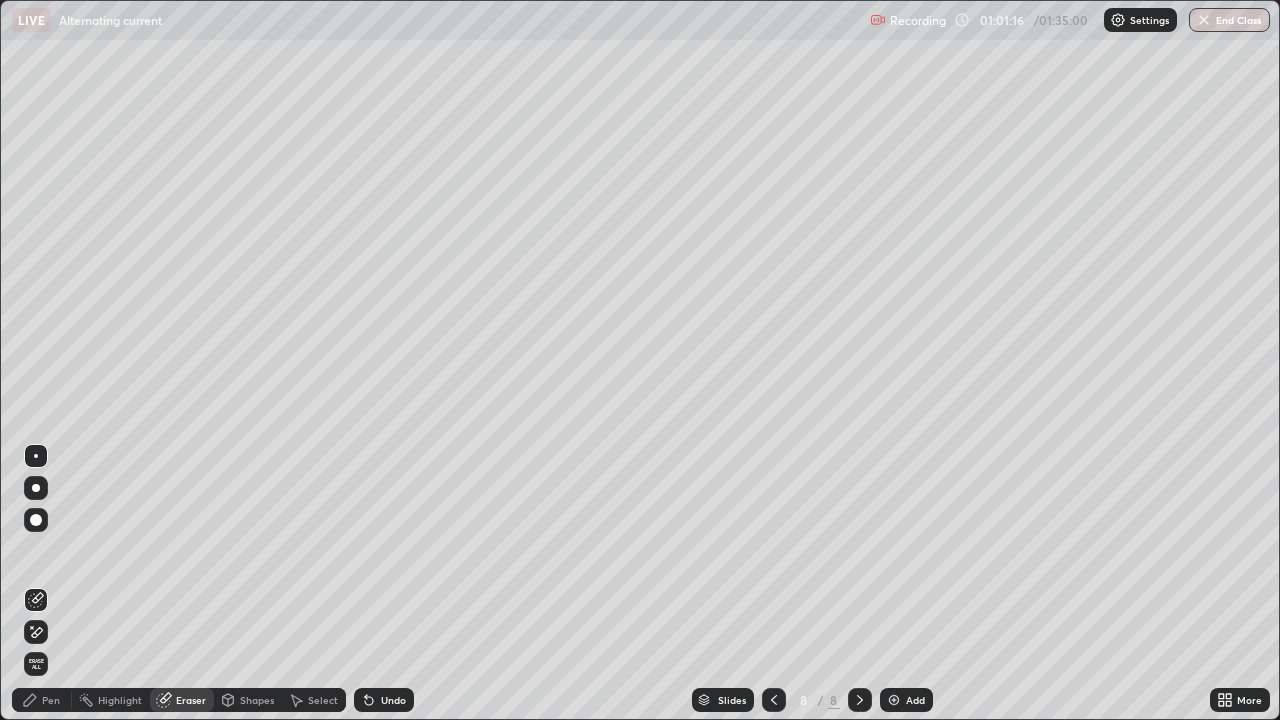 click on "Pen" at bounding box center [42, 700] 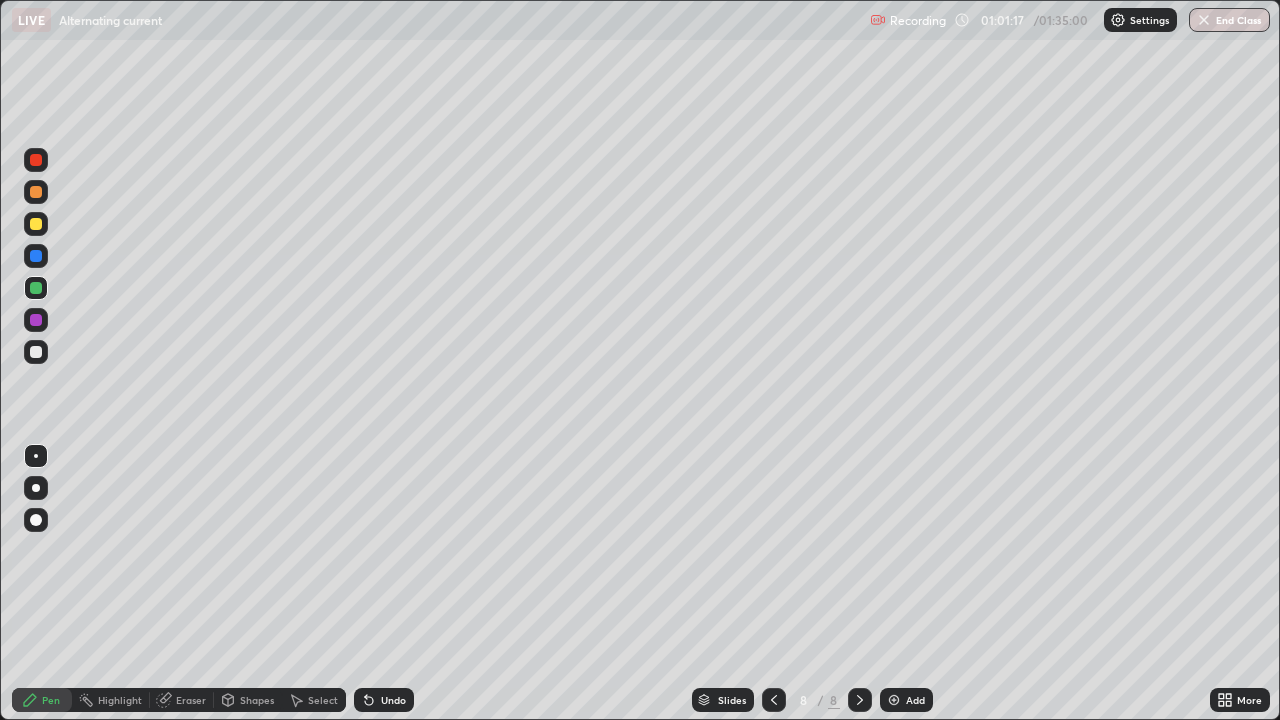 click on "Shapes" at bounding box center [257, 700] 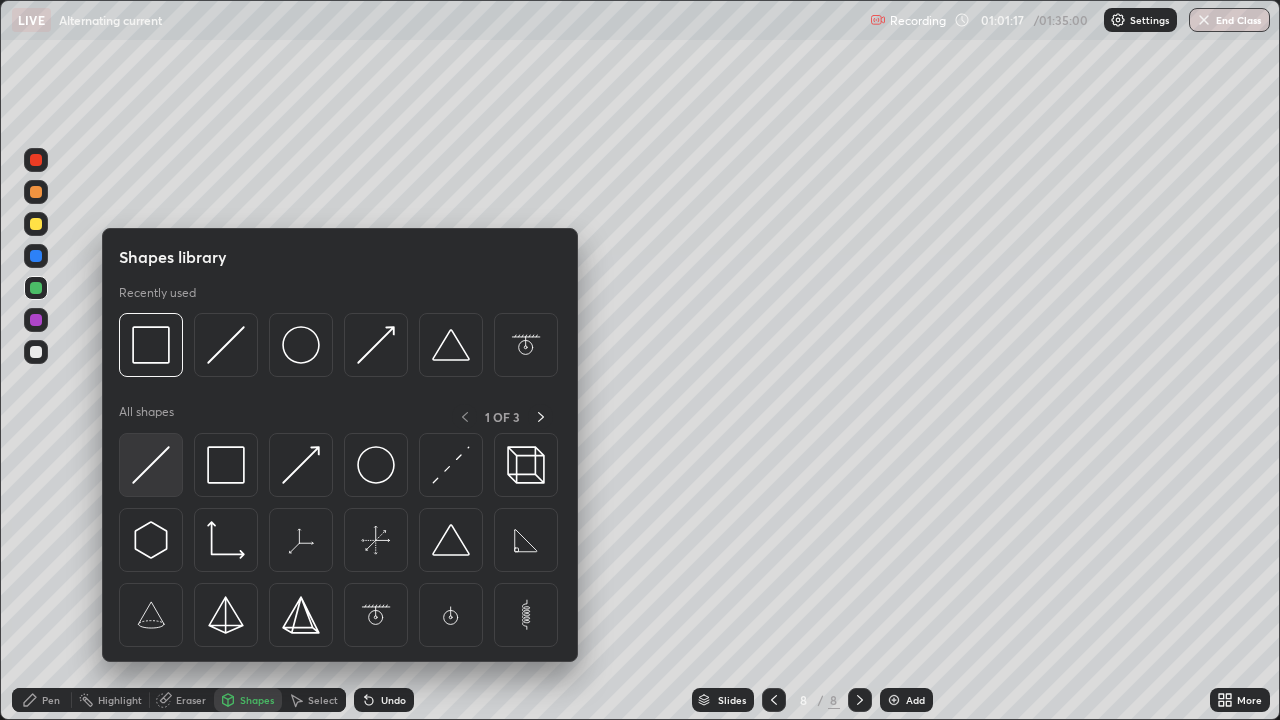 click at bounding box center (151, 465) 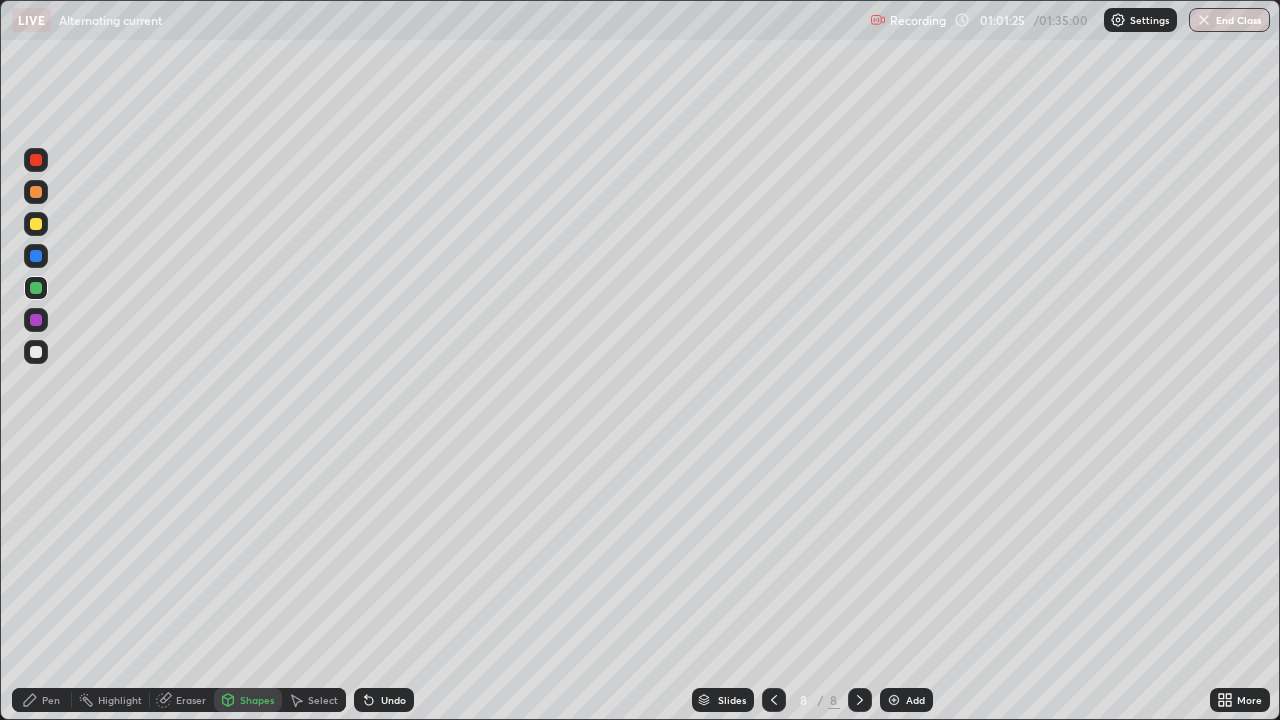 click on "Eraser" at bounding box center (191, 700) 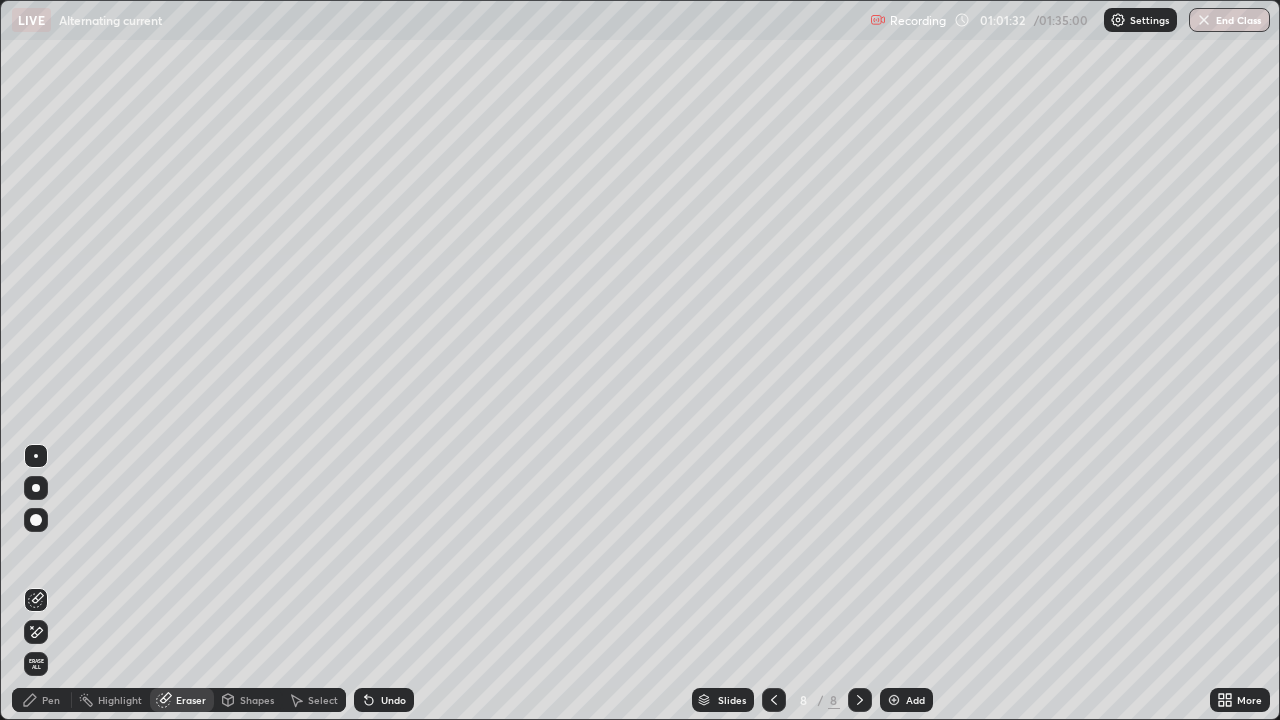 click on "Pen" at bounding box center (51, 700) 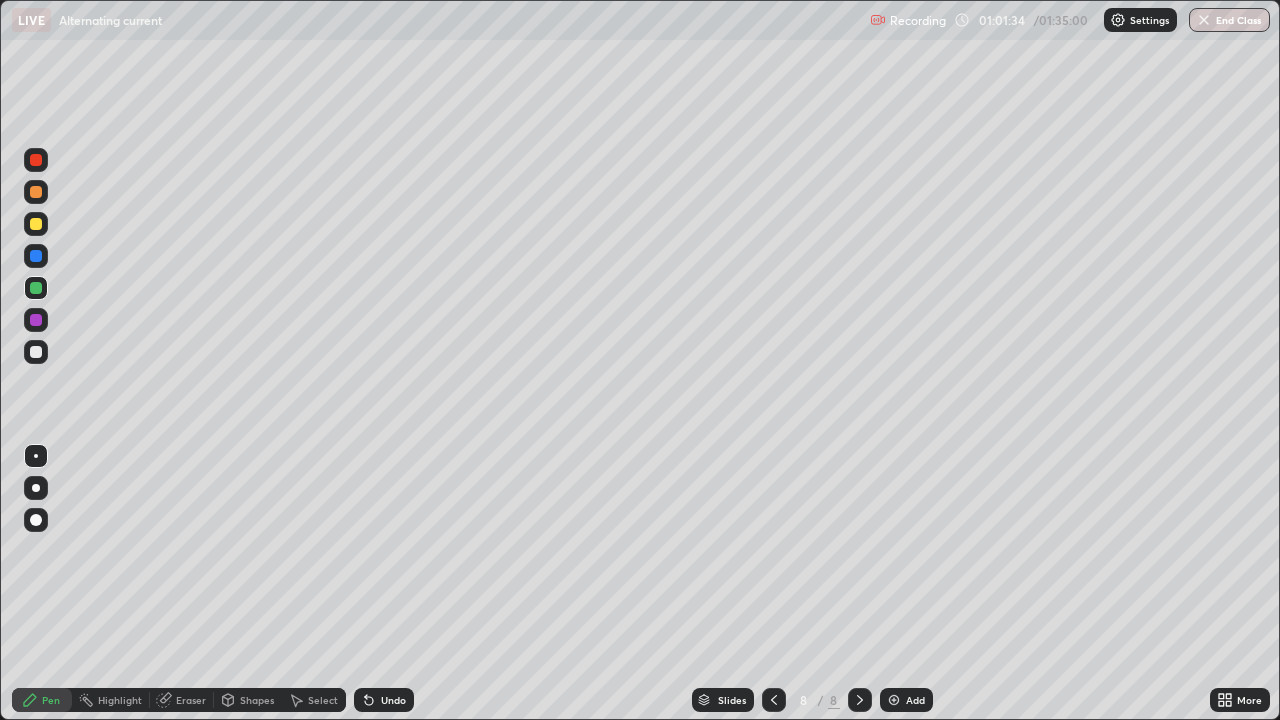 click on "Shapes" at bounding box center (257, 700) 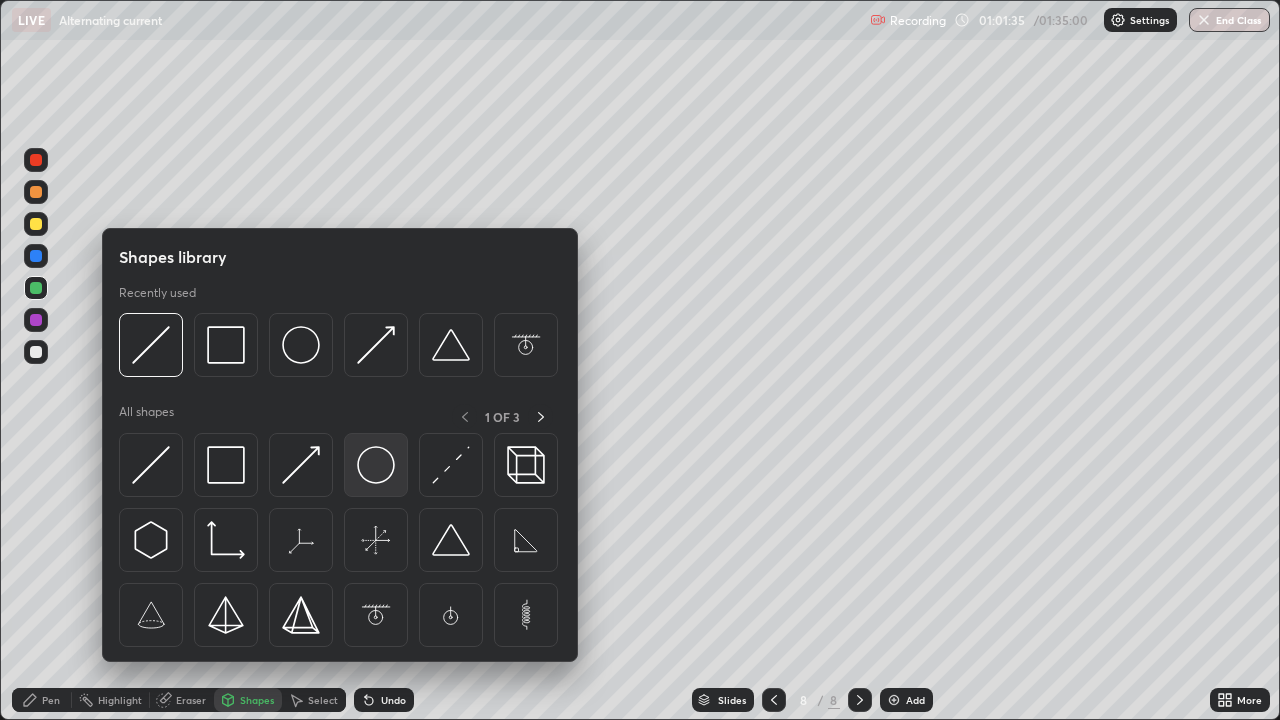 click at bounding box center (376, 465) 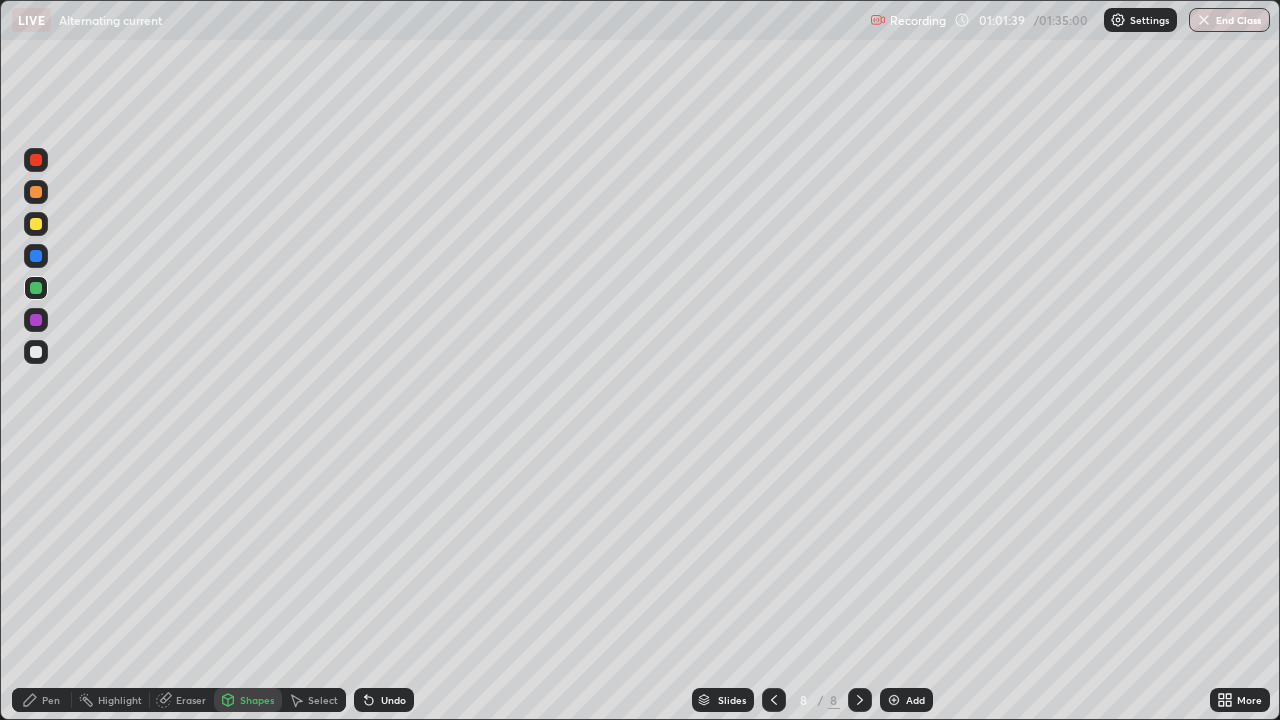 click on "Pen" at bounding box center (42, 700) 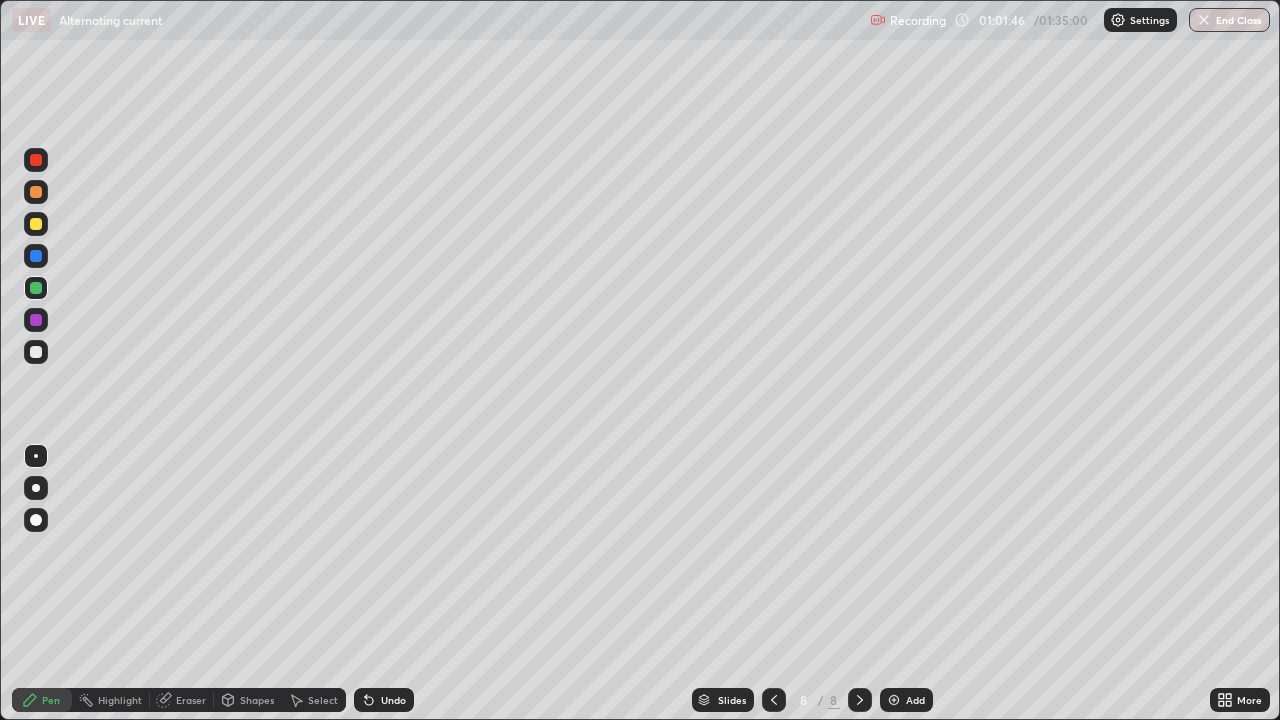 click on "Eraser" at bounding box center (191, 700) 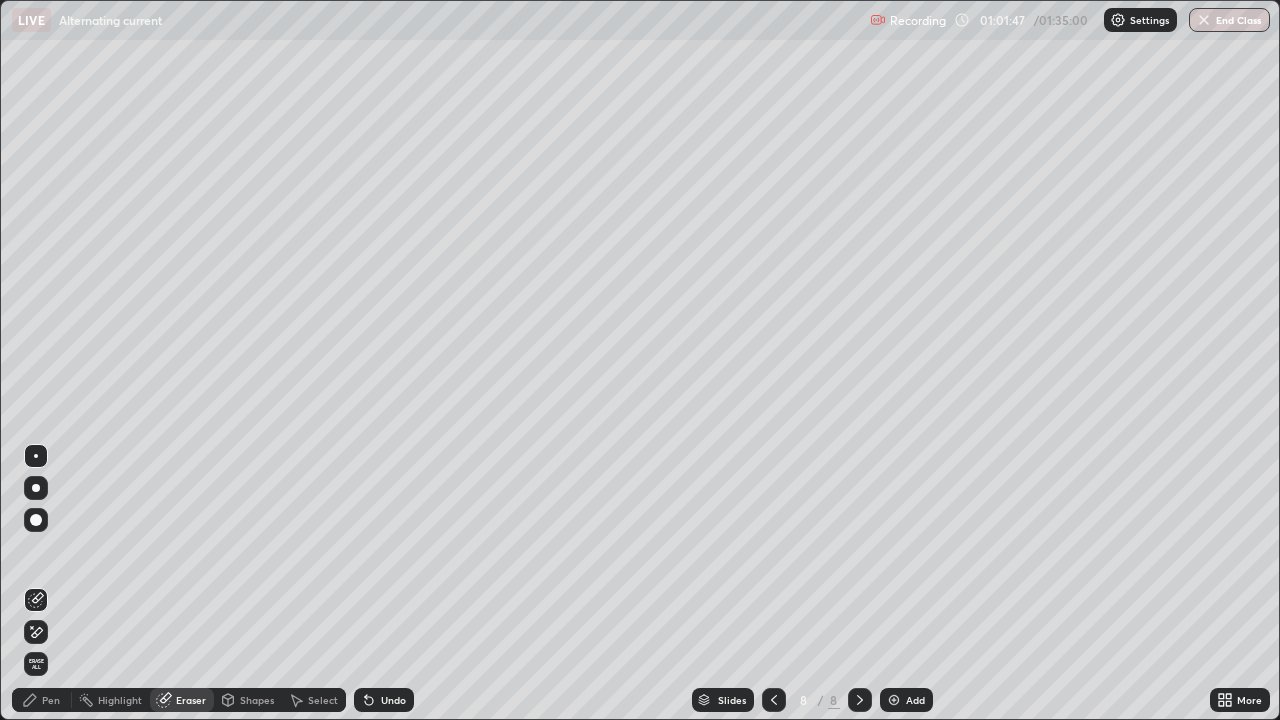 click on "Shapes" at bounding box center (257, 700) 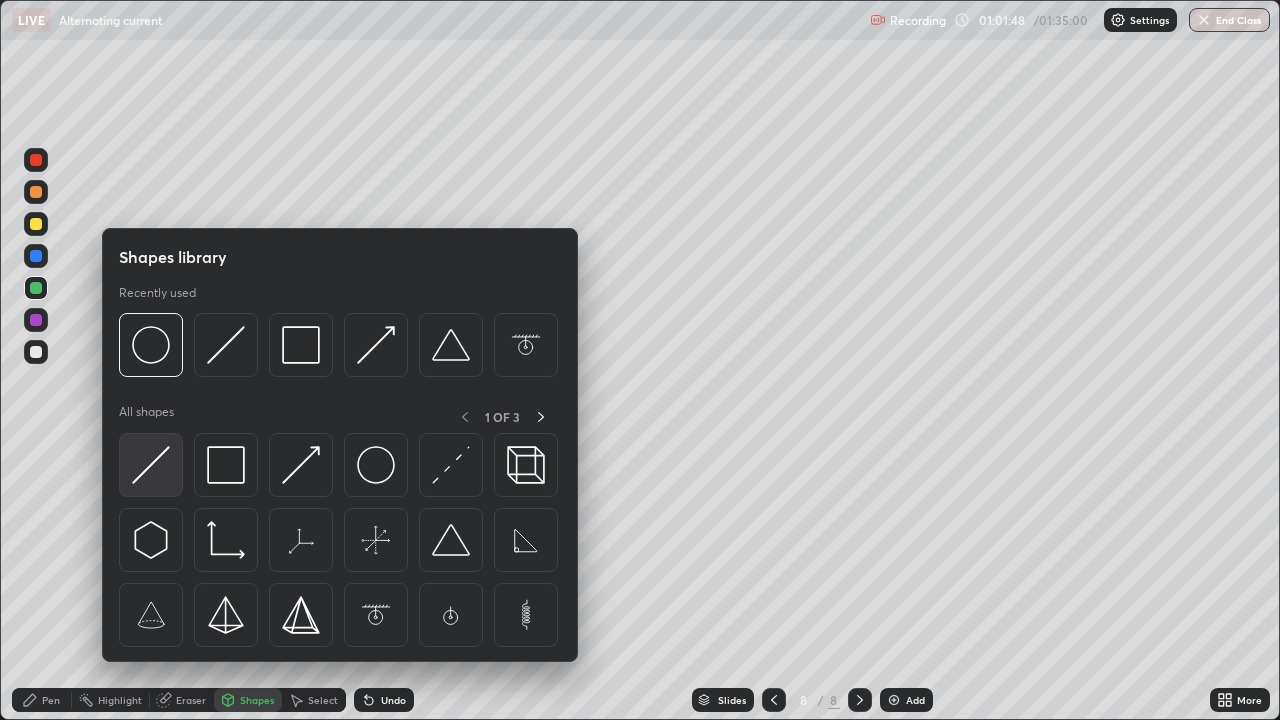 click at bounding box center [151, 465] 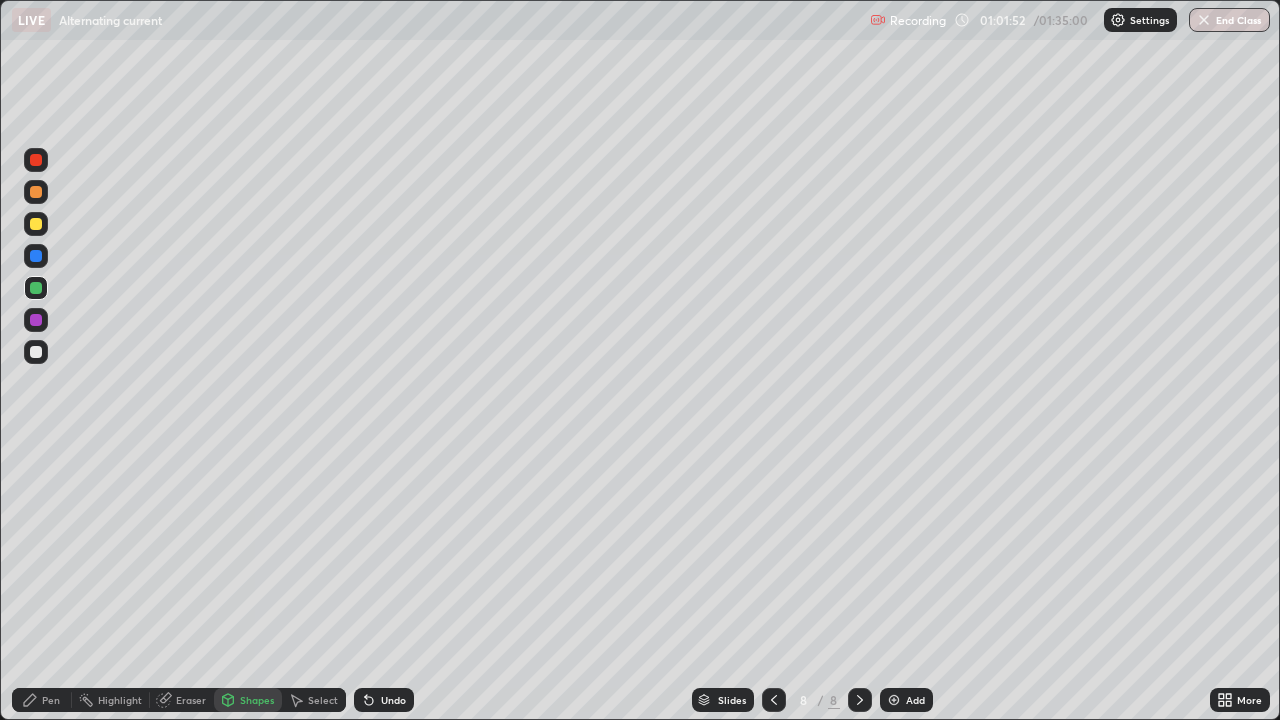 click on "Pen" at bounding box center (51, 700) 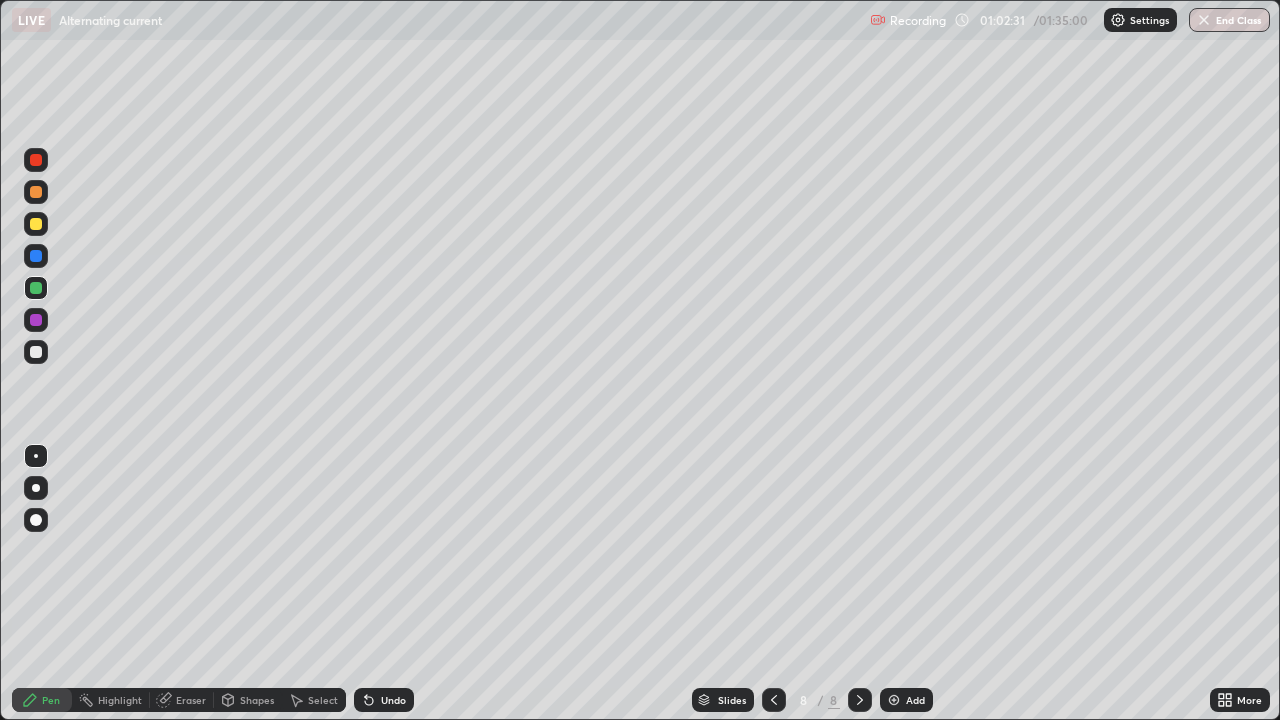 click at bounding box center [36, 352] 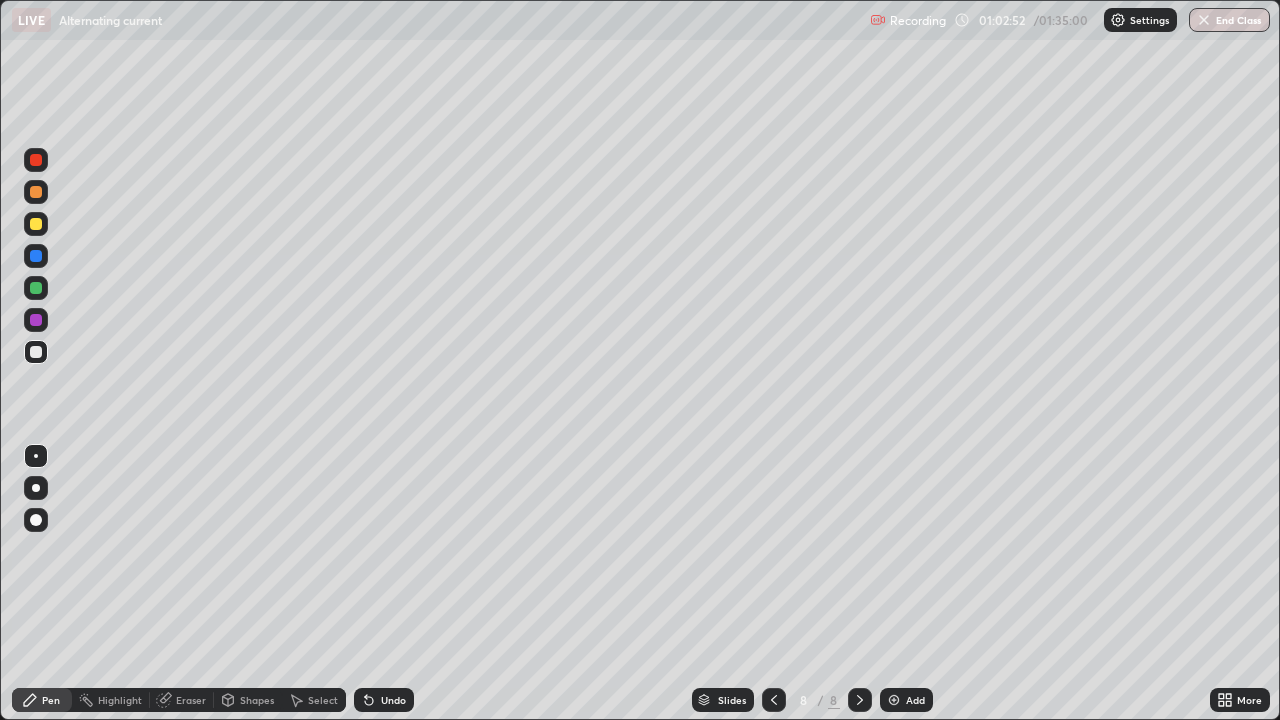 click on "Eraser" at bounding box center (191, 700) 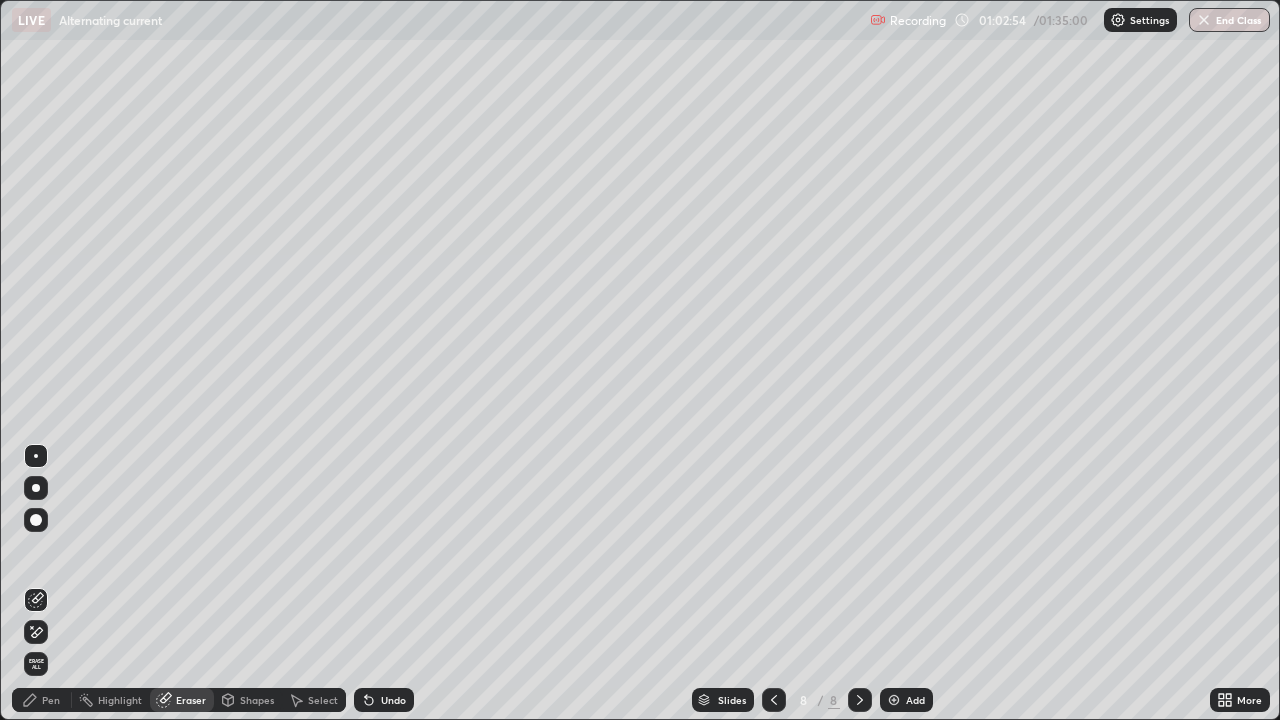click on "Pen" at bounding box center (42, 700) 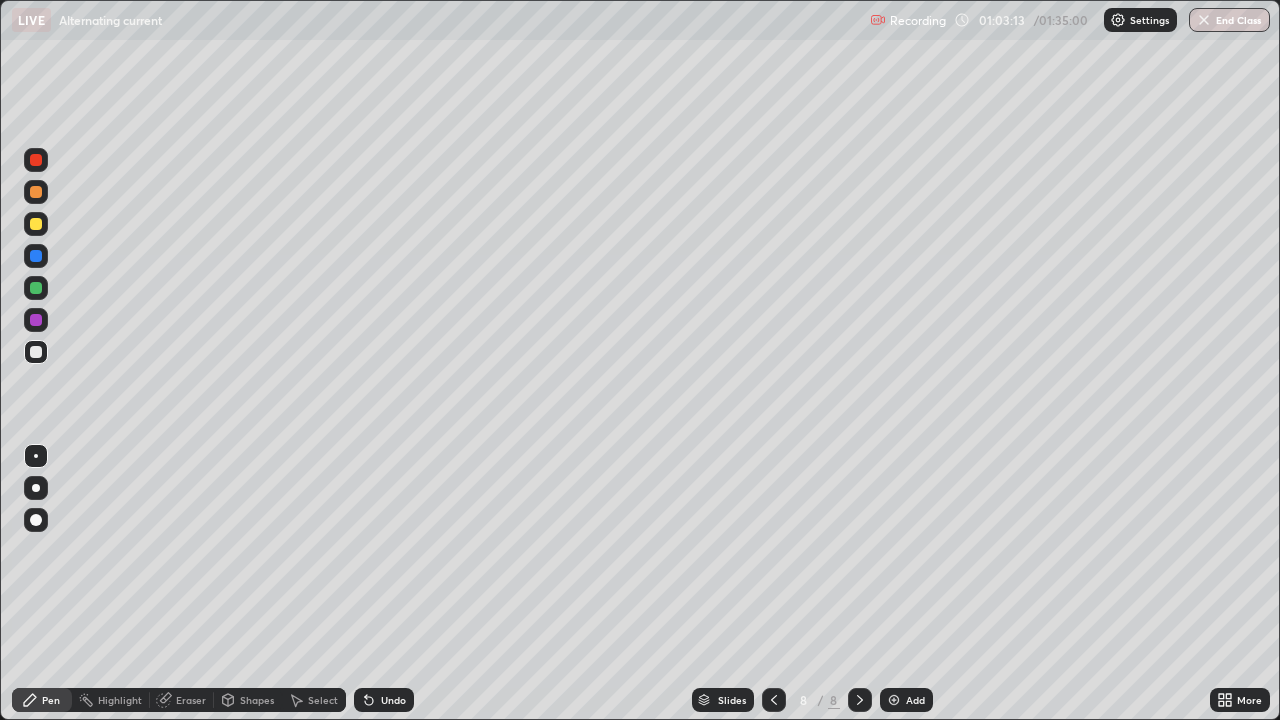 click on "Eraser" at bounding box center [191, 700] 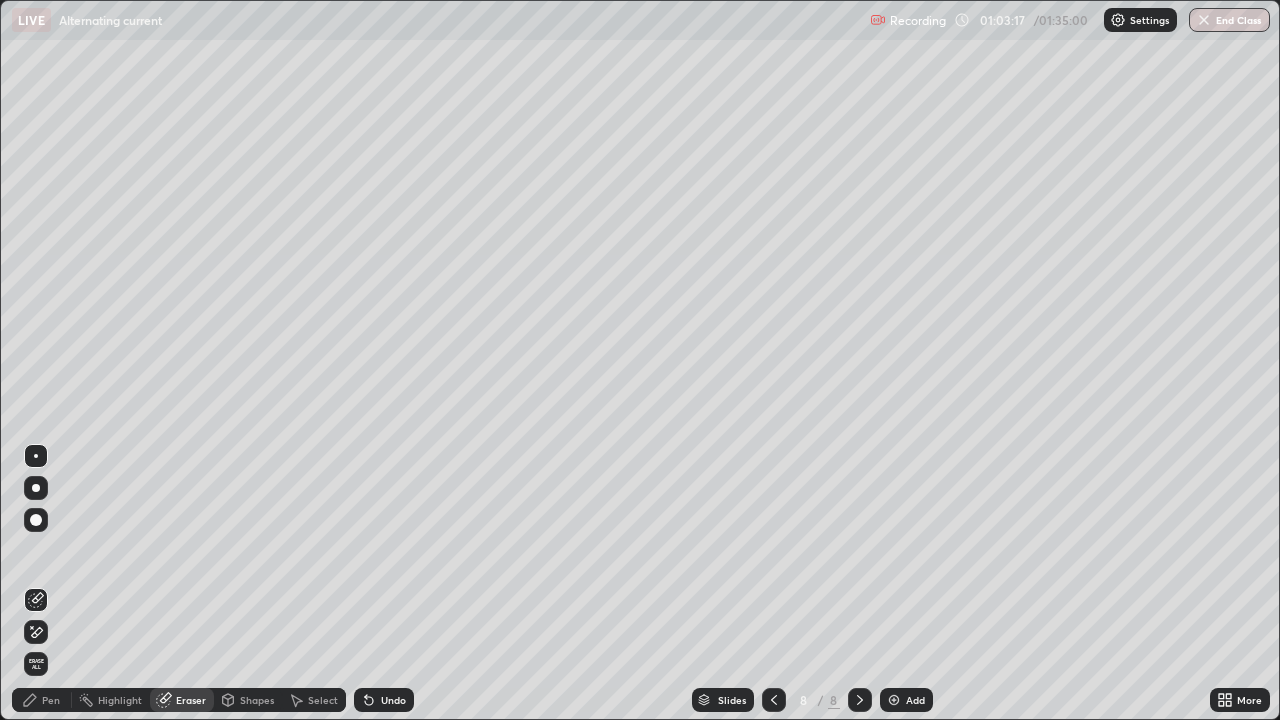 click on "Pen" at bounding box center [51, 700] 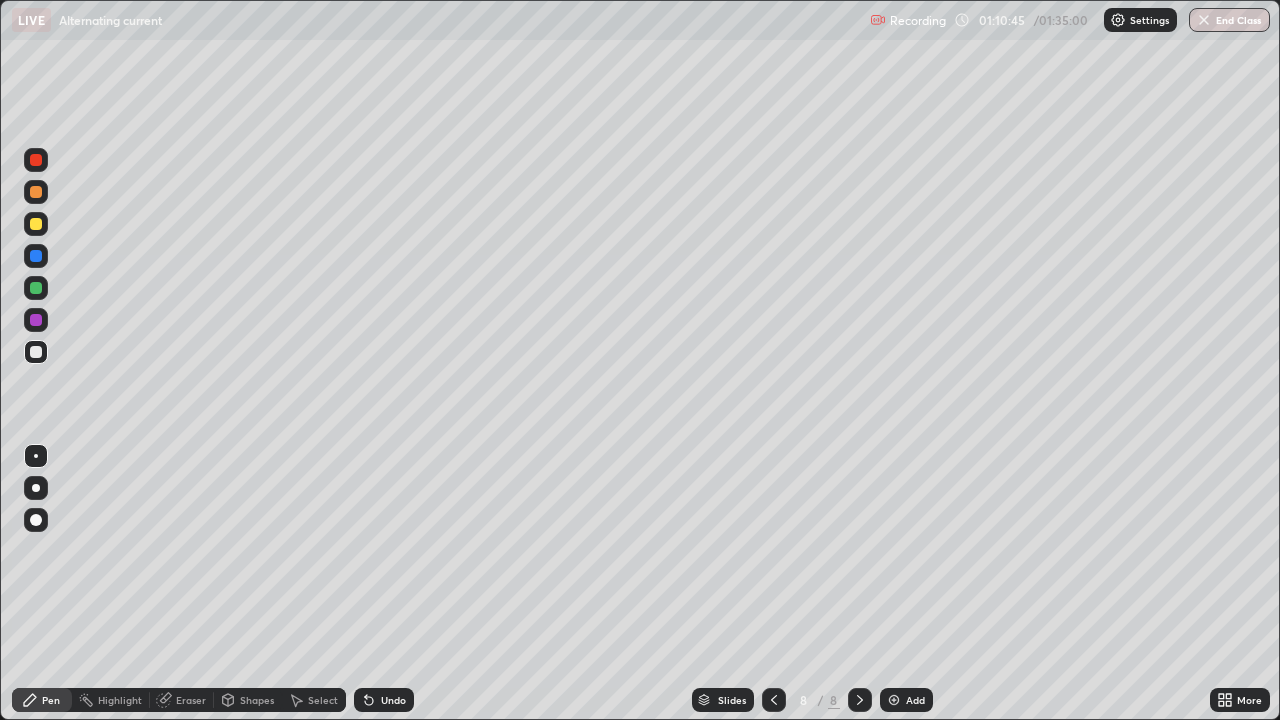 click on "Eraser" at bounding box center [191, 700] 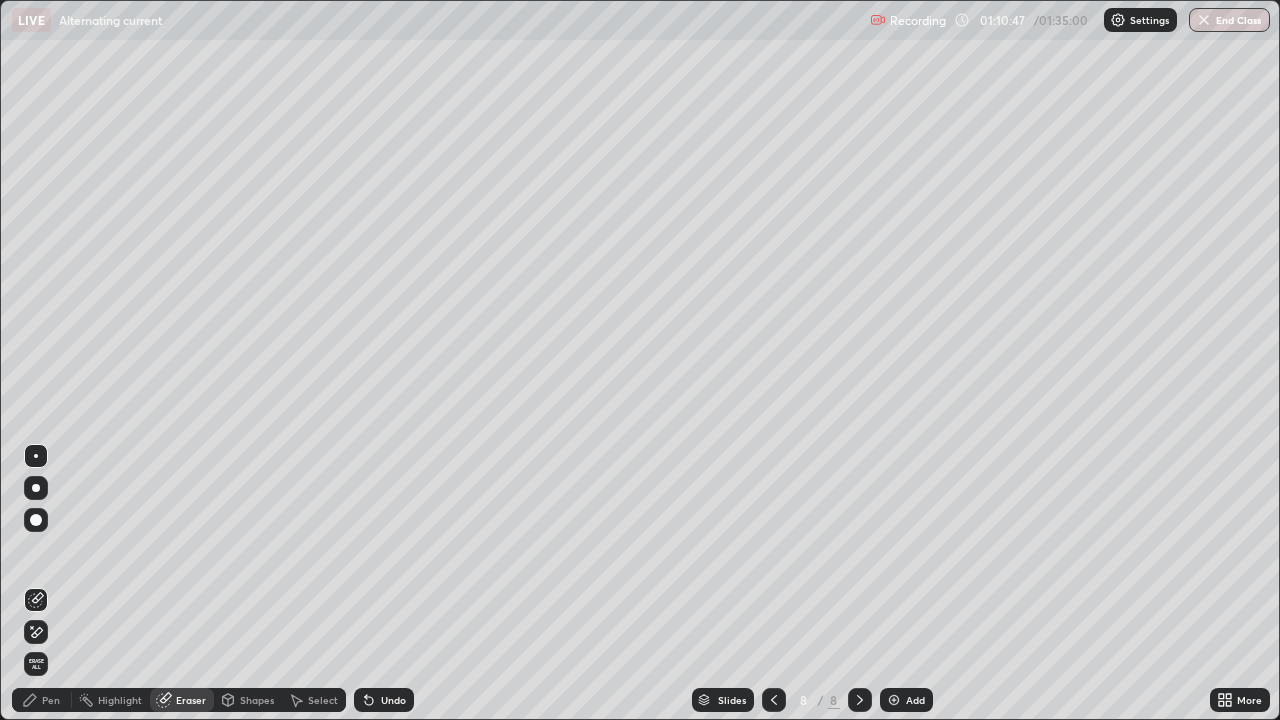 click on "Pen" at bounding box center (42, 700) 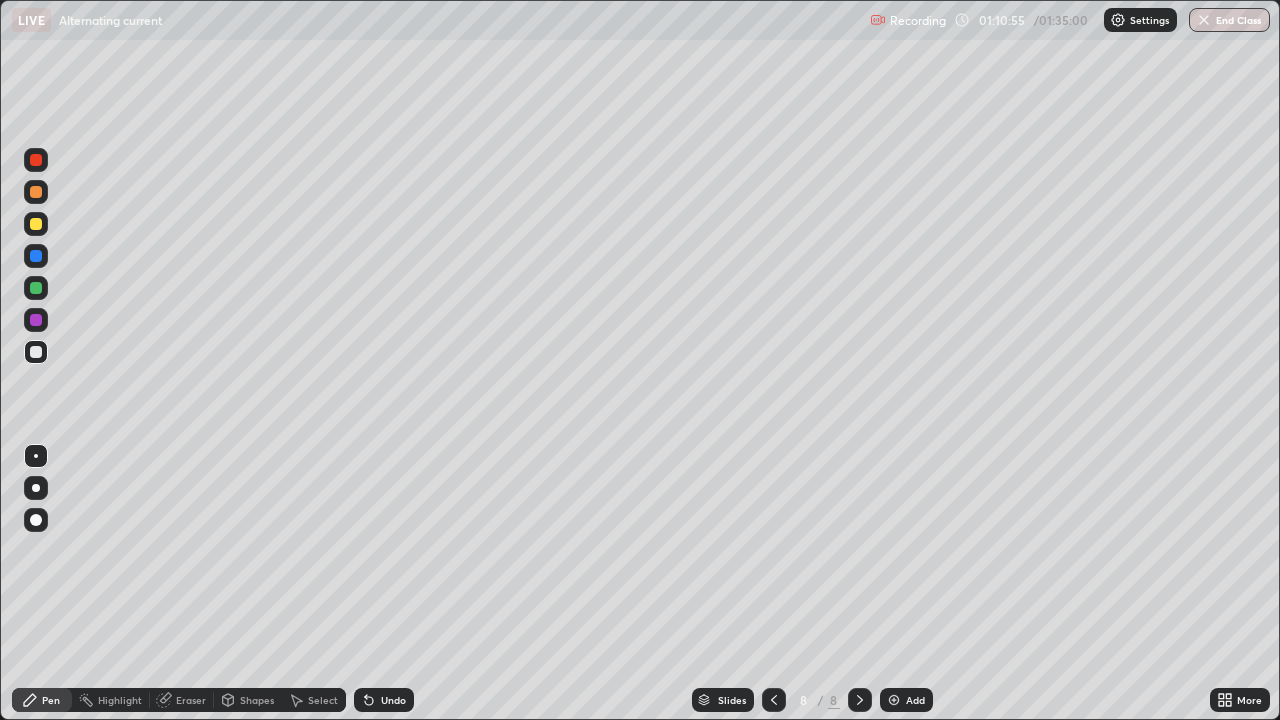 click on "Eraser" at bounding box center (191, 700) 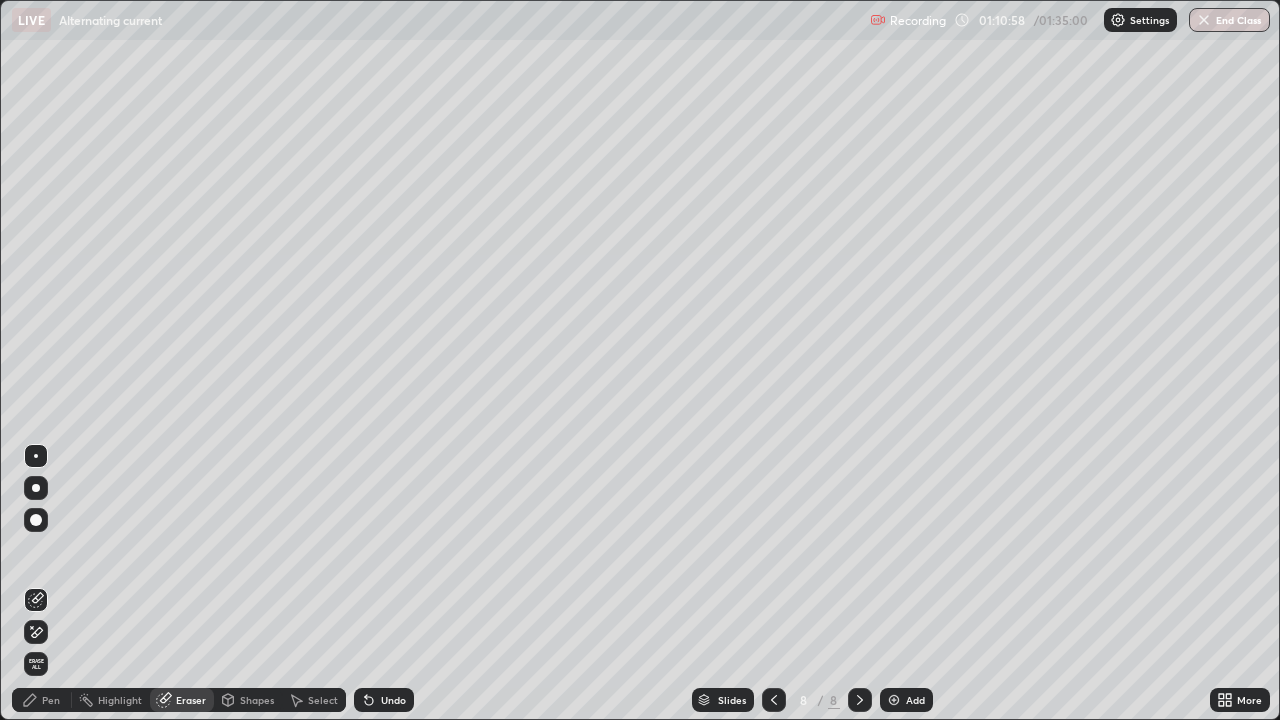 click on "Pen" at bounding box center (42, 700) 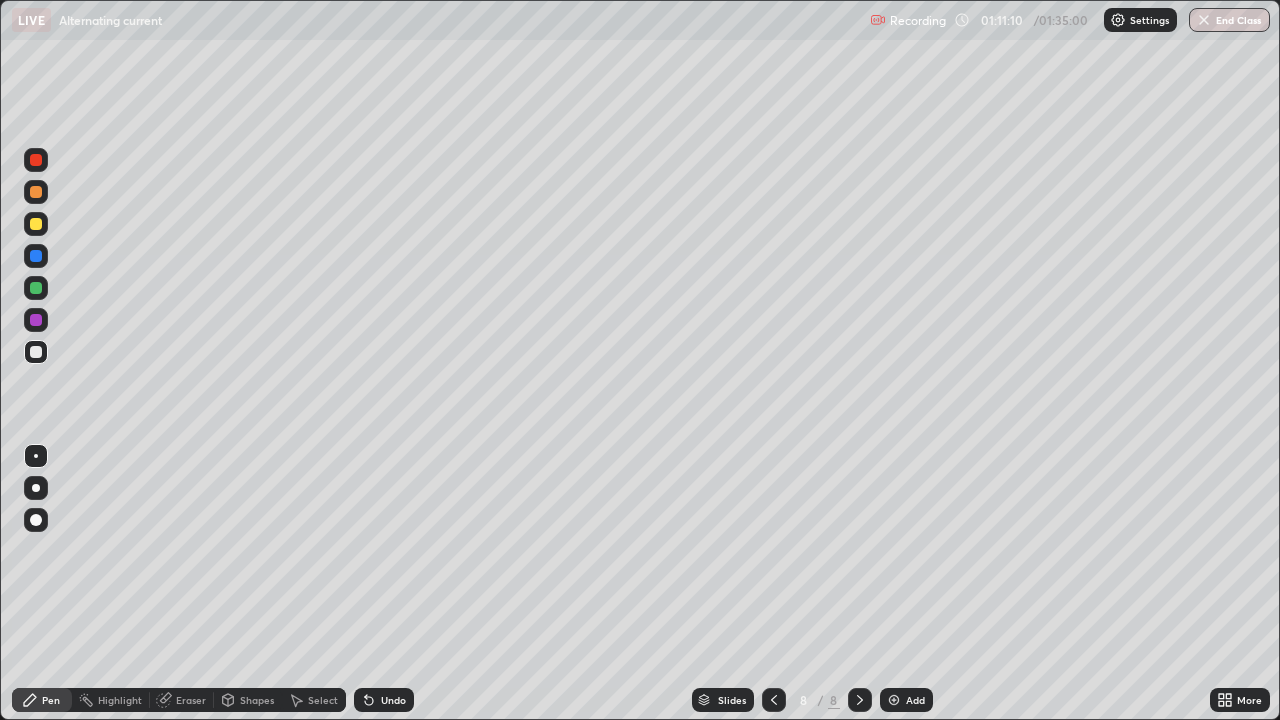 click on "Eraser" at bounding box center (191, 700) 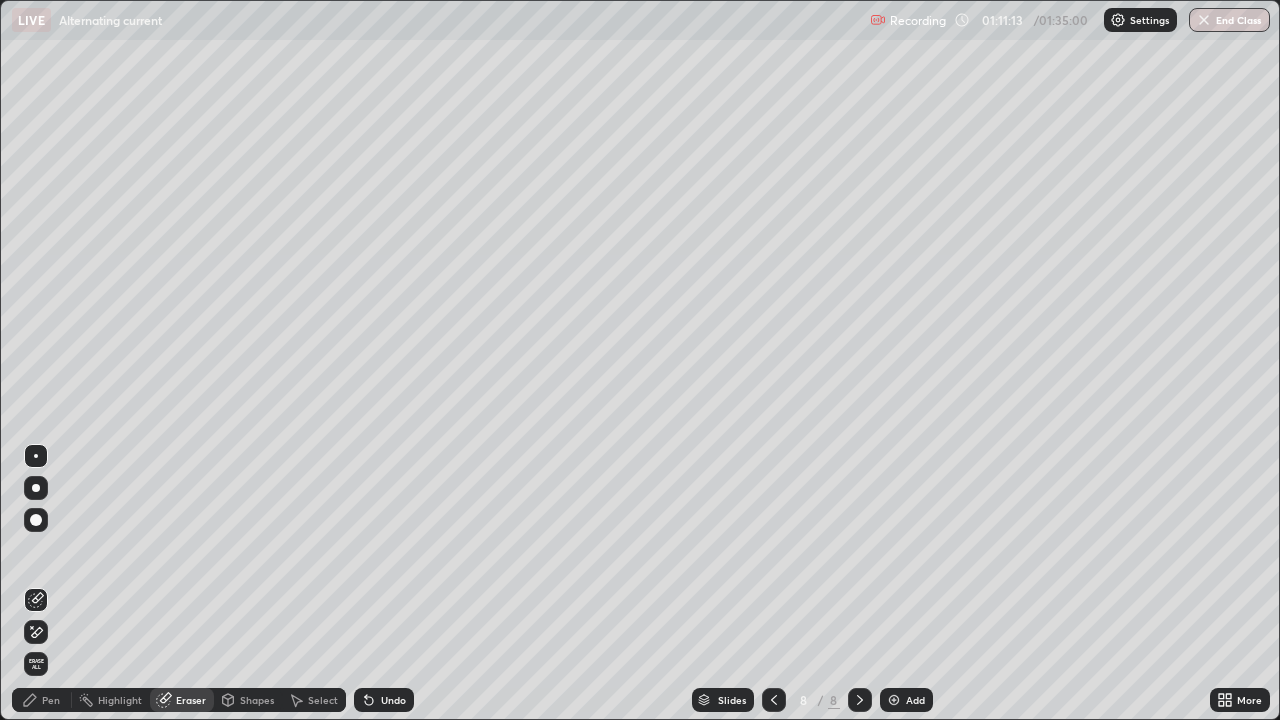 click on "Pen" at bounding box center [42, 700] 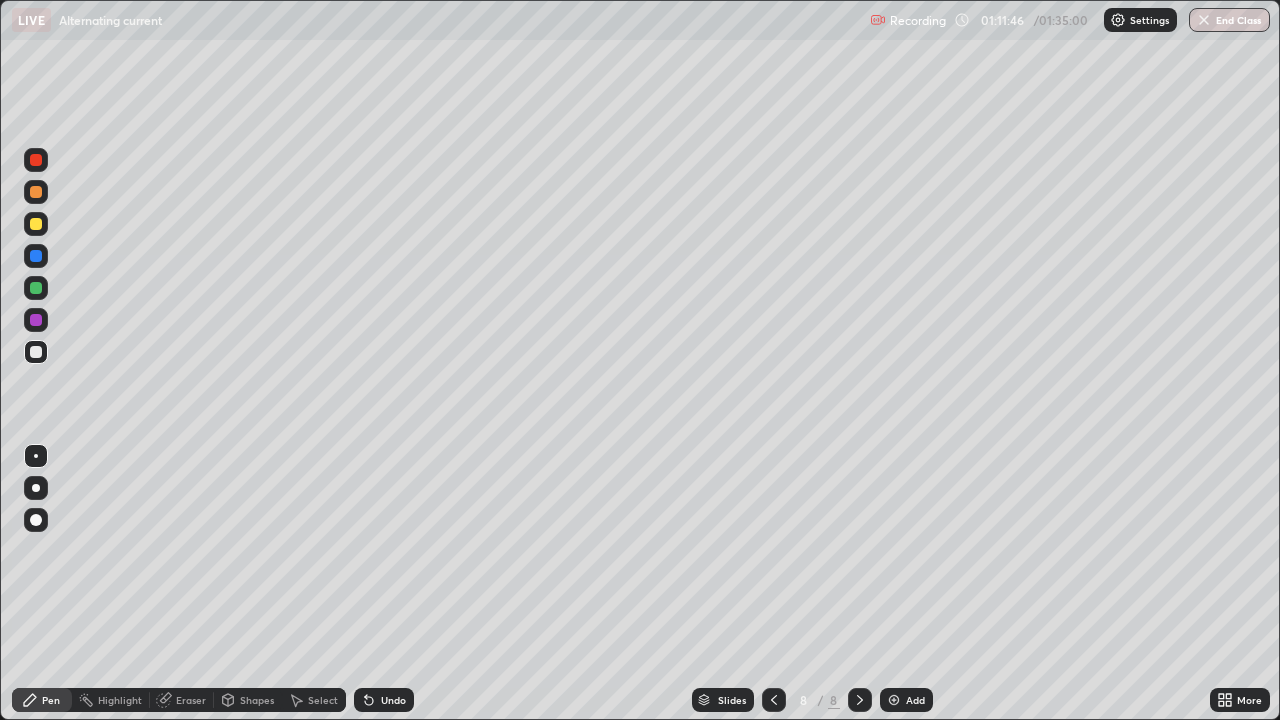 click on "Eraser" at bounding box center [191, 700] 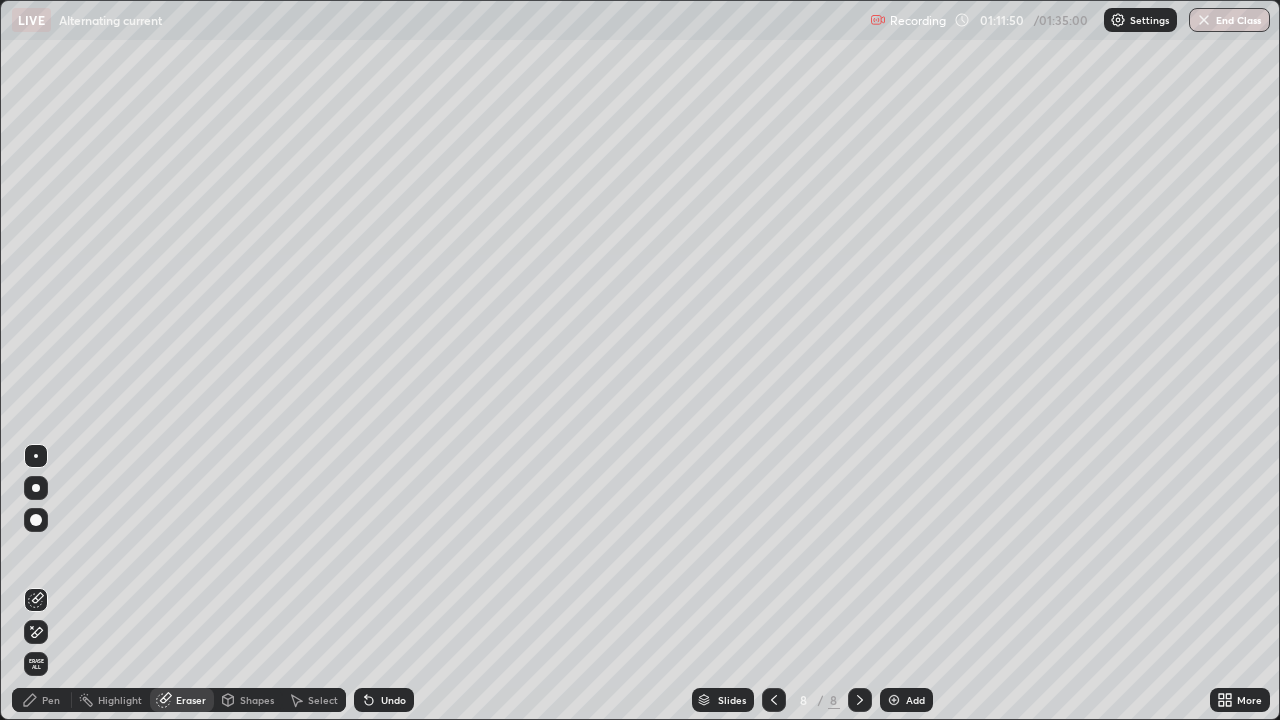 click on "Pen" at bounding box center [51, 700] 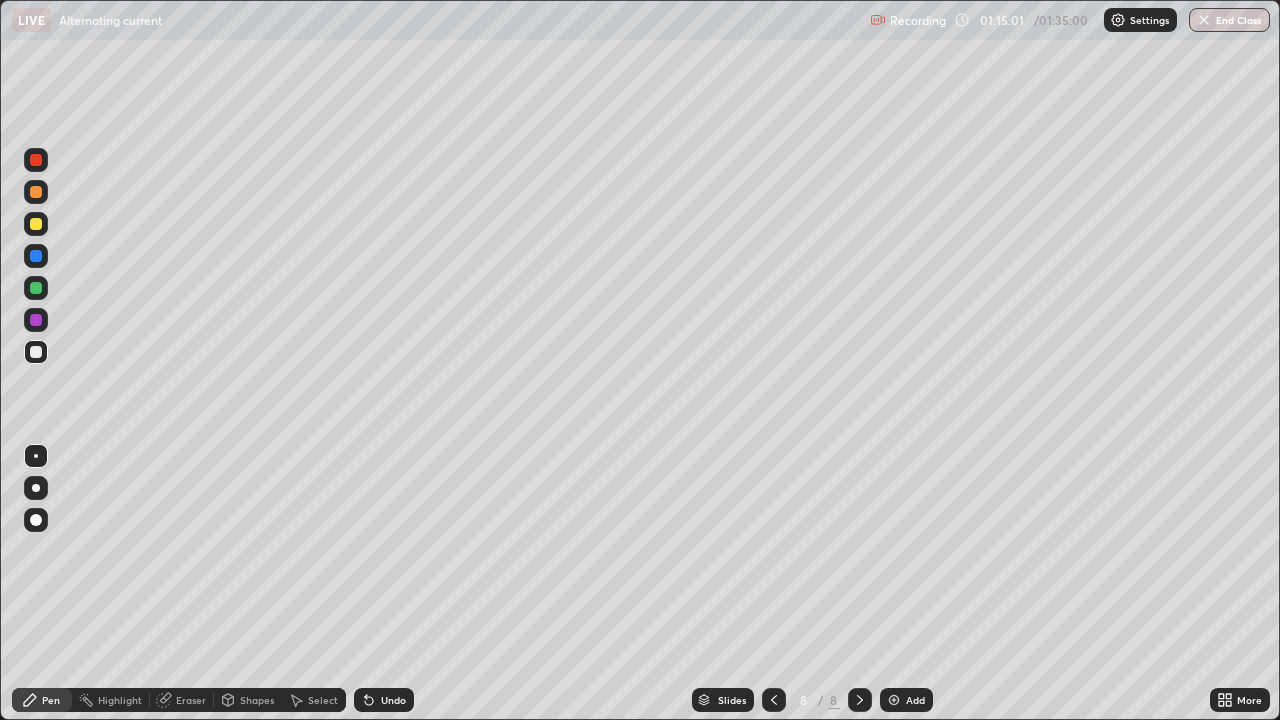 click at bounding box center [894, 700] 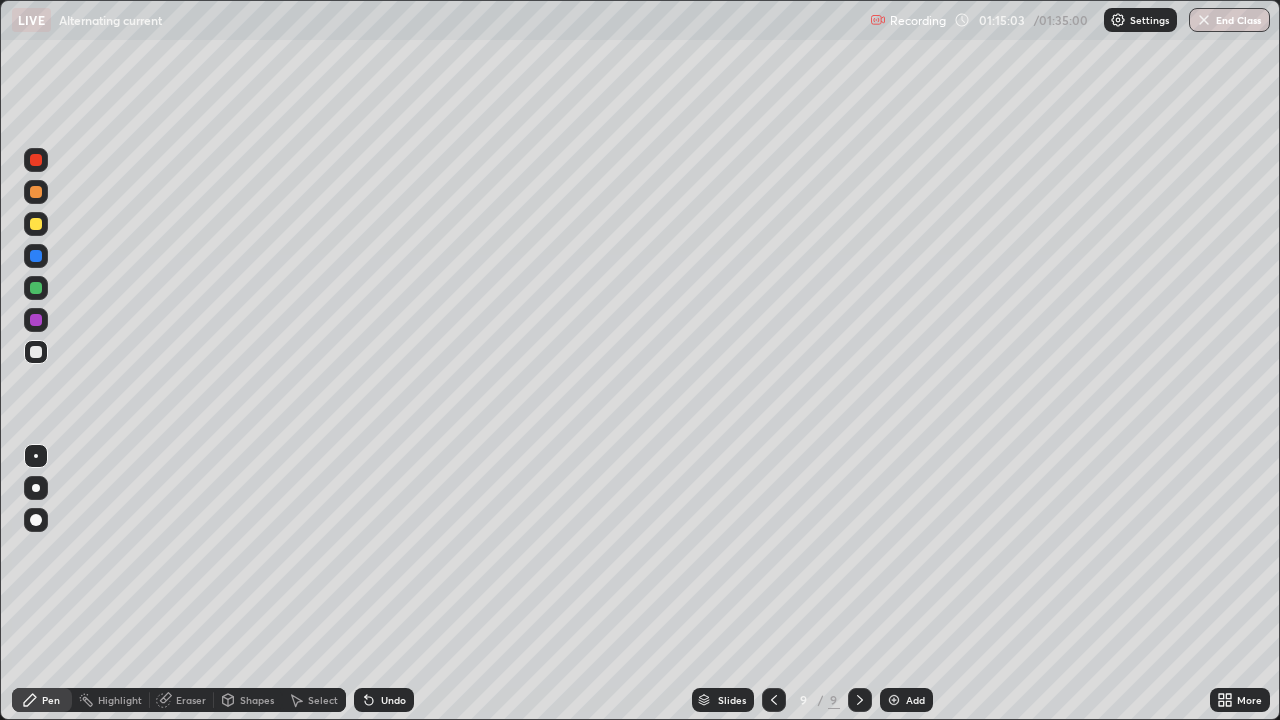 click at bounding box center (36, 224) 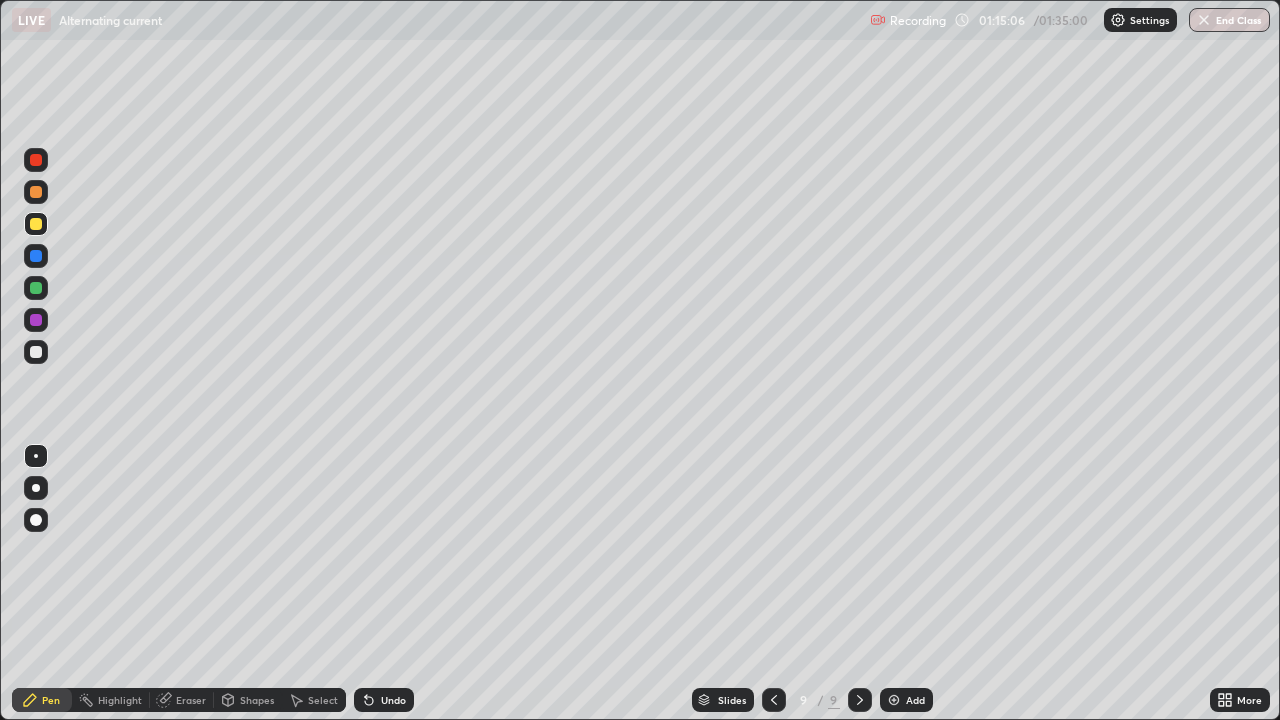 click on "Eraser" at bounding box center [191, 700] 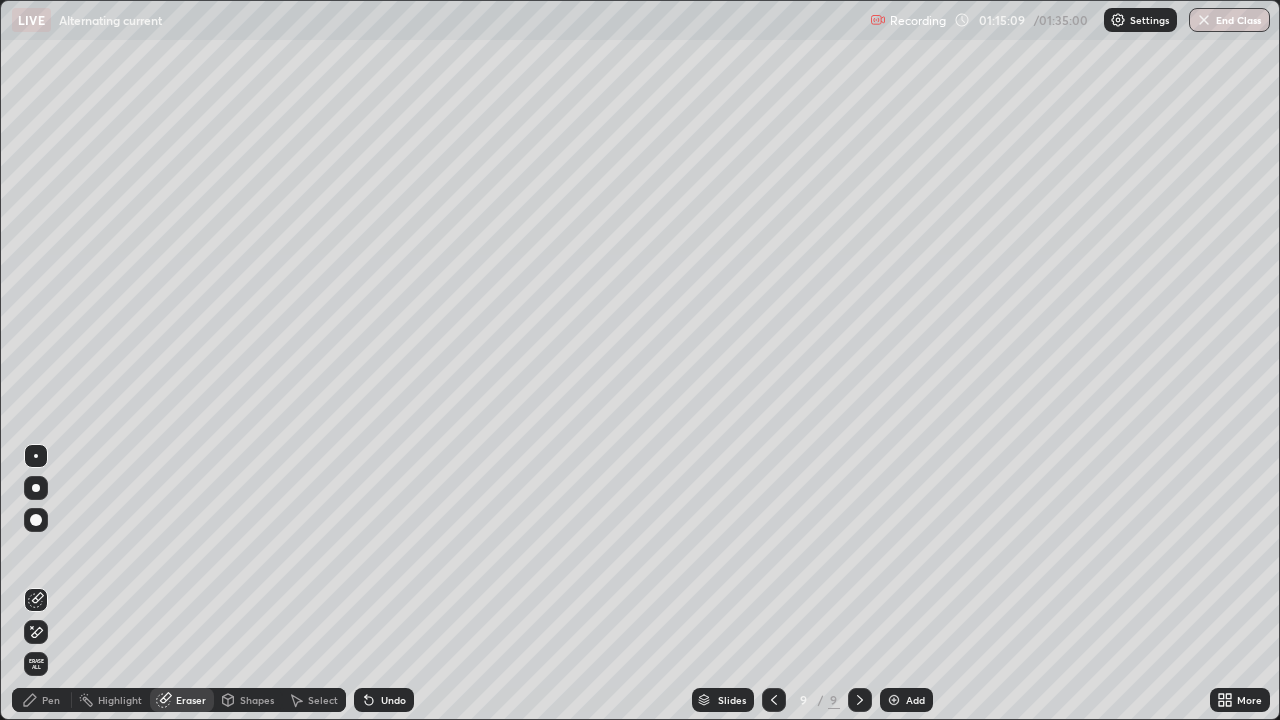 click on "Shapes" at bounding box center [257, 700] 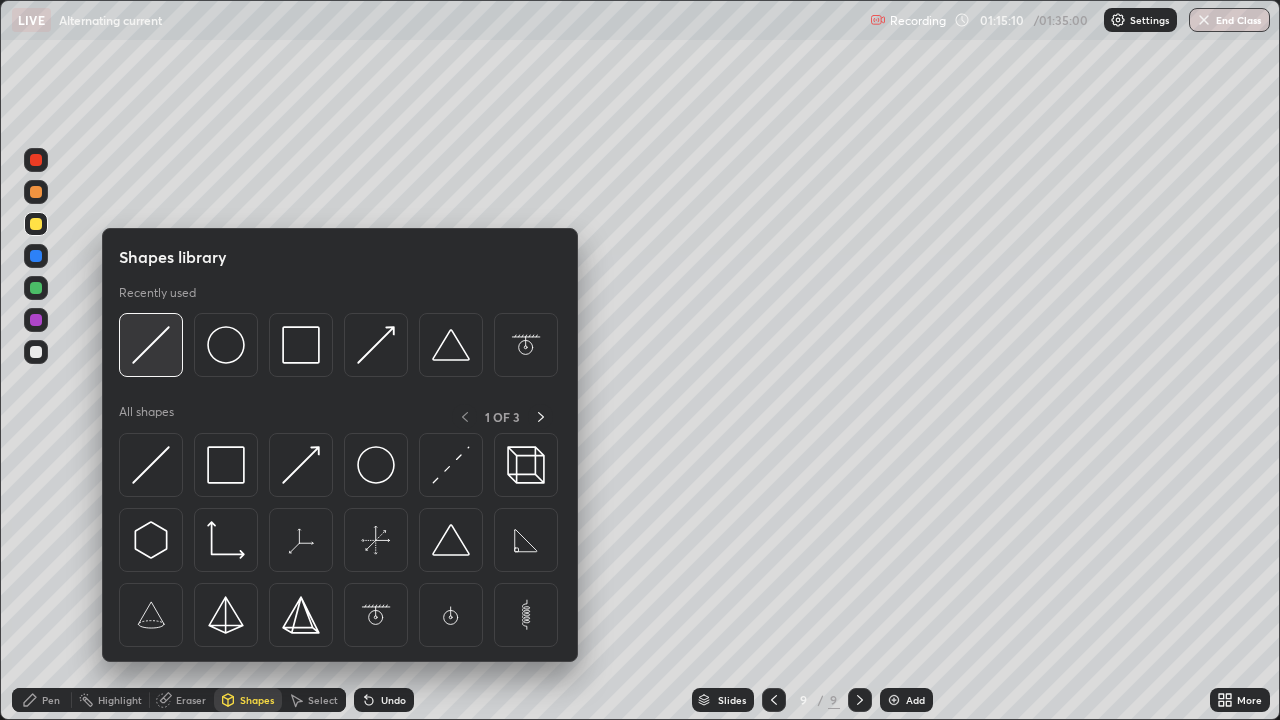 click at bounding box center (151, 345) 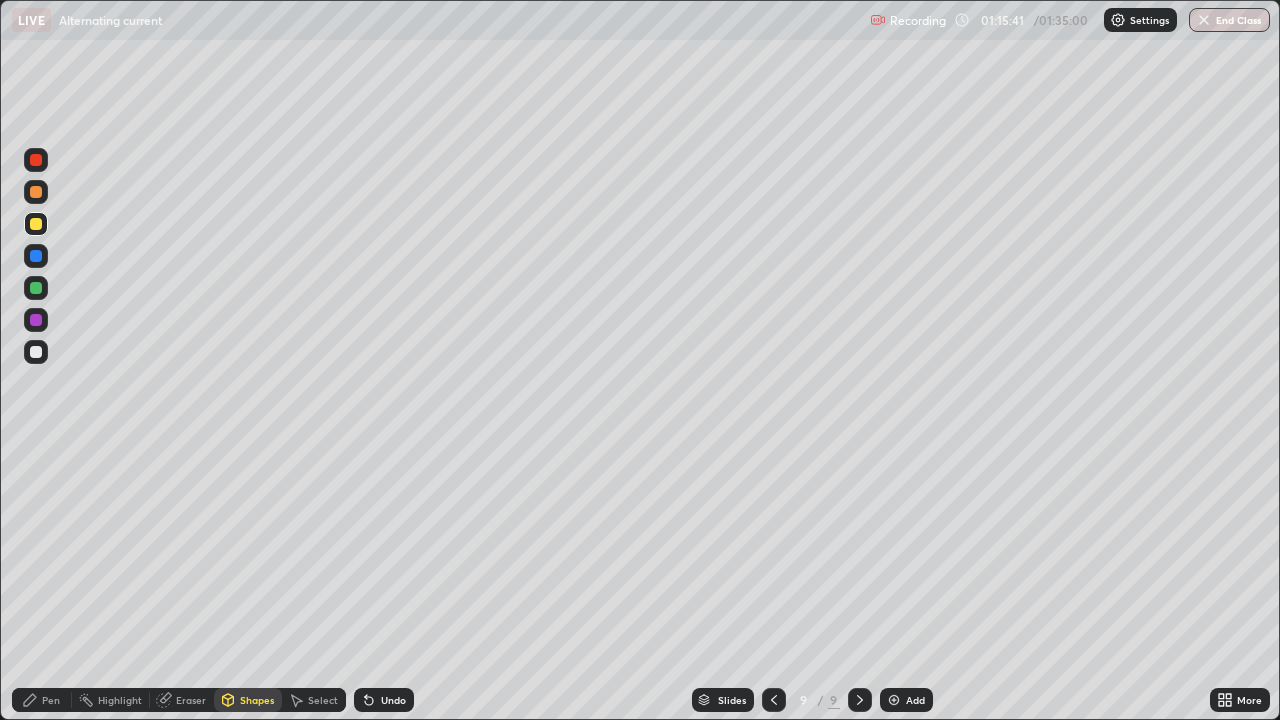 click at bounding box center (36, 352) 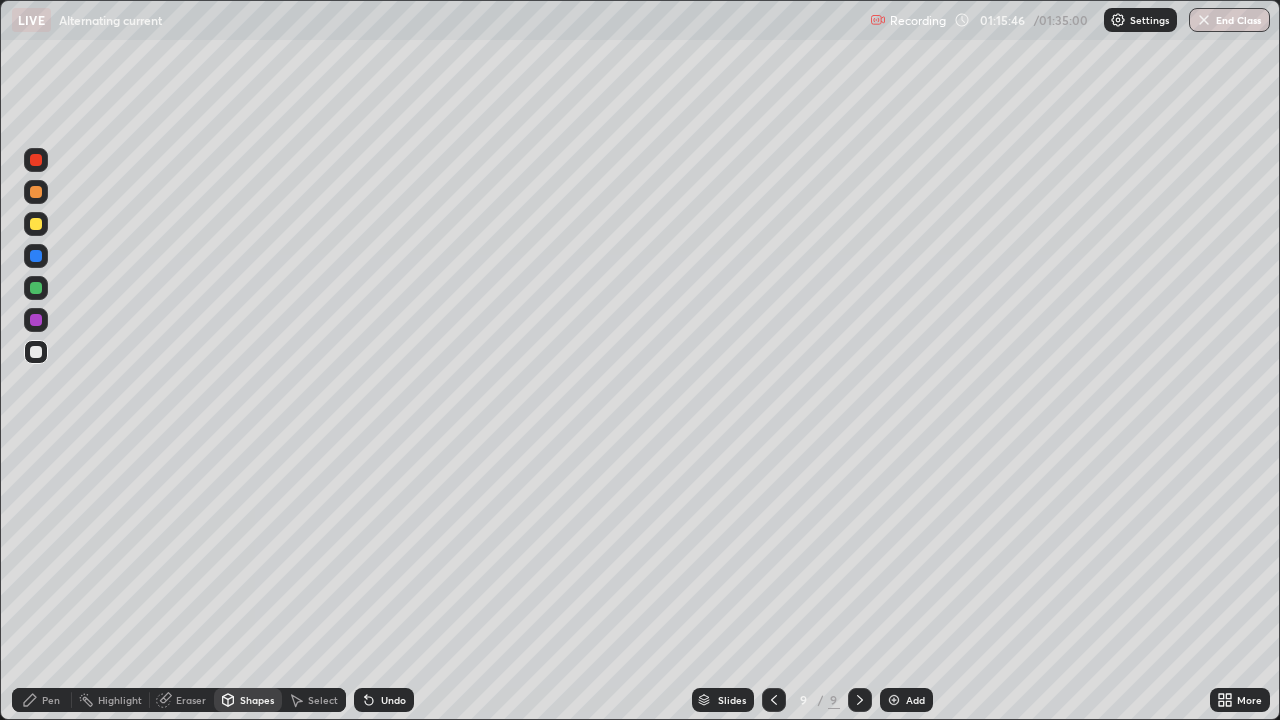 click on "Pen" at bounding box center [51, 700] 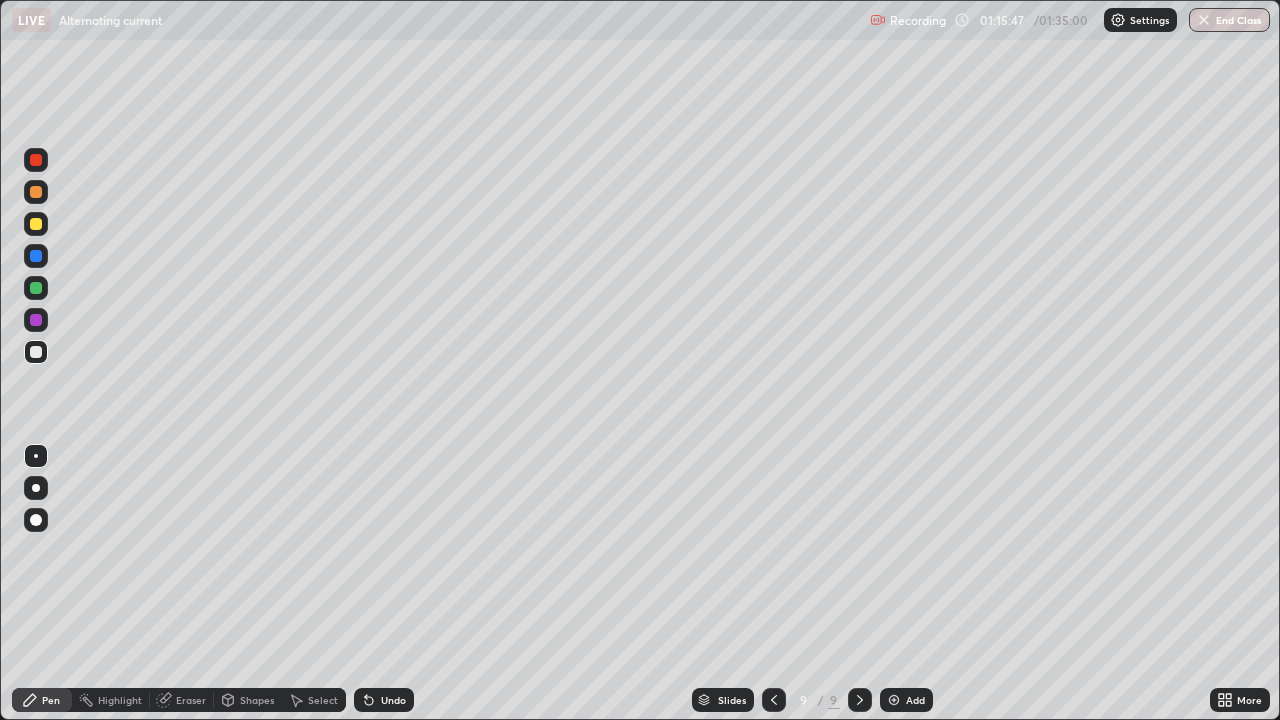 click on "Eraser" at bounding box center [191, 700] 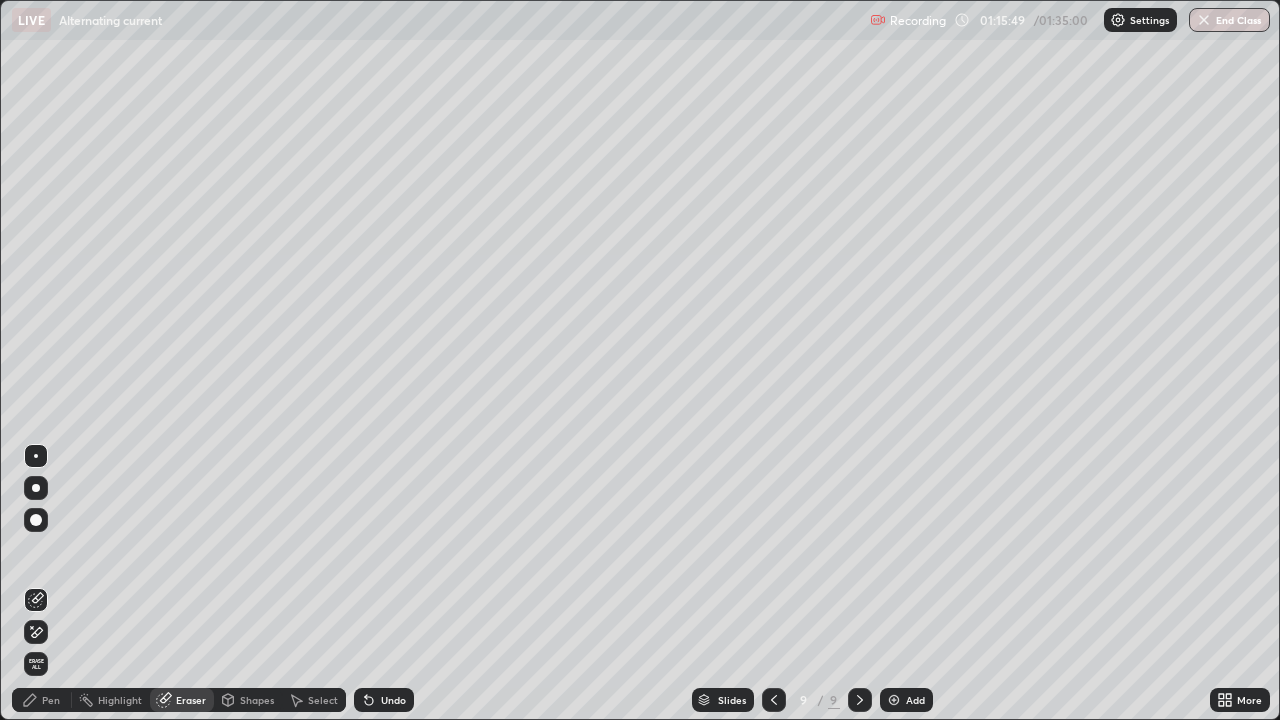 click on "Pen" at bounding box center [42, 700] 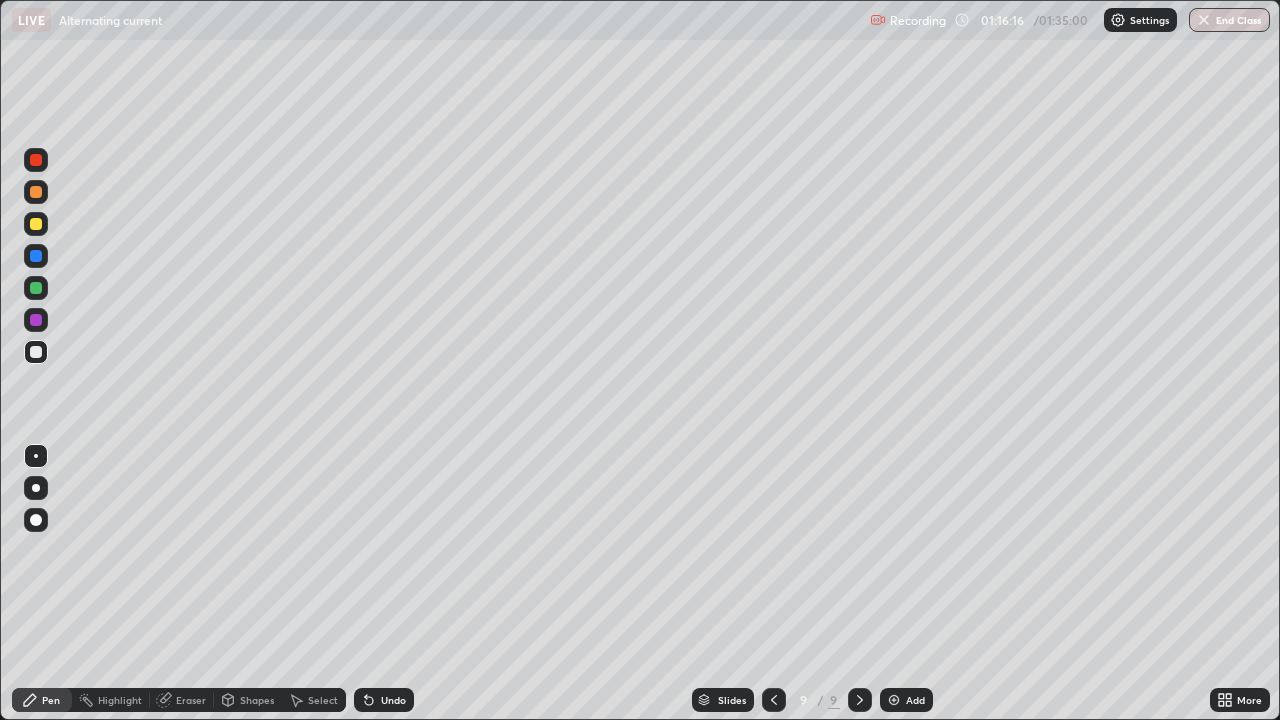 click on "Eraser" at bounding box center (191, 700) 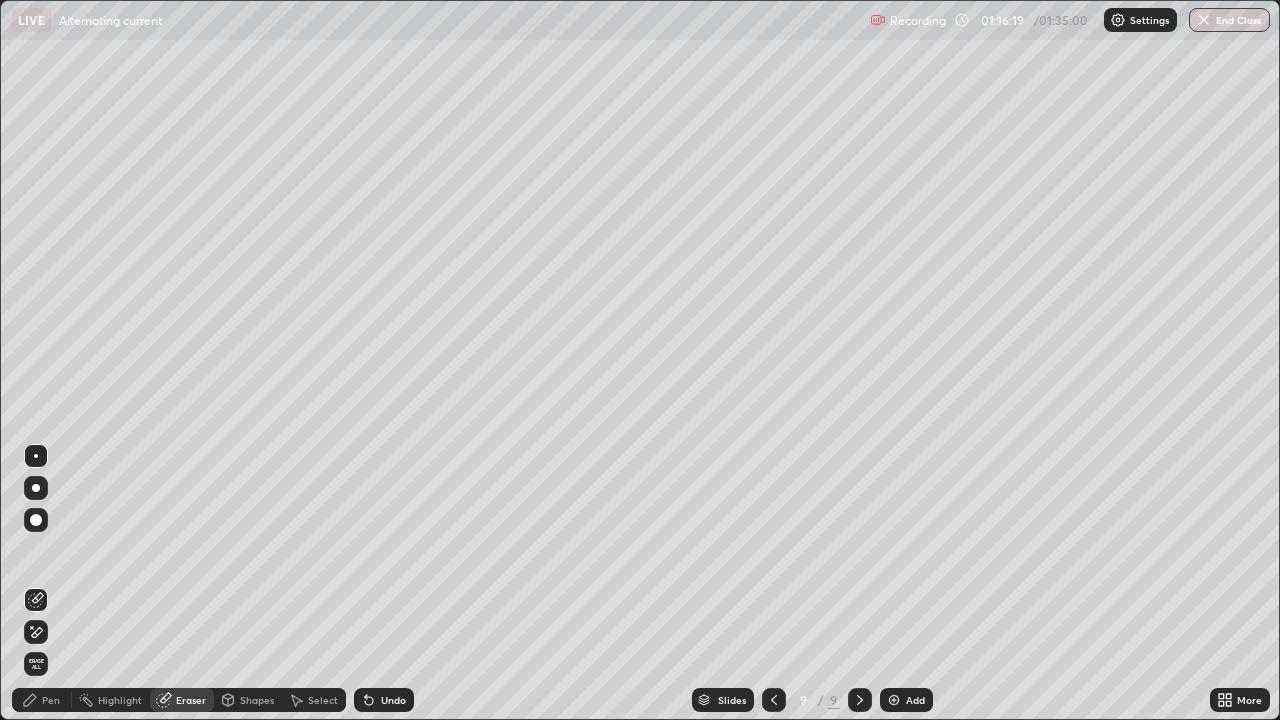 click on "Pen" at bounding box center (51, 700) 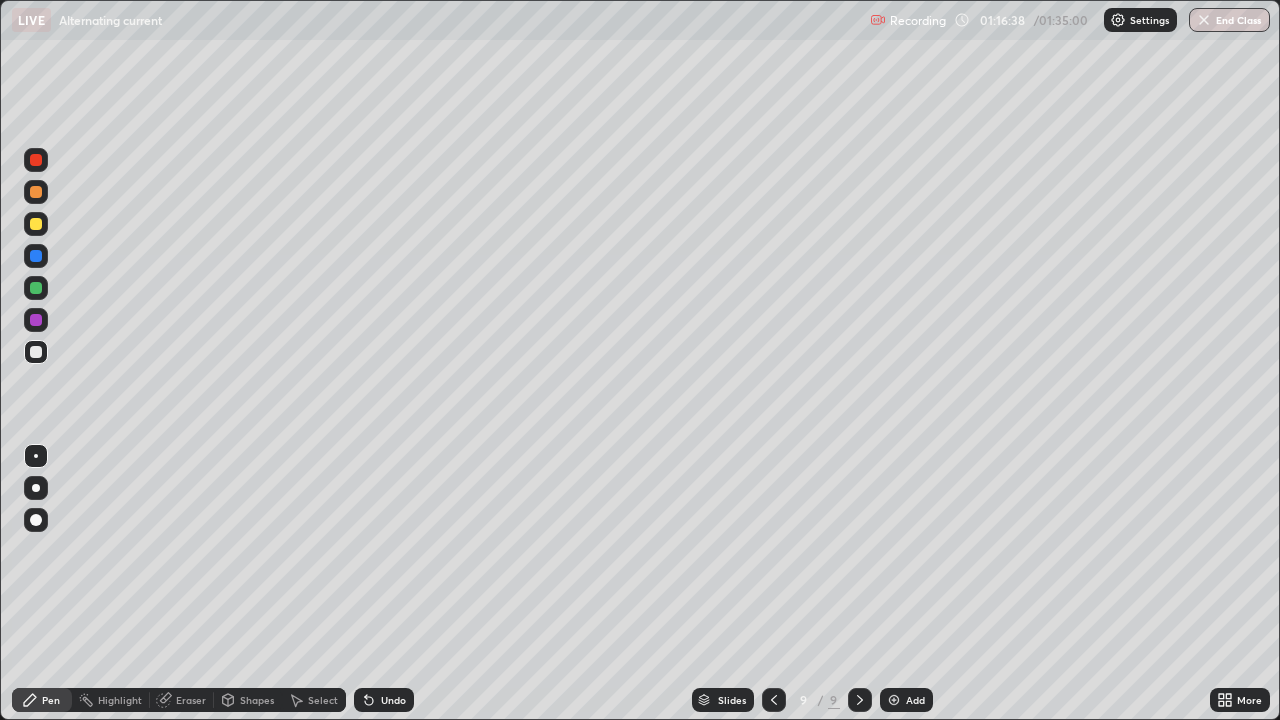 click on "Eraser" at bounding box center (191, 700) 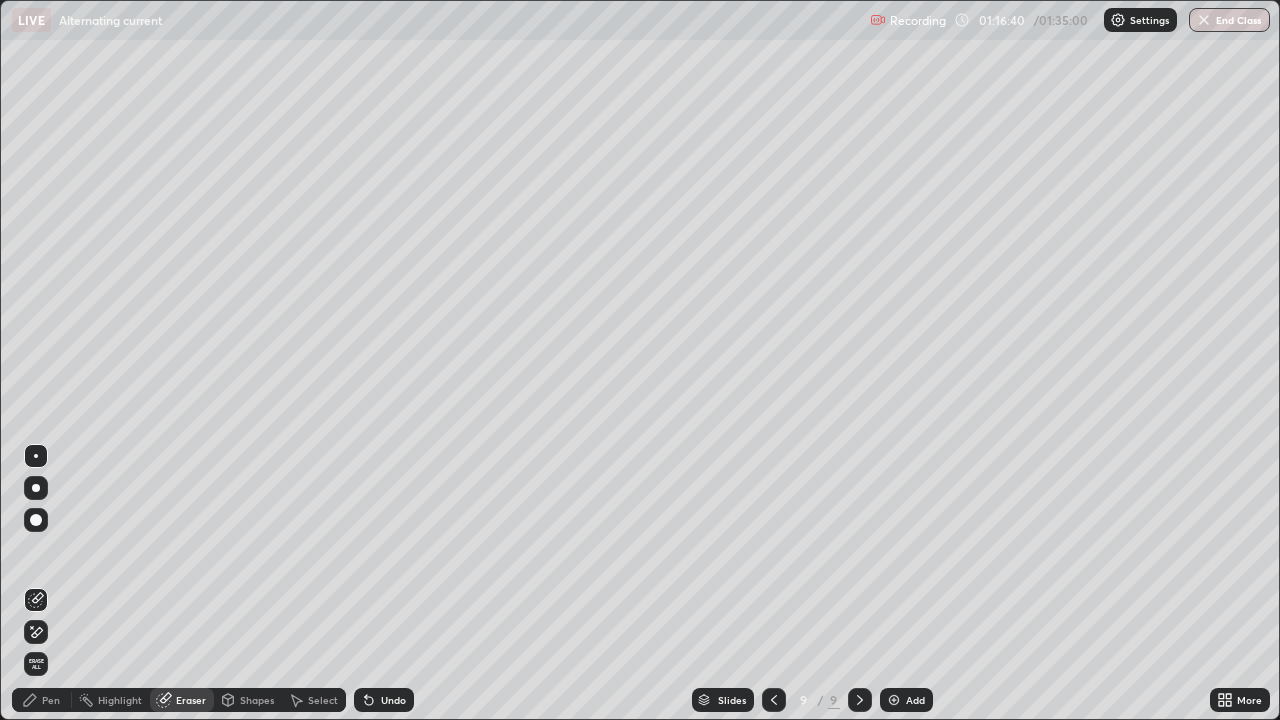 click on "Pen" at bounding box center [51, 700] 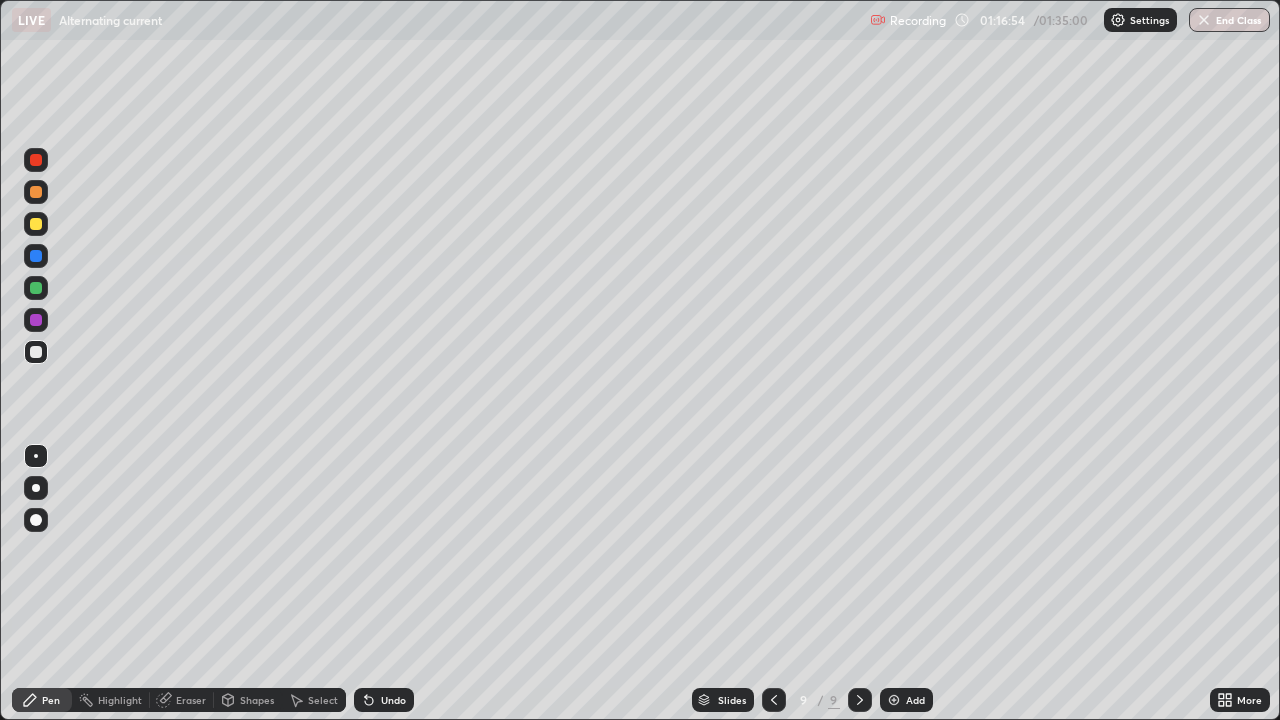 click at bounding box center (36, 352) 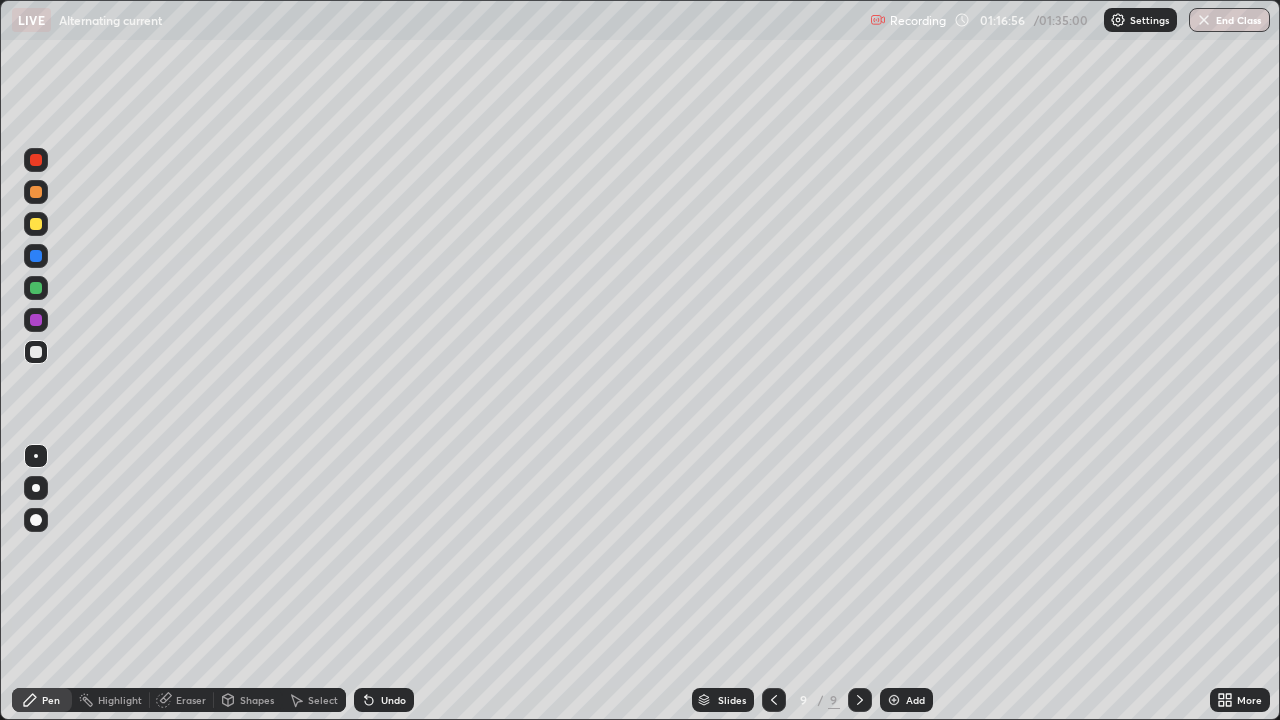click on "Shapes" at bounding box center [257, 700] 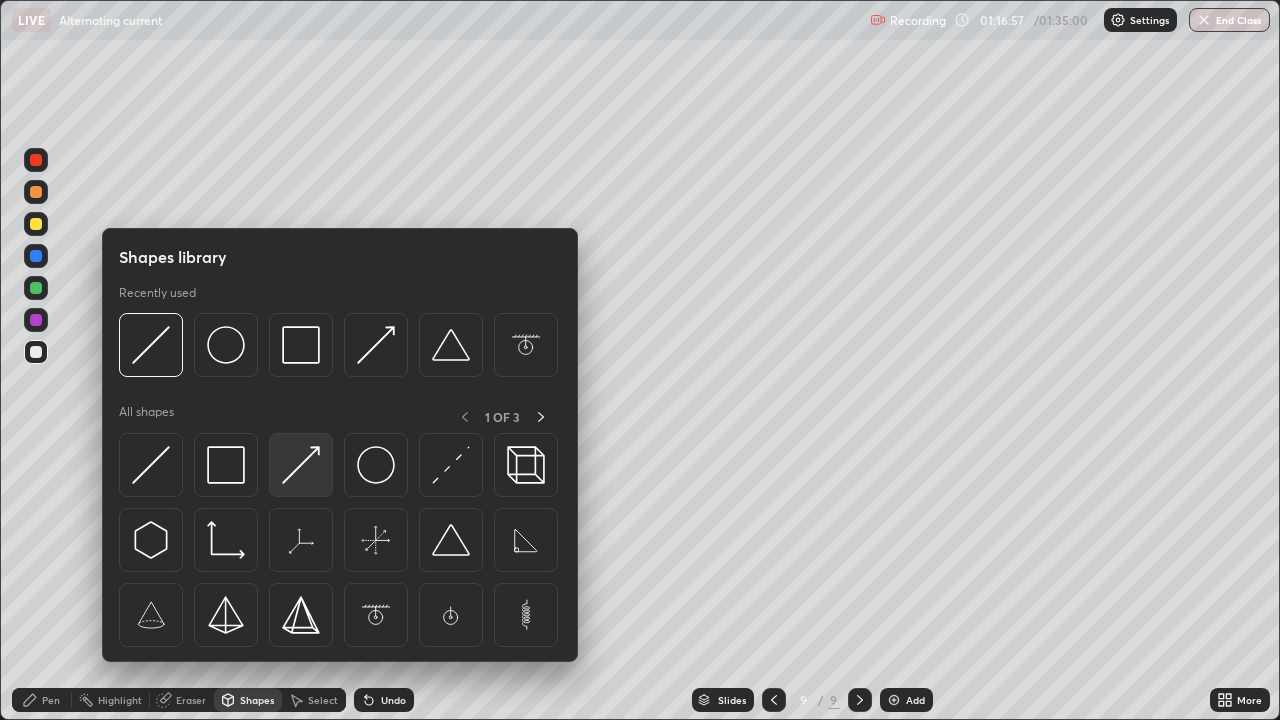 click at bounding box center (301, 465) 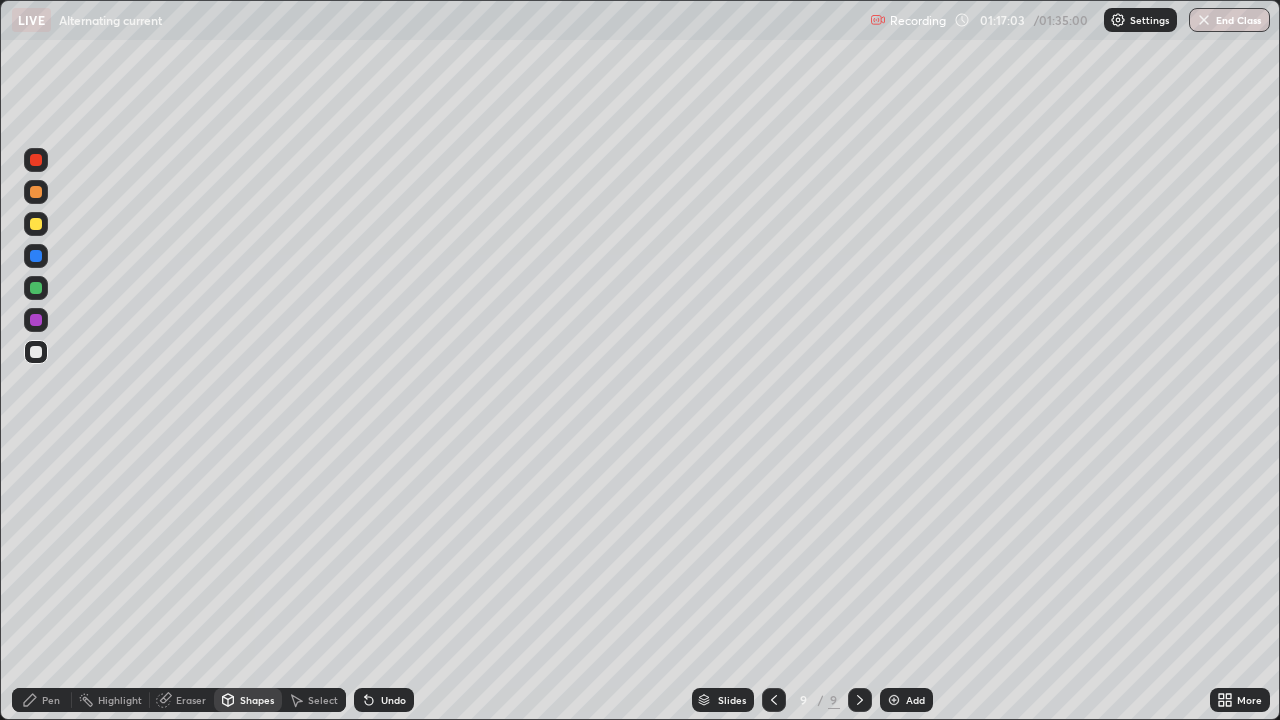 click on "Pen" at bounding box center (42, 700) 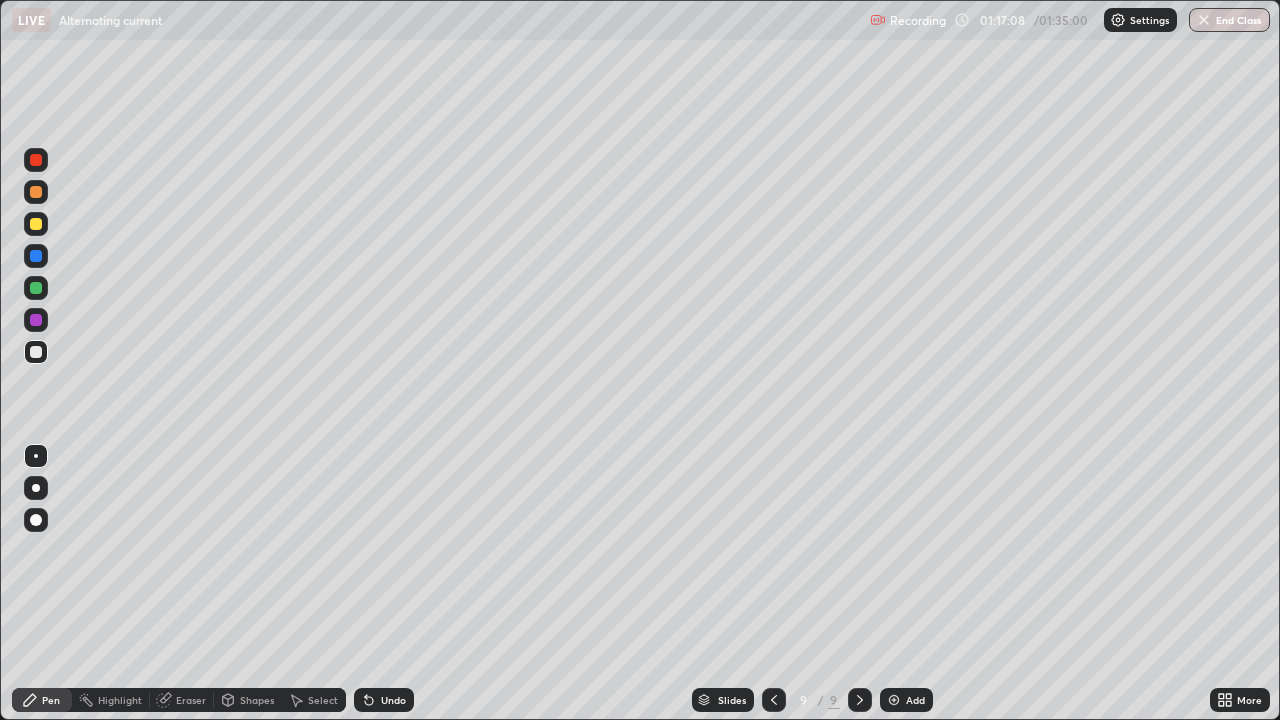 click on "Pen" at bounding box center (42, 700) 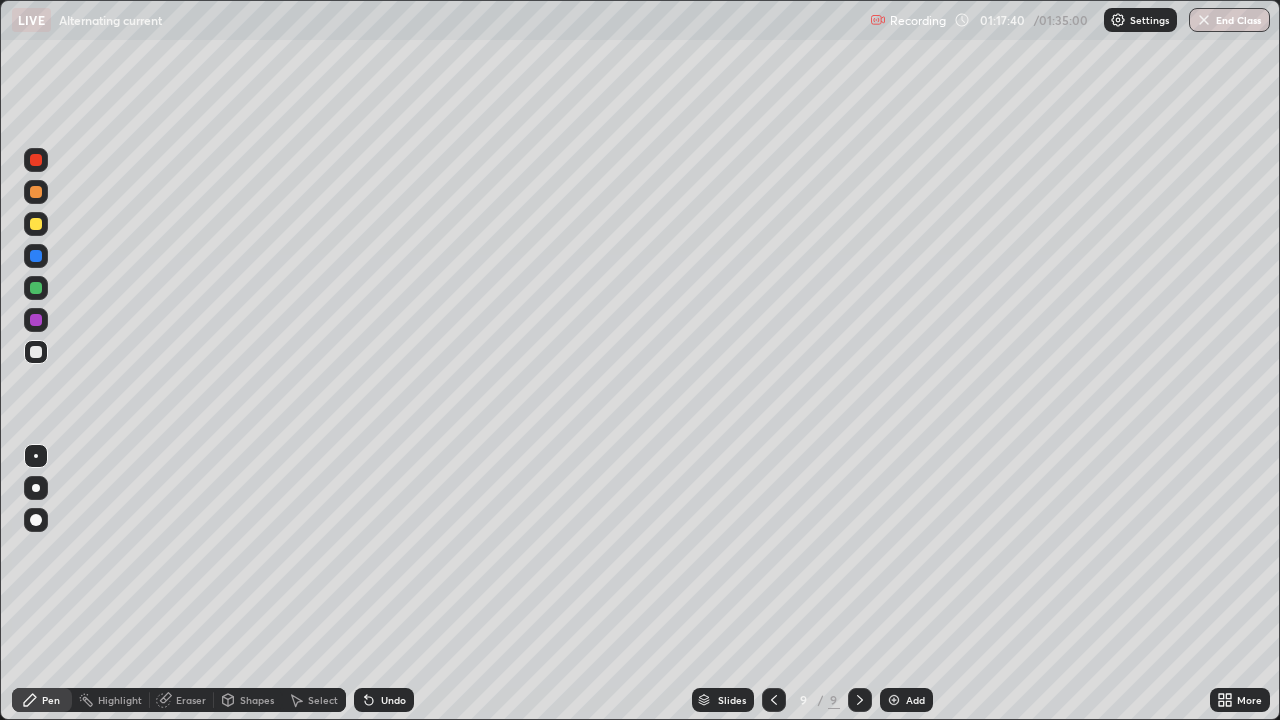 click on "Shapes" at bounding box center (257, 700) 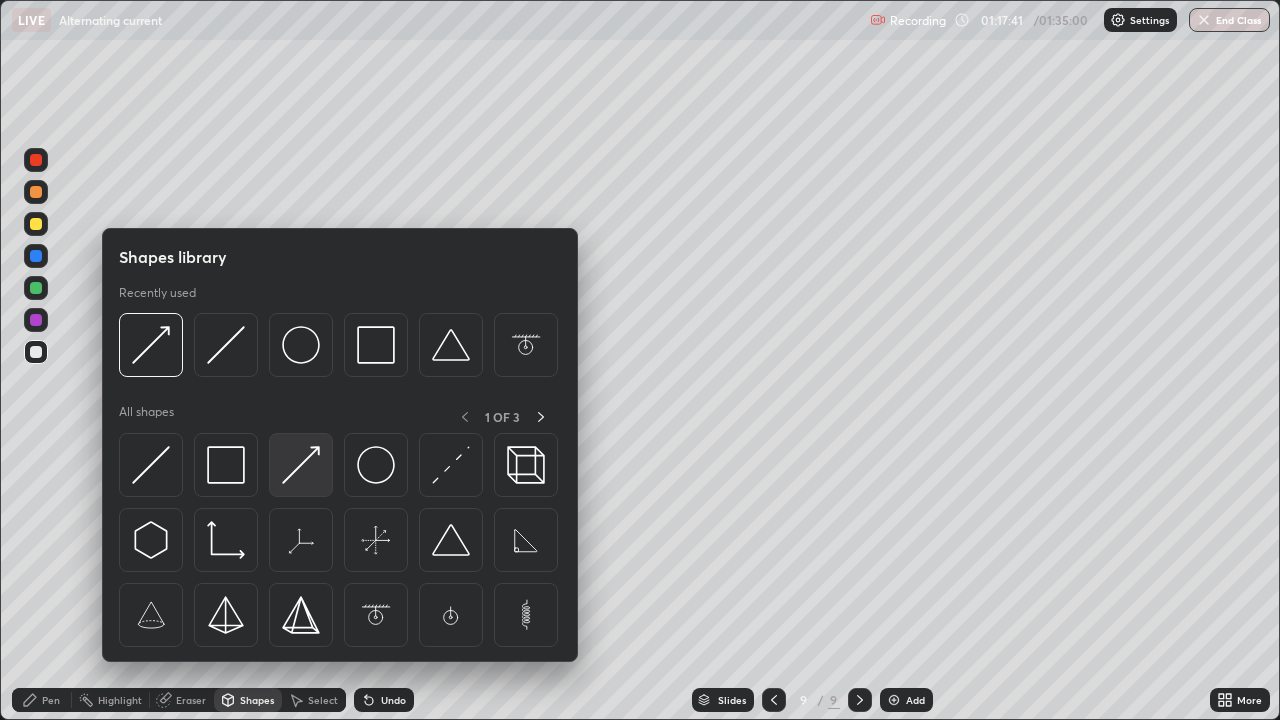 click at bounding box center (301, 465) 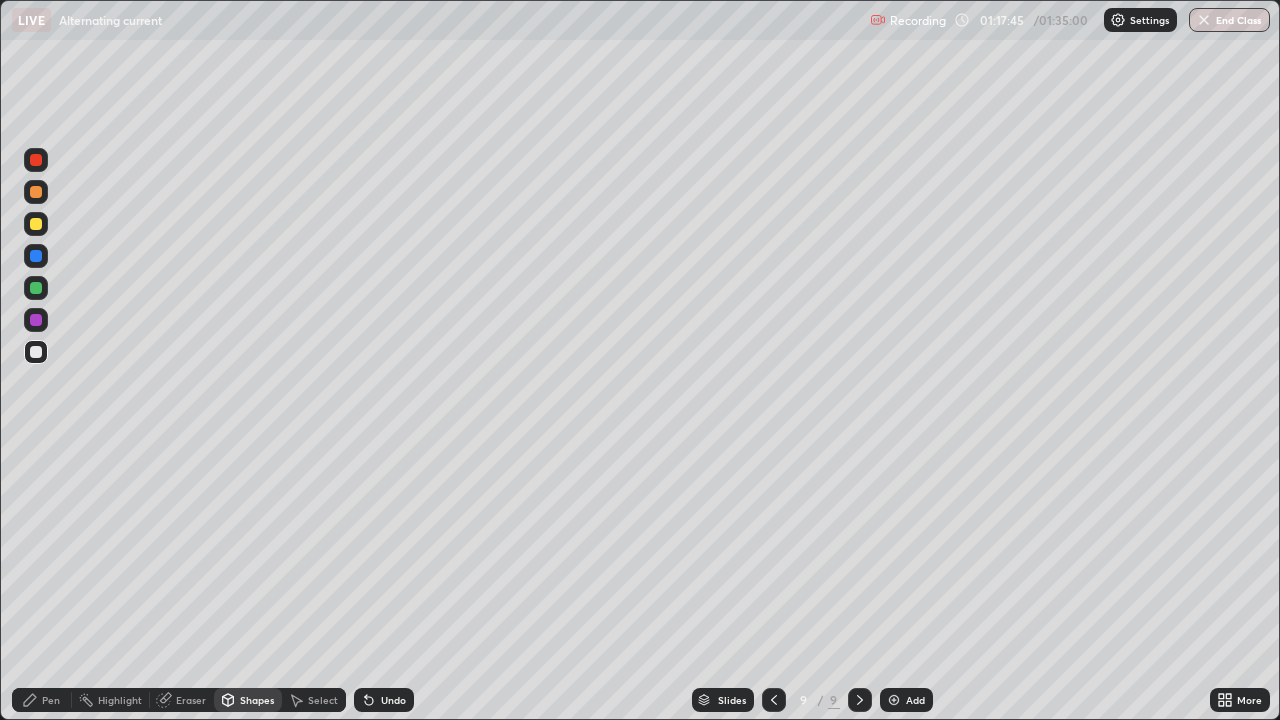 click on "Pen" at bounding box center (51, 700) 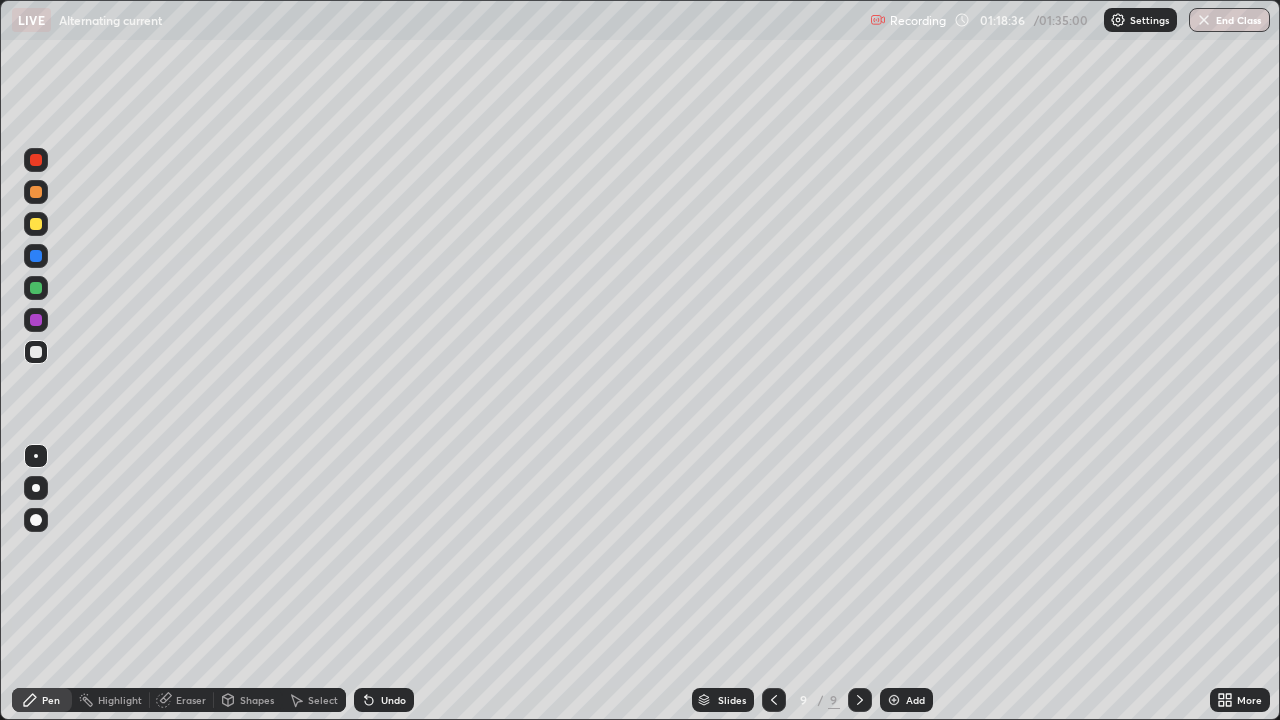 click on "Eraser" at bounding box center (191, 700) 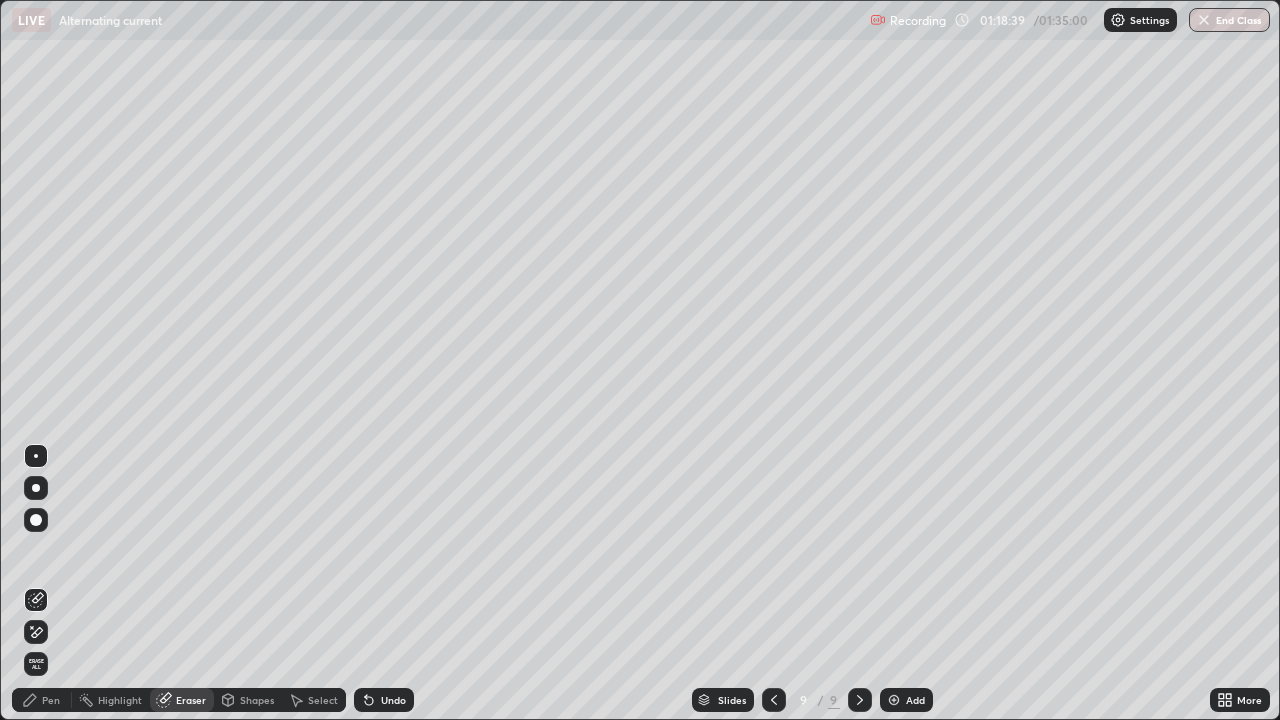click on "Pen" at bounding box center (51, 700) 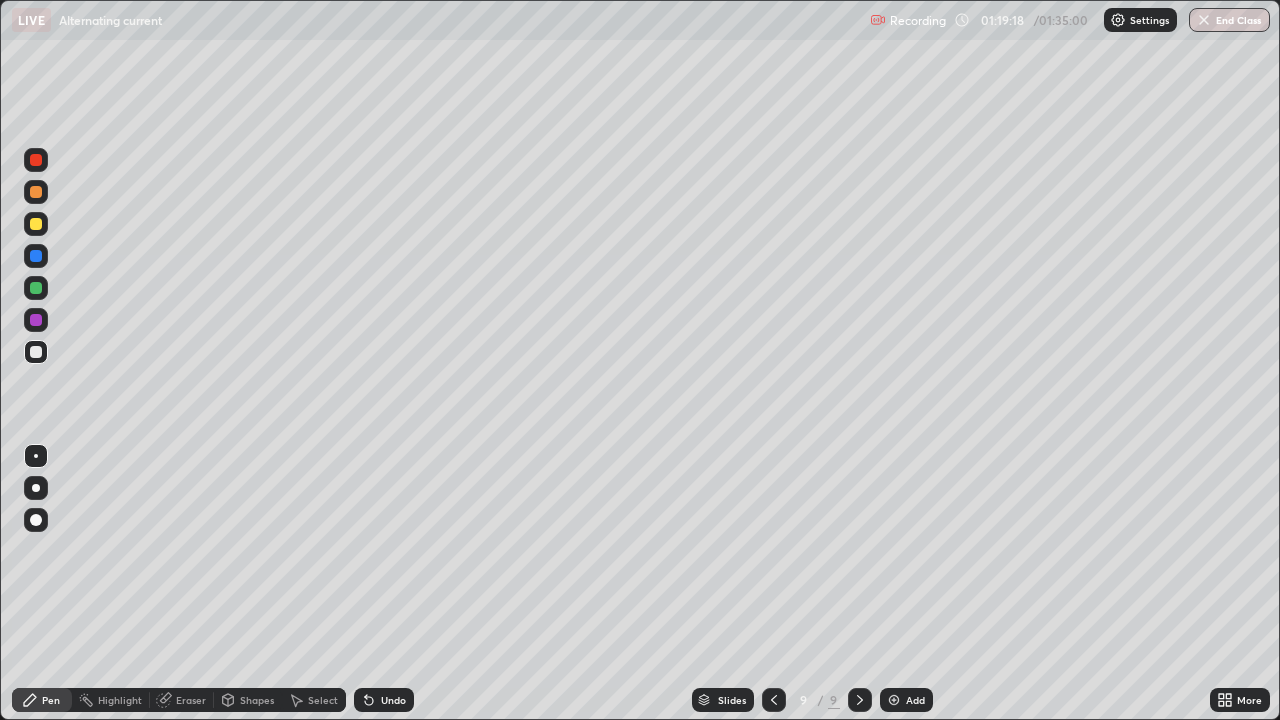 click on "Shapes" at bounding box center (257, 700) 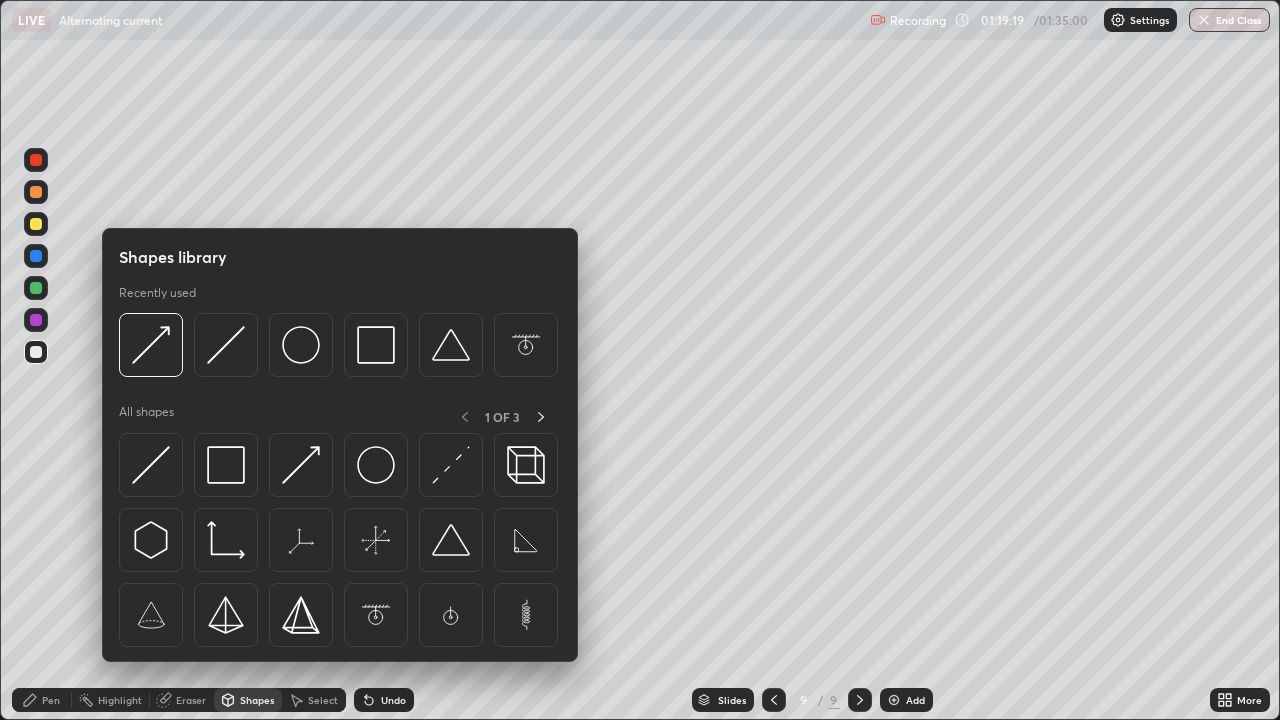 click on "Eraser" at bounding box center (182, 700) 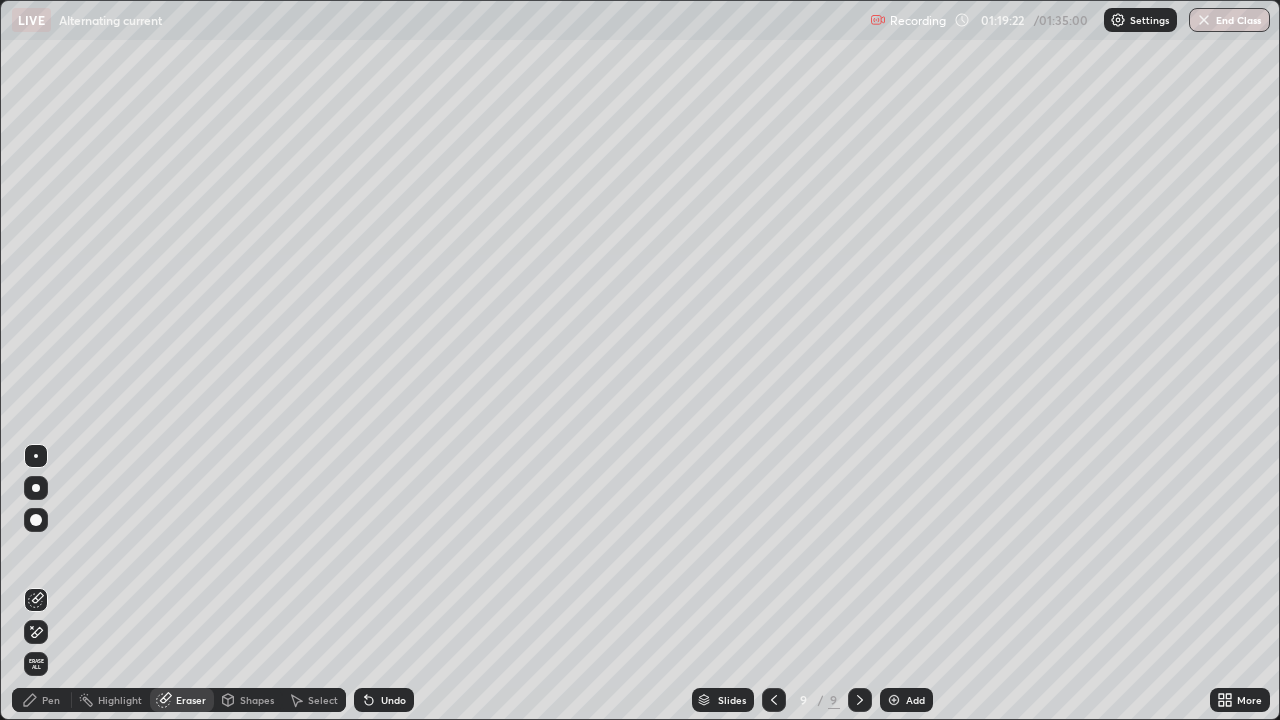 click on "Pen" at bounding box center [51, 700] 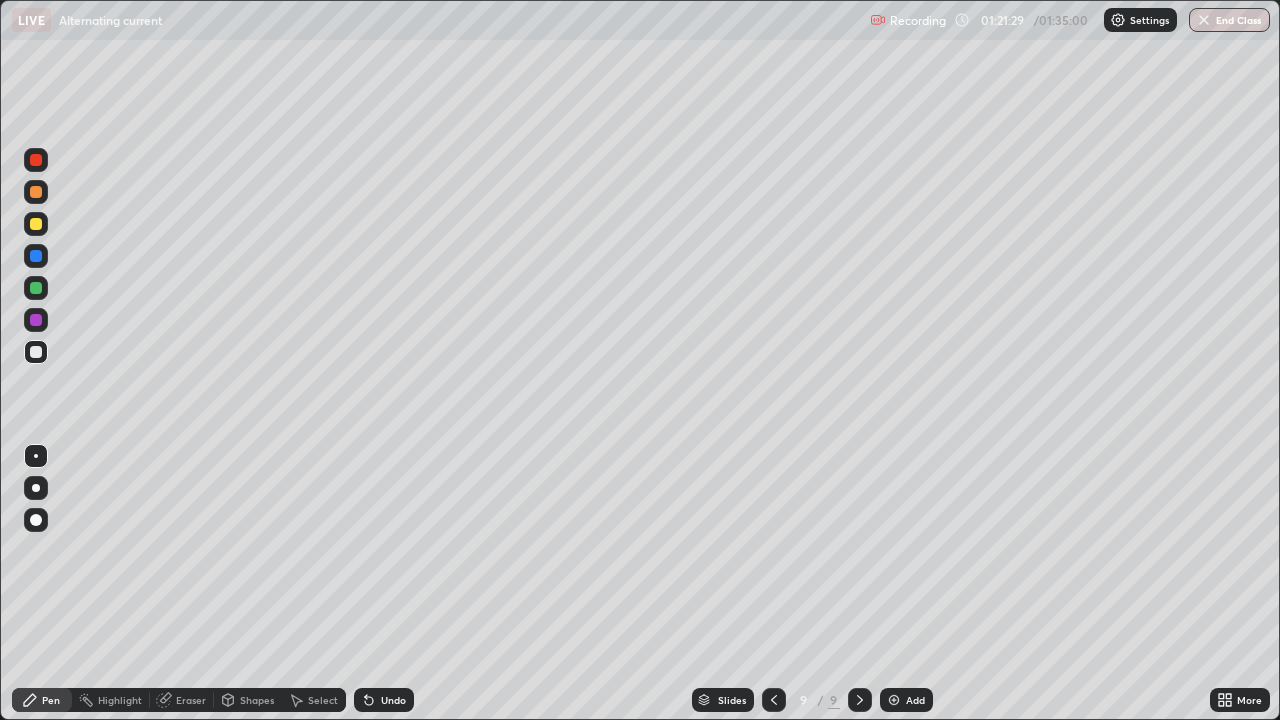 click on "Eraser" at bounding box center [191, 700] 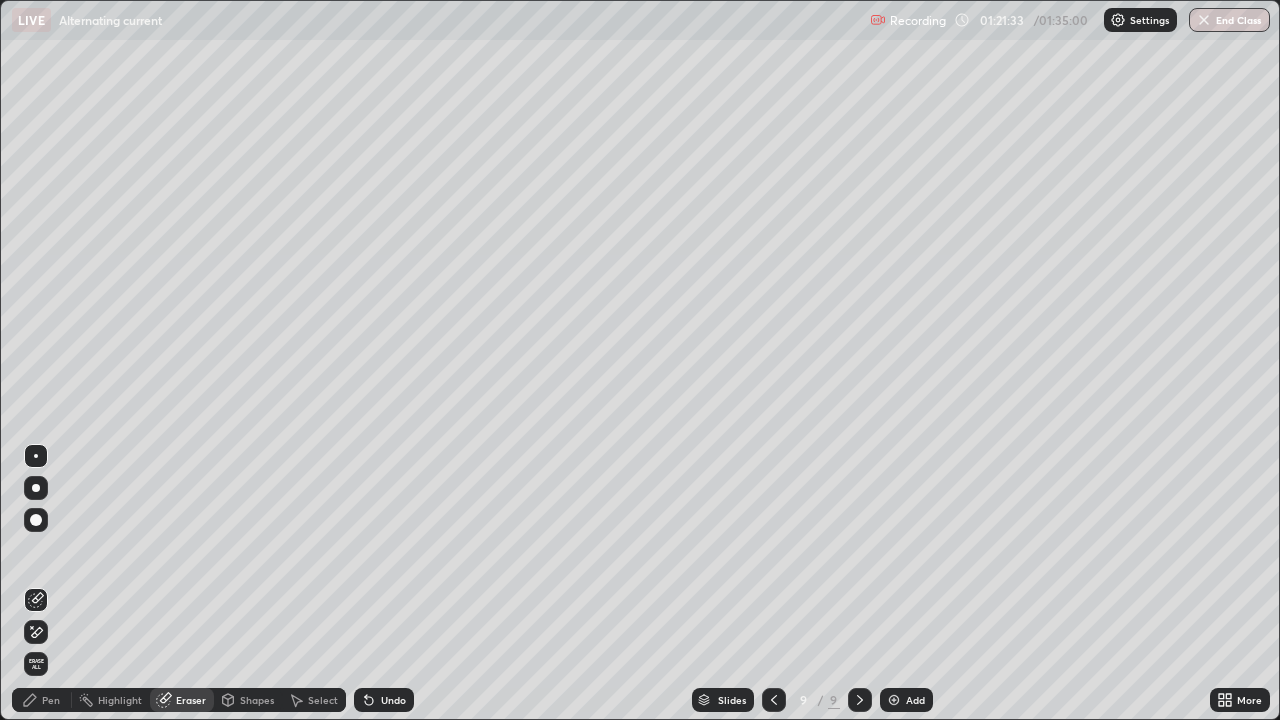 click on "Pen" at bounding box center [51, 700] 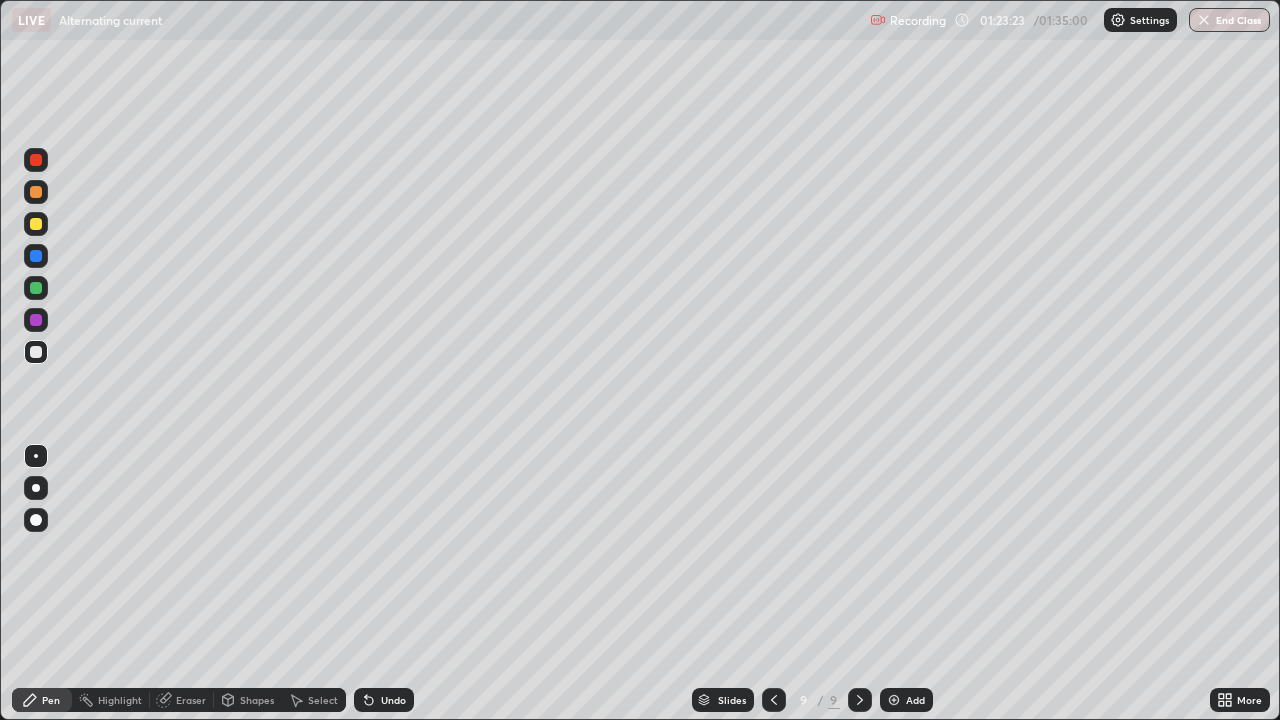 click at bounding box center [1204, 20] 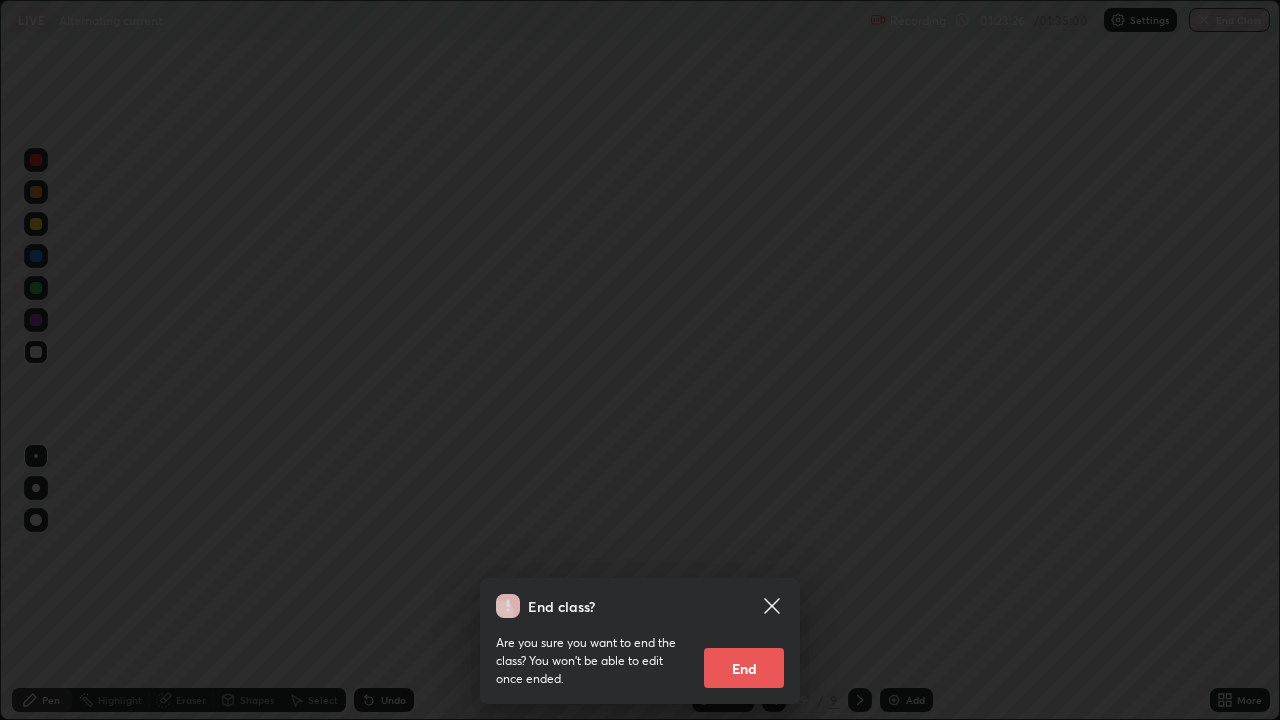 click on "End" at bounding box center [744, 668] 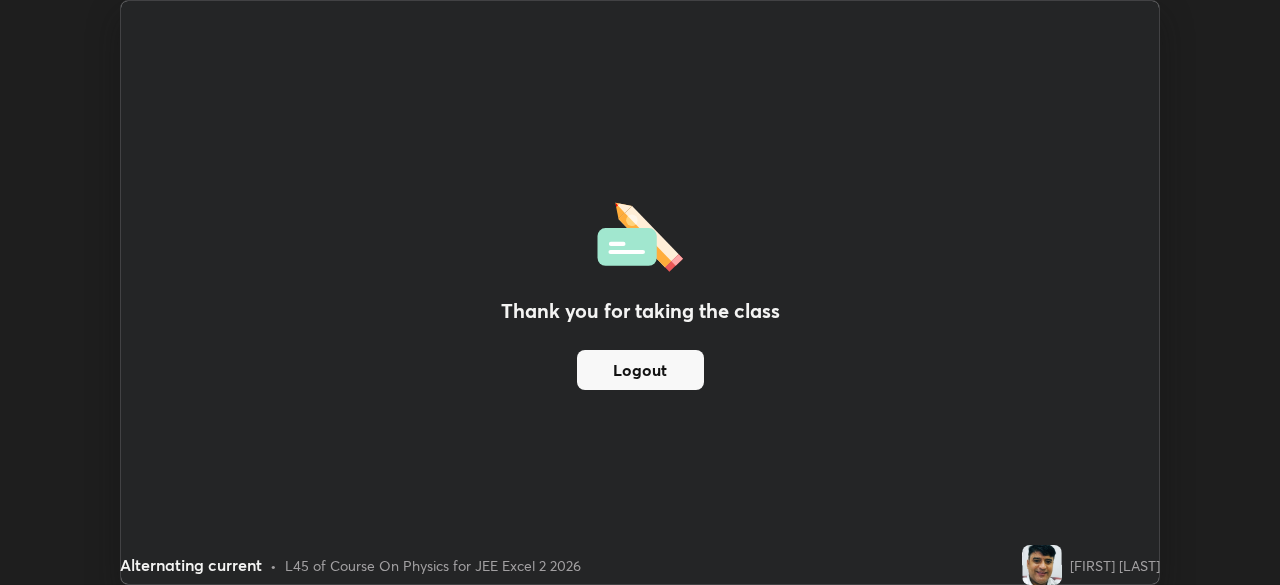 scroll, scrollTop: 585, scrollLeft: 1280, axis: both 